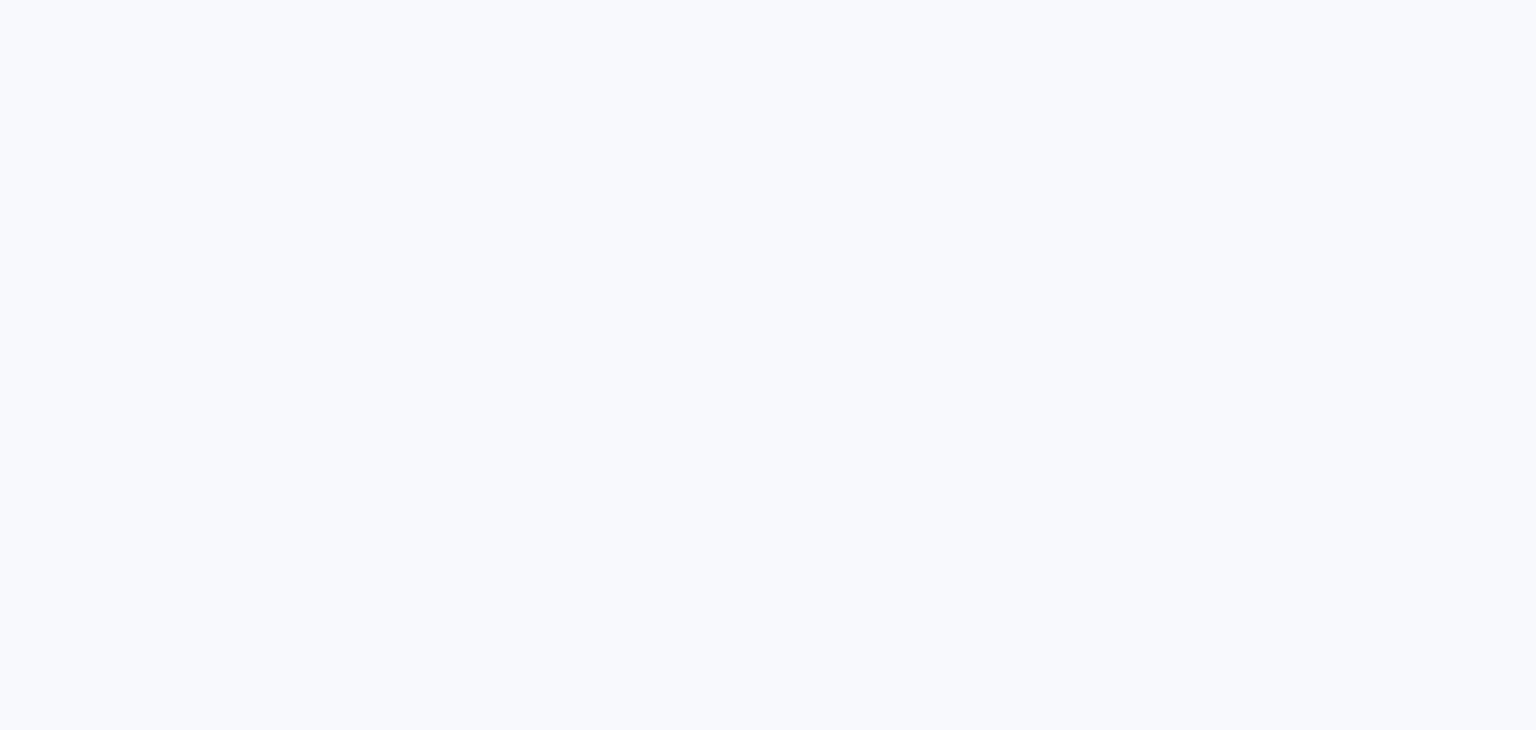 scroll, scrollTop: 0, scrollLeft: 0, axis: both 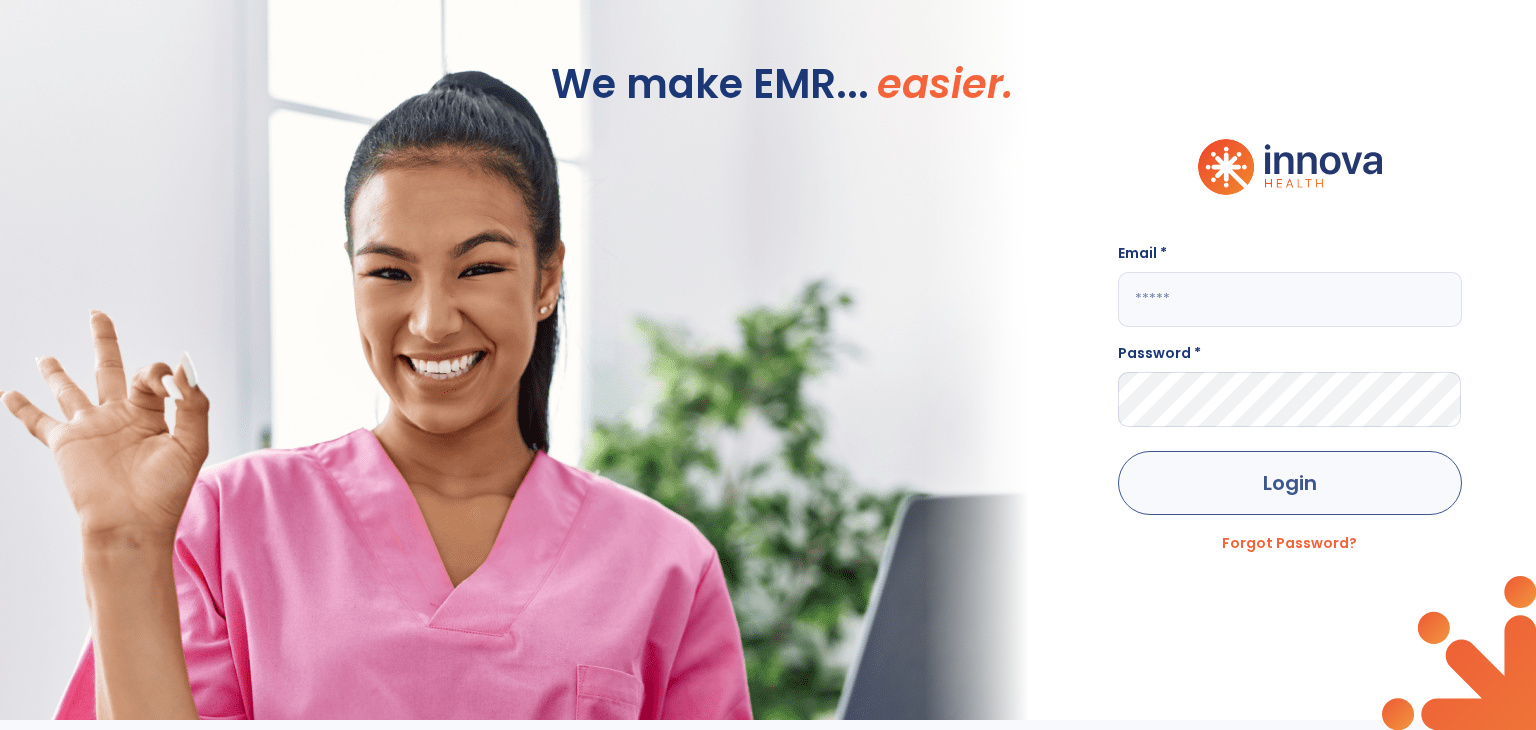 type on "**********" 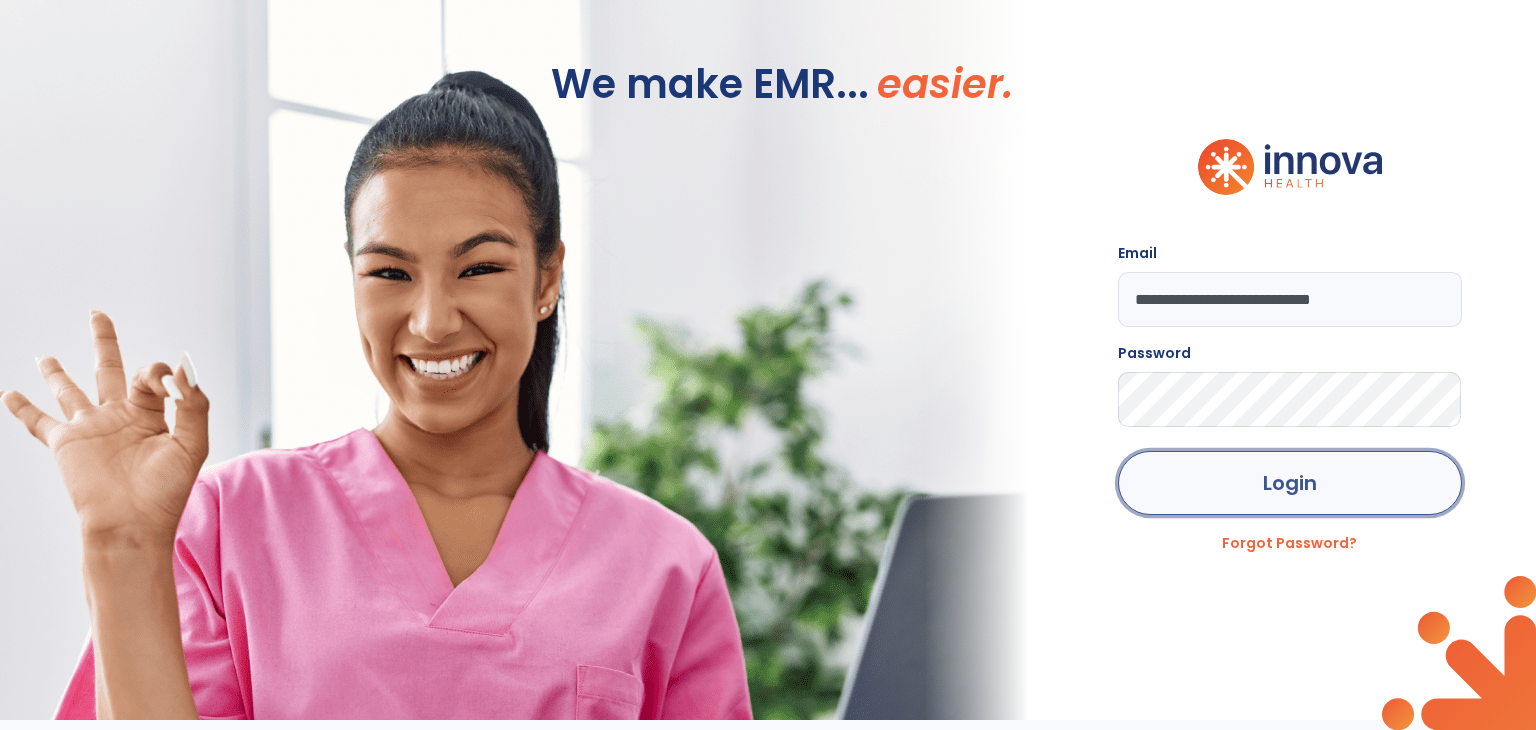 click on "Login" 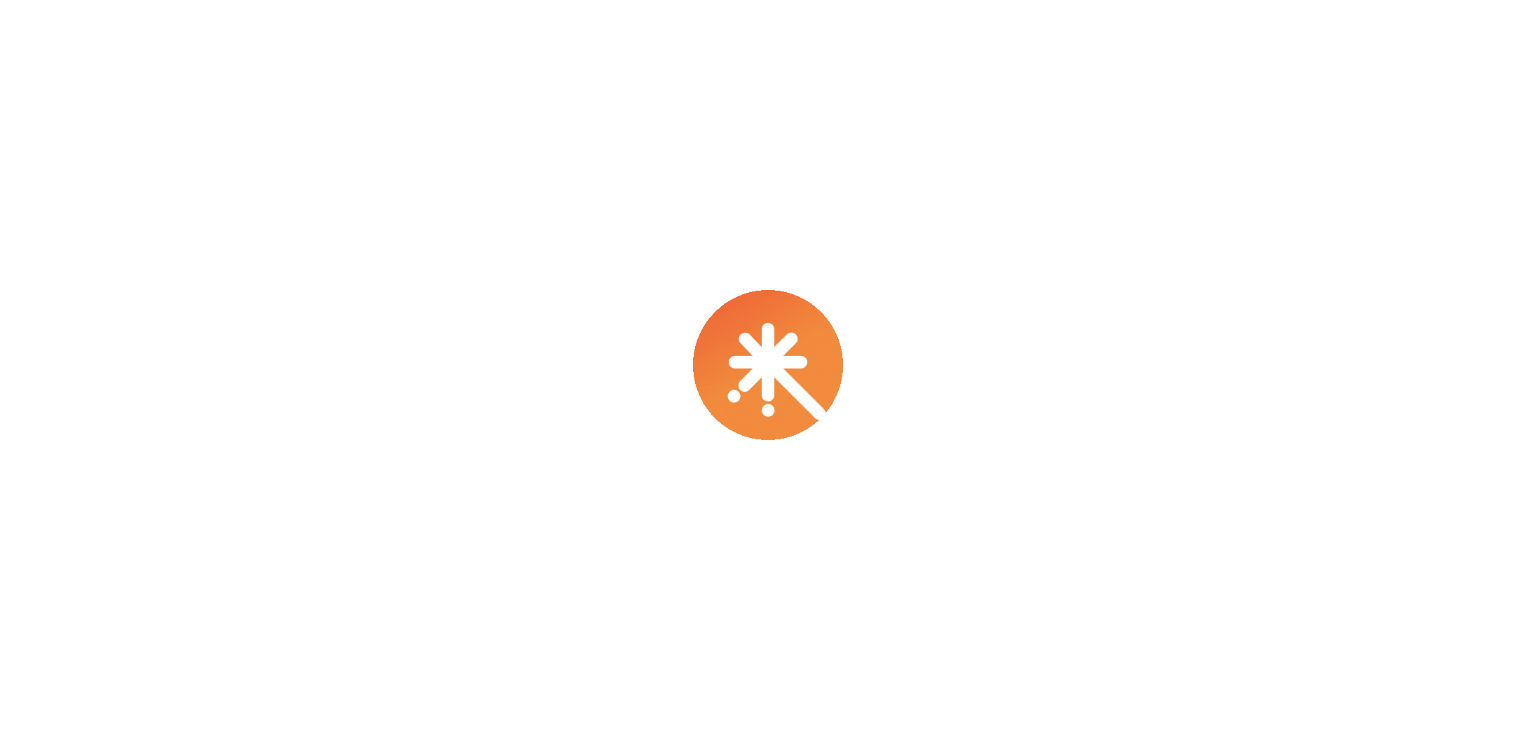 scroll, scrollTop: 0, scrollLeft: 0, axis: both 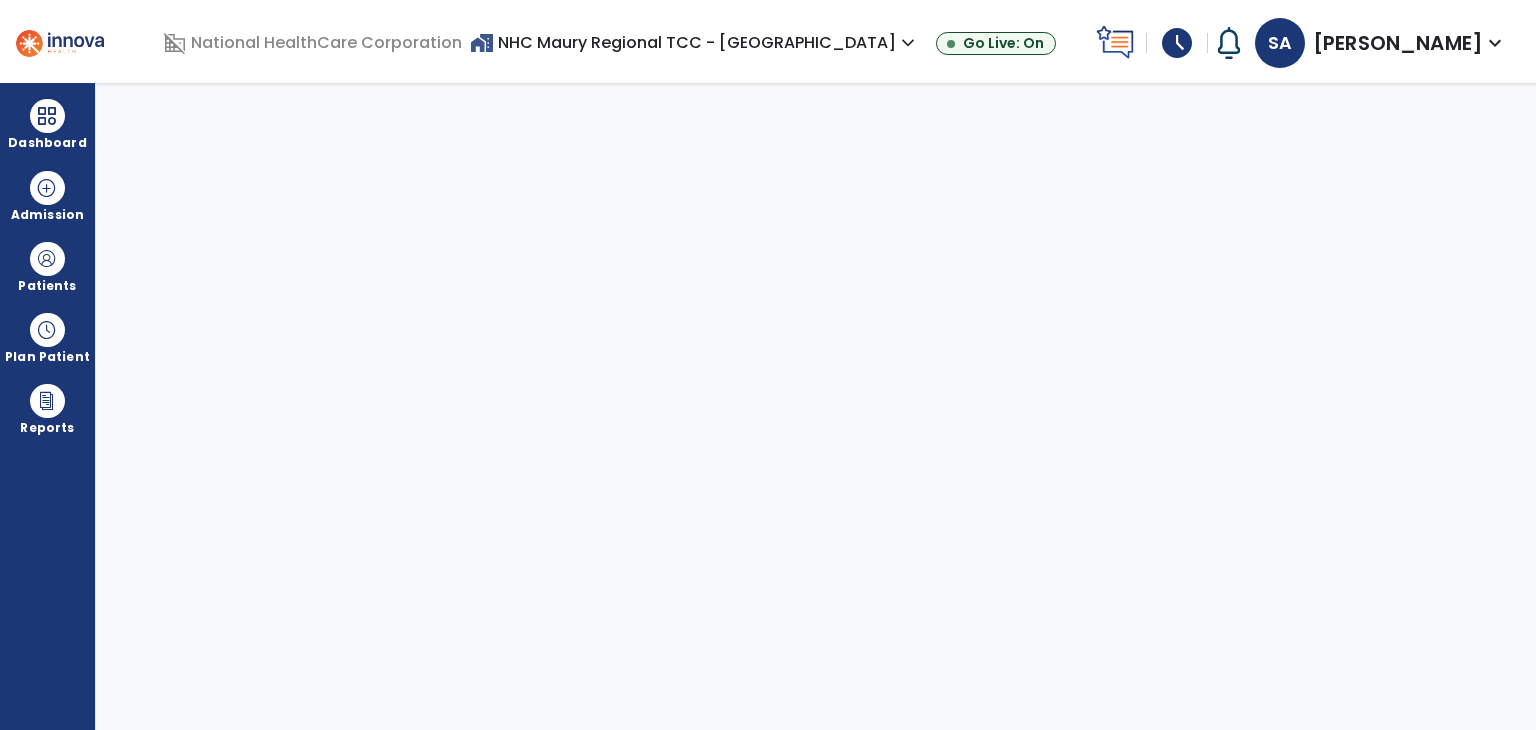 select on "****" 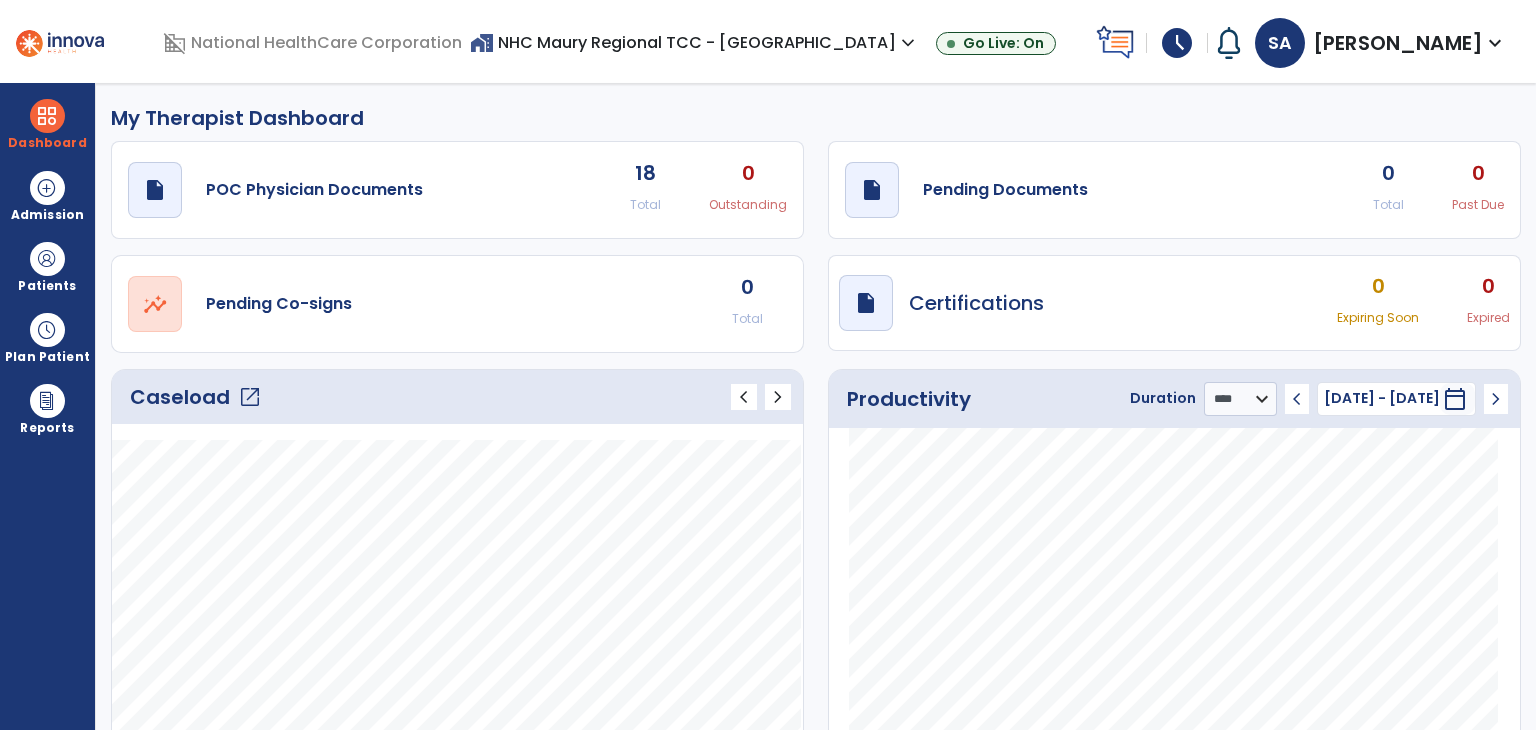 click on "schedule" at bounding box center (1177, 43) 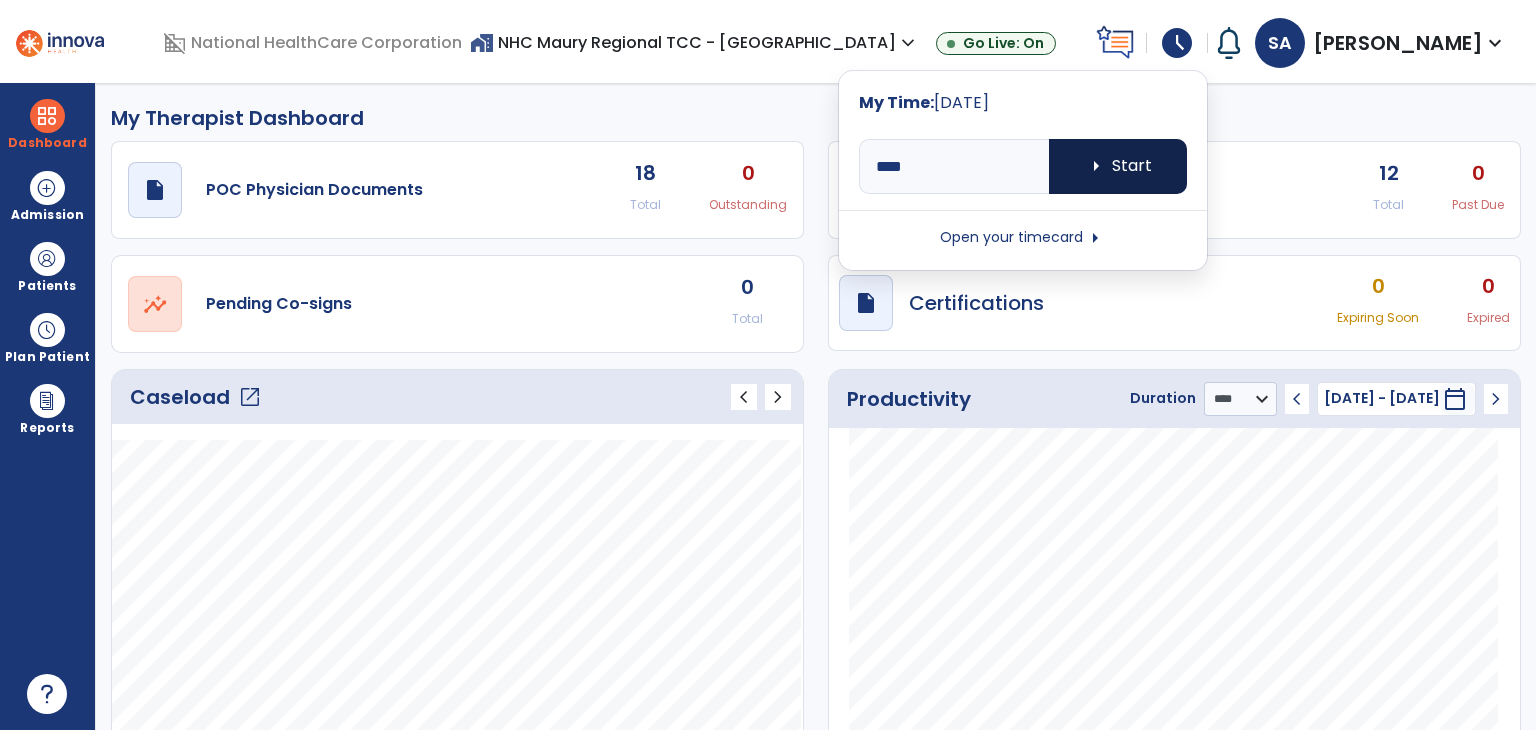 click on "arrow_right  Start" at bounding box center [1118, 166] 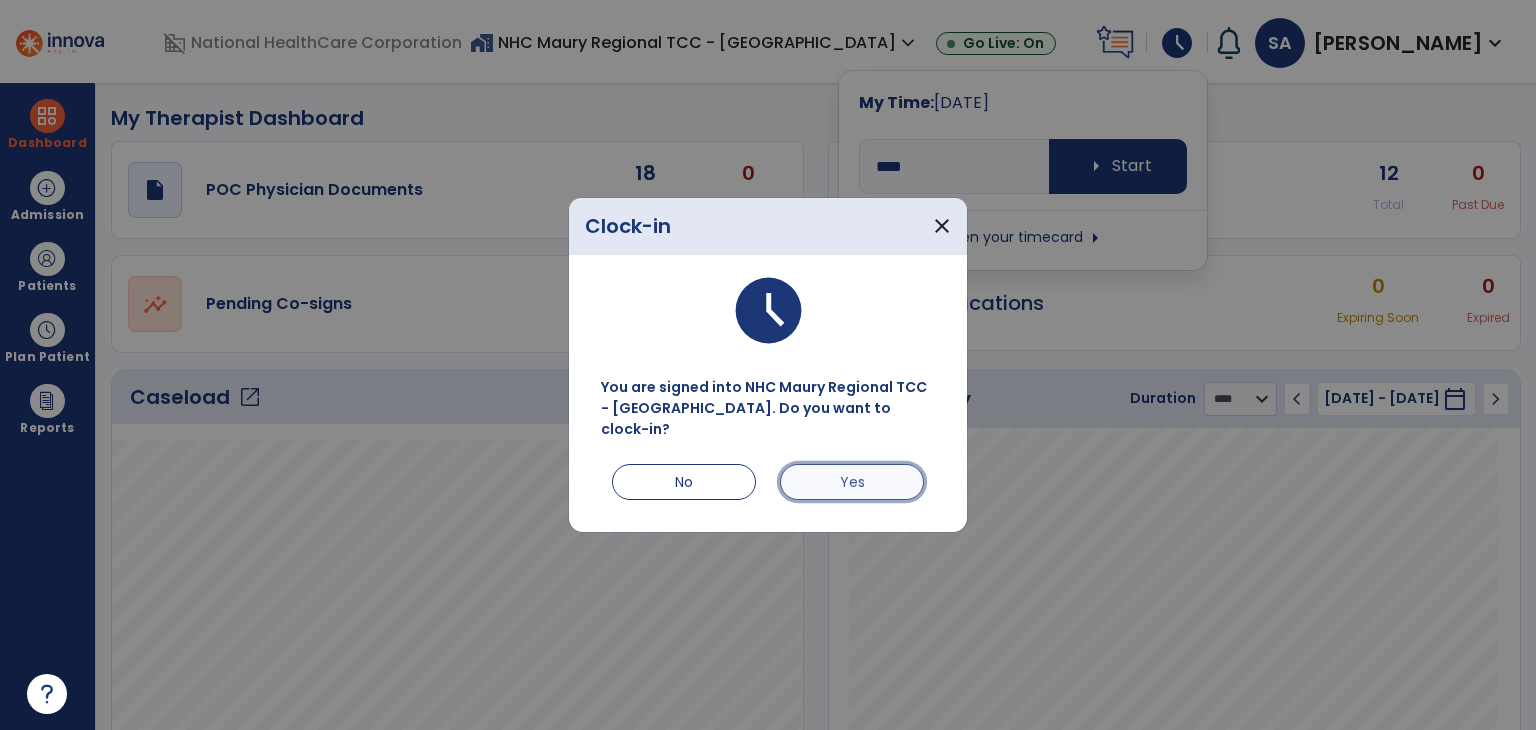 click on "Yes" at bounding box center [852, 482] 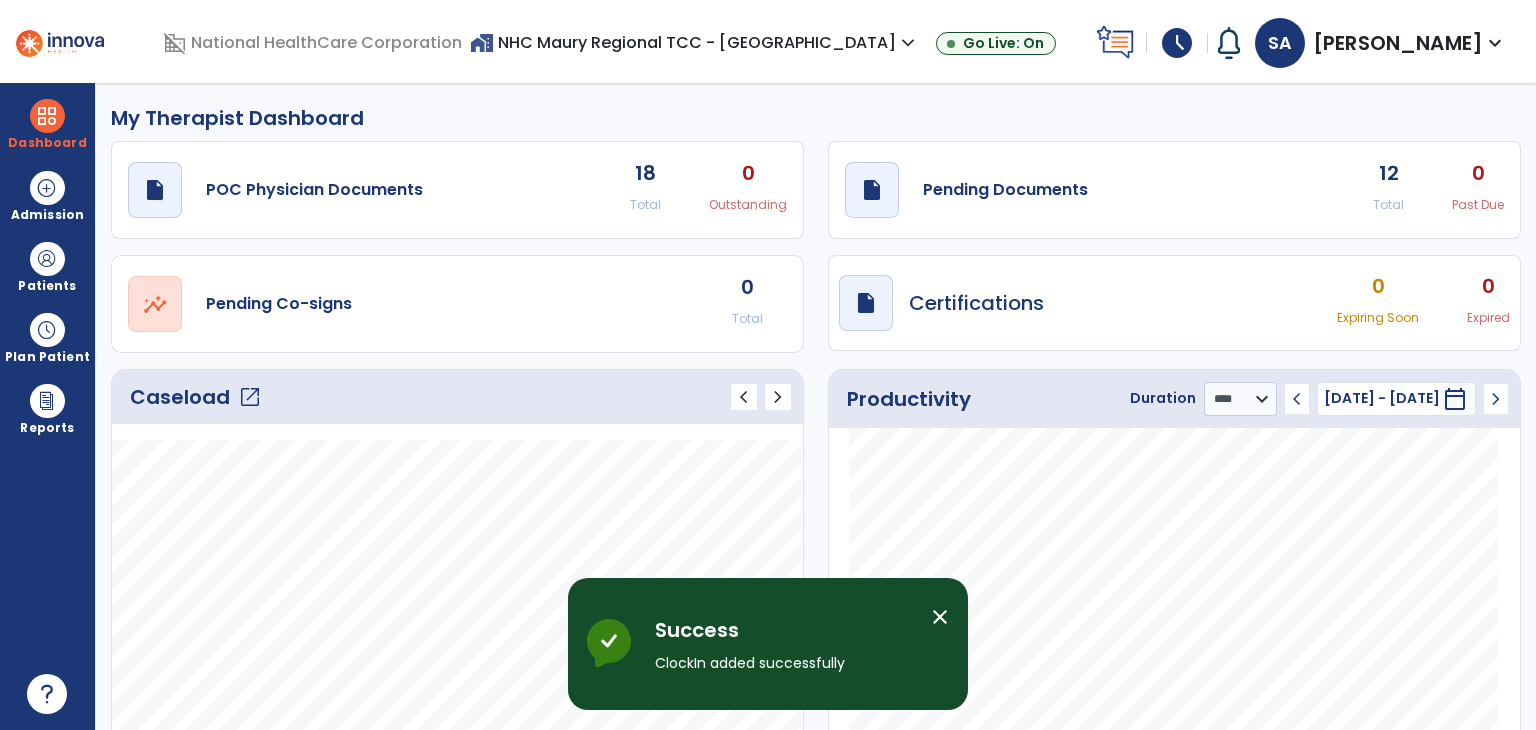 click on "open_in_new" 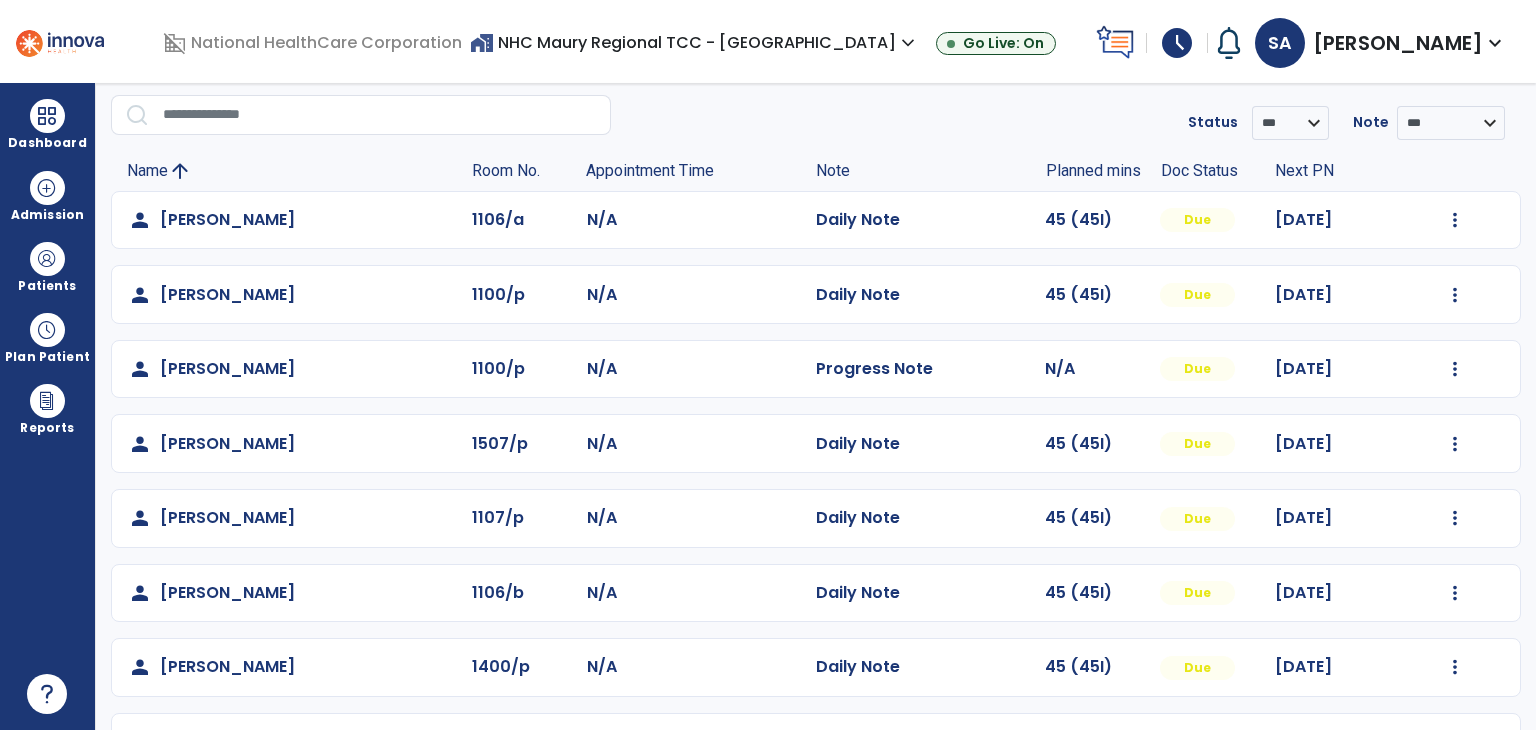 scroll, scrollTop: 0, scrollLeft: 0, axis: both 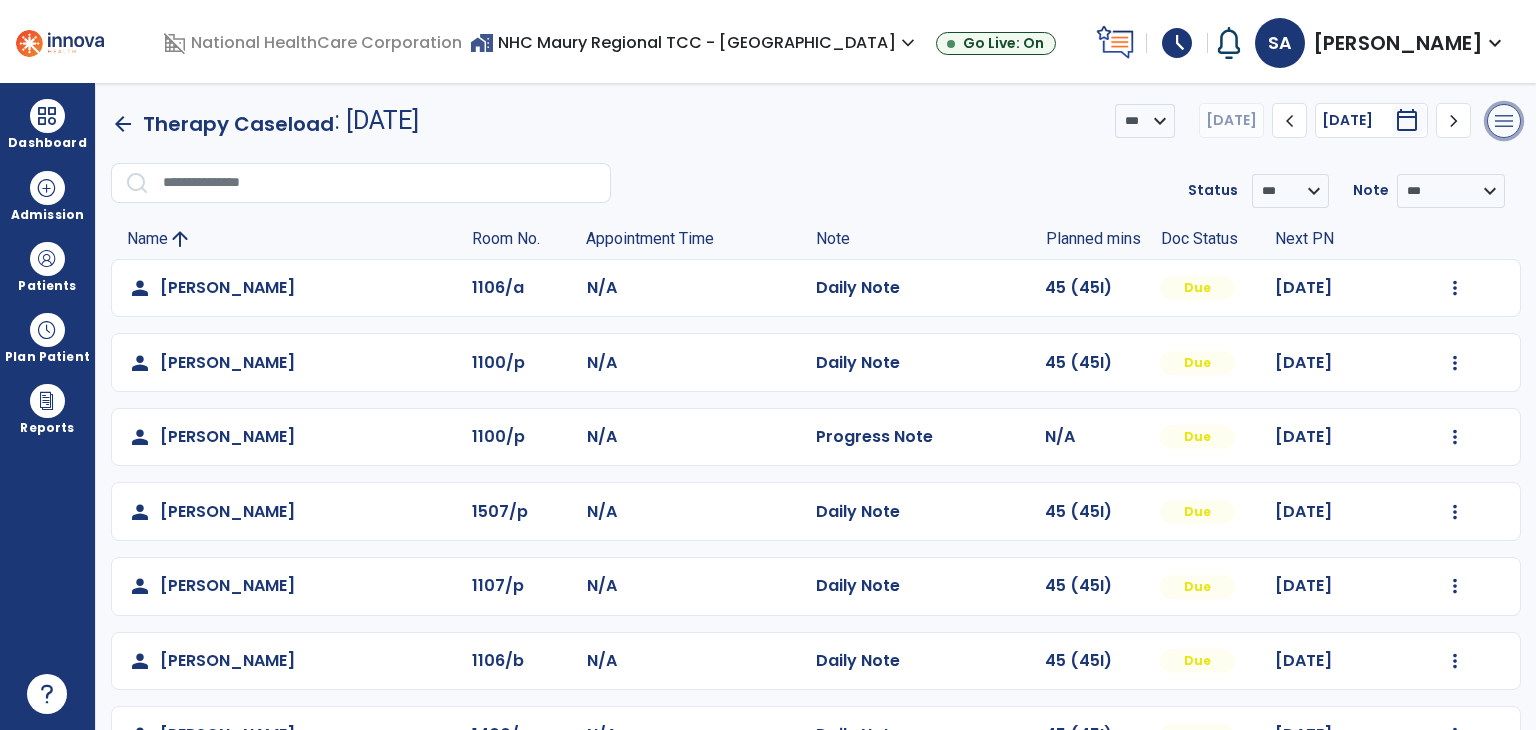 click on "menu" at bounding box center (1504, 121) 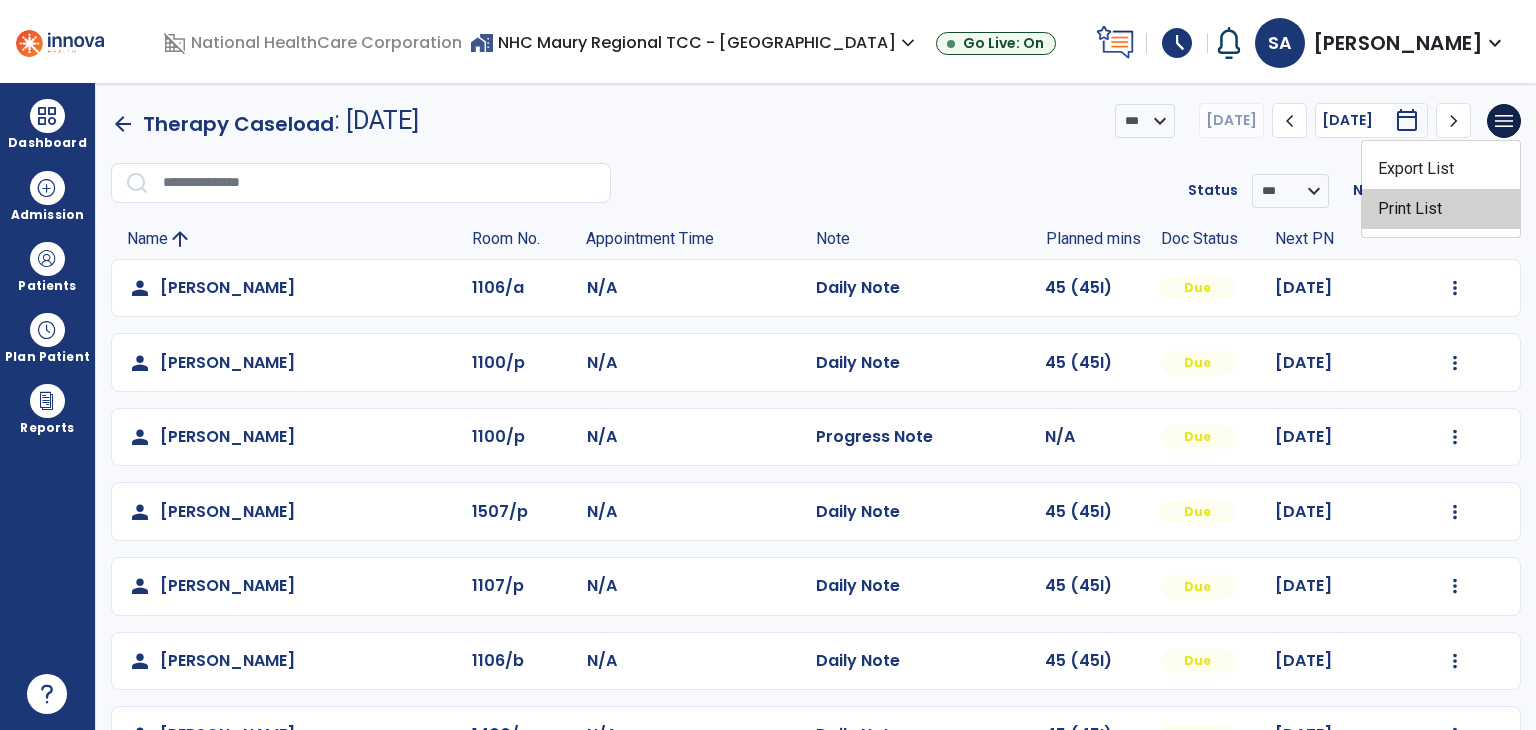 click on "Print List" 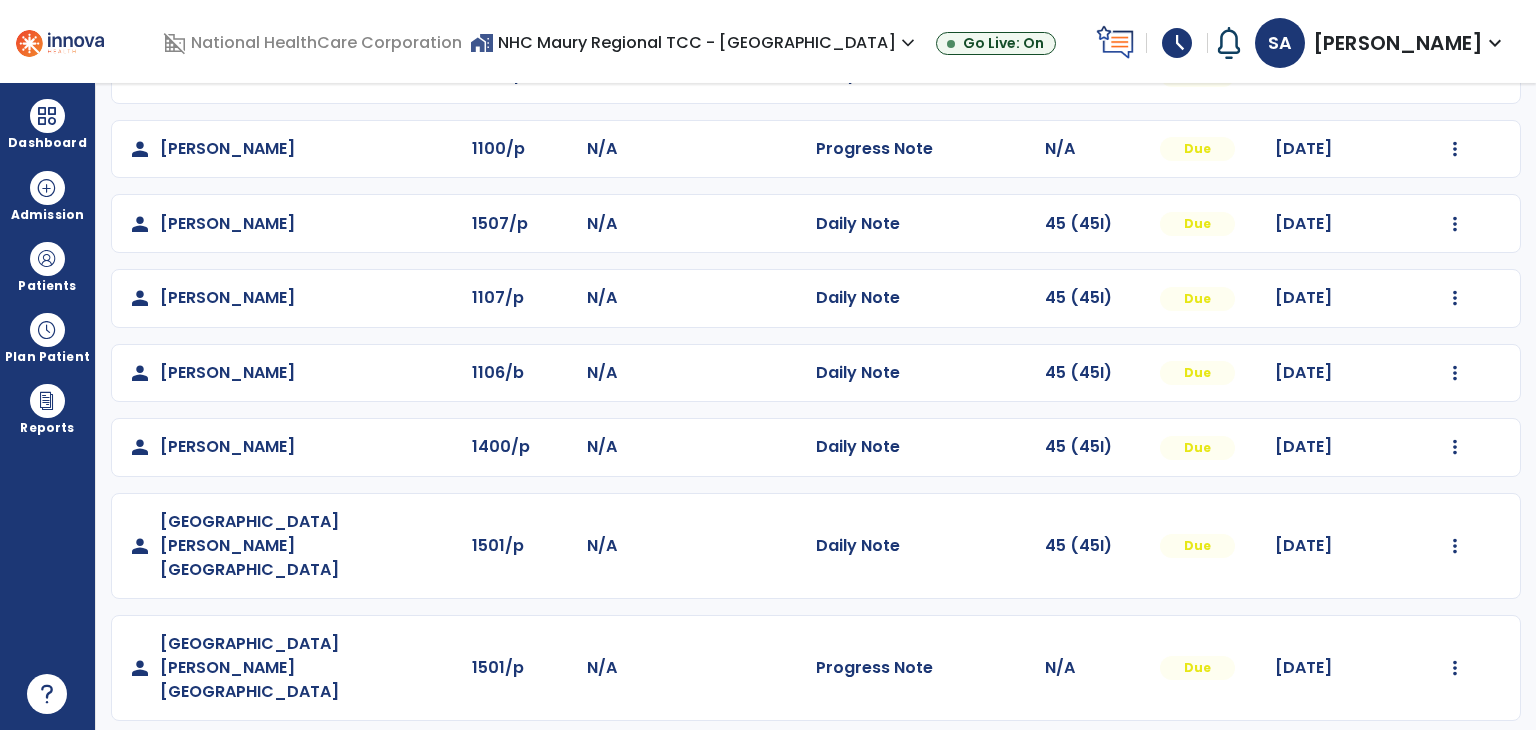 scroll, scrollTop: 278, scrollLeft: 0, axis: vertical 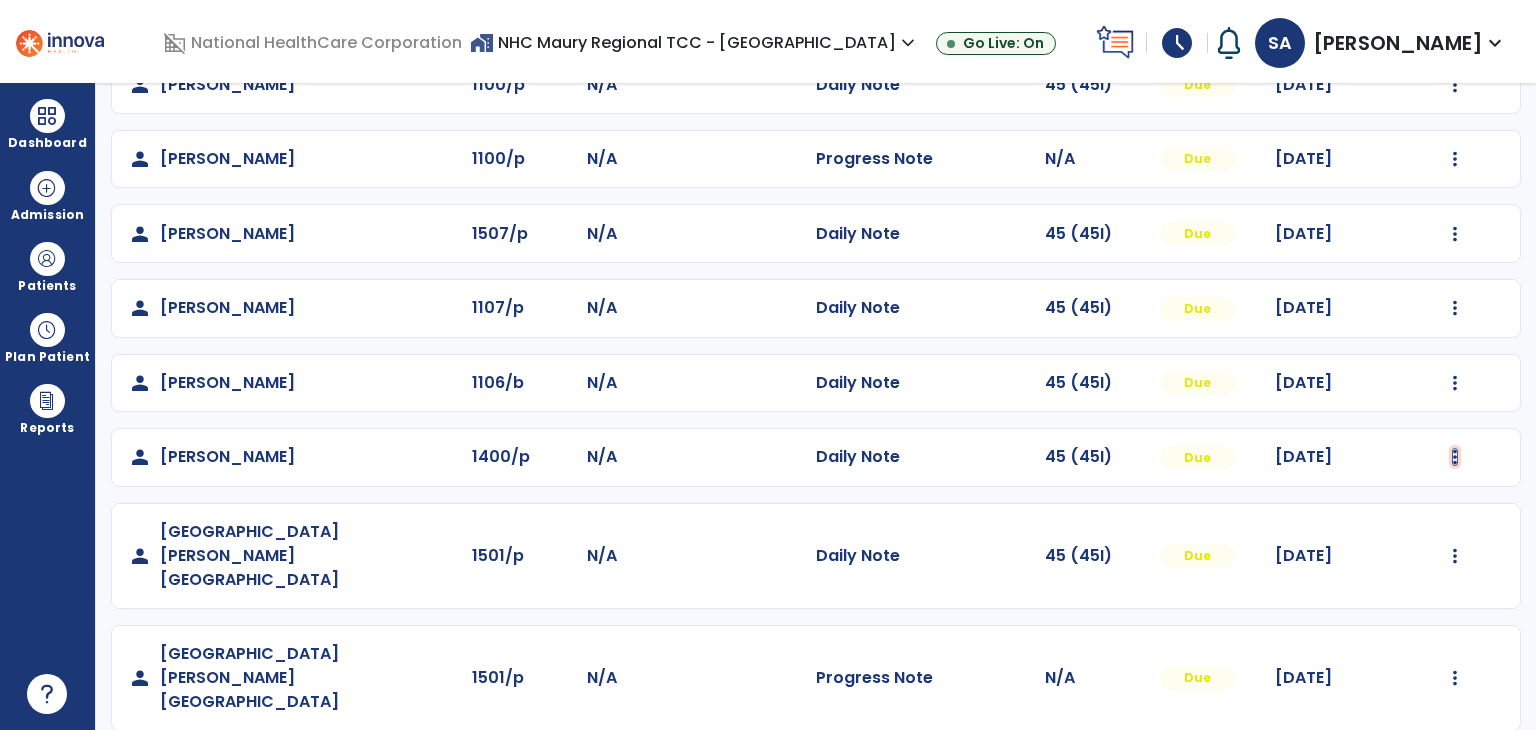 click at bounding box center [1455, 10] 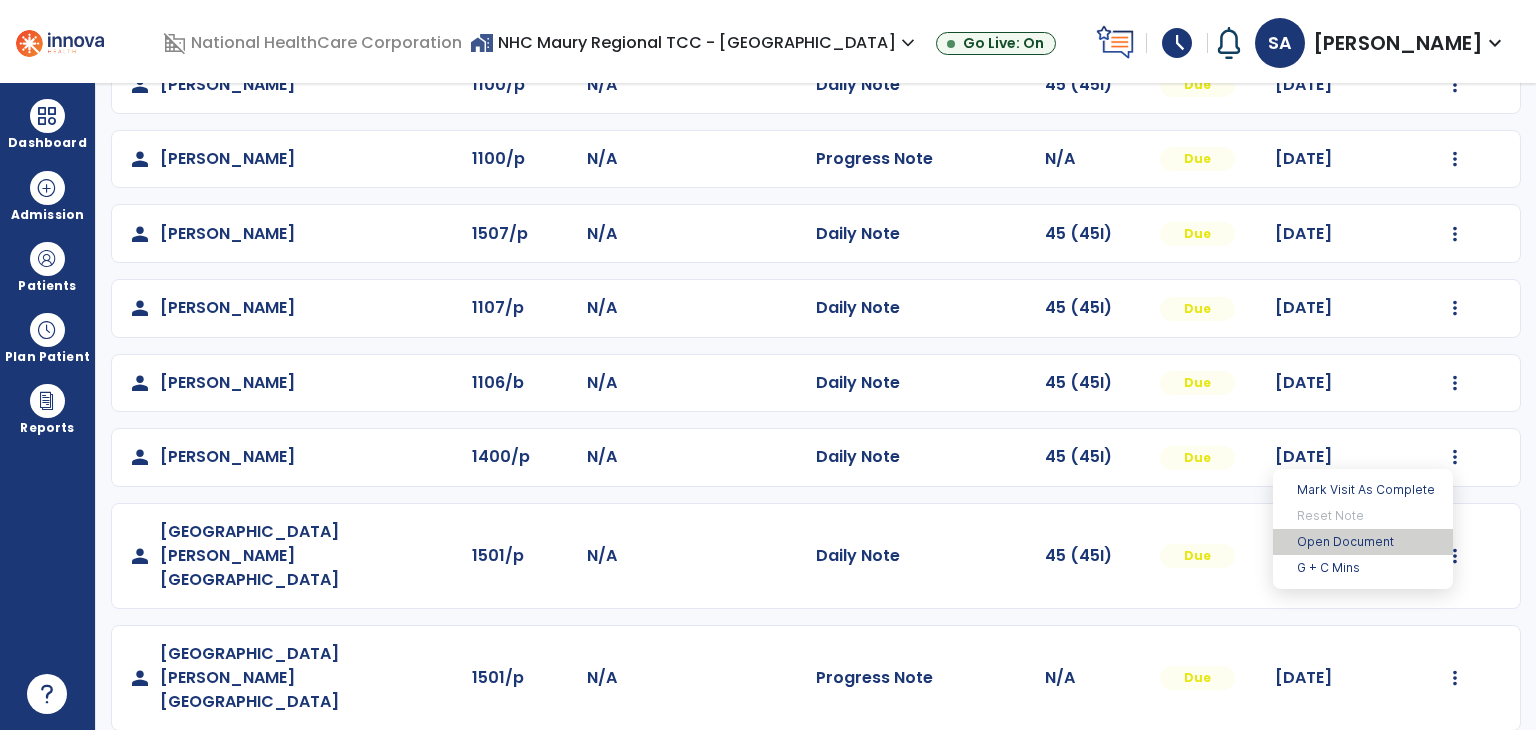 click on "Open Document" at bounding box center (1363, 542) 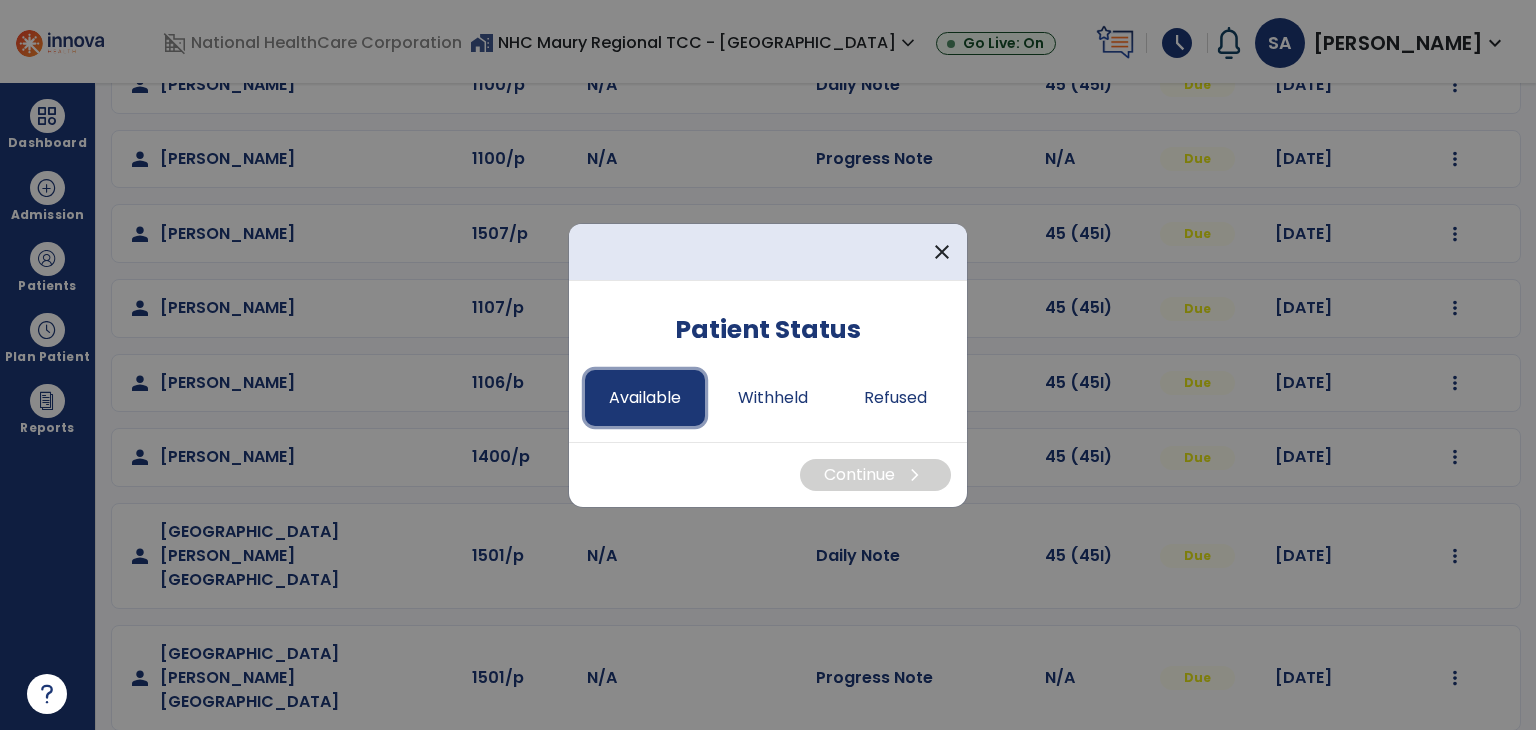 click on "Available" at bounding box center [645, 398] 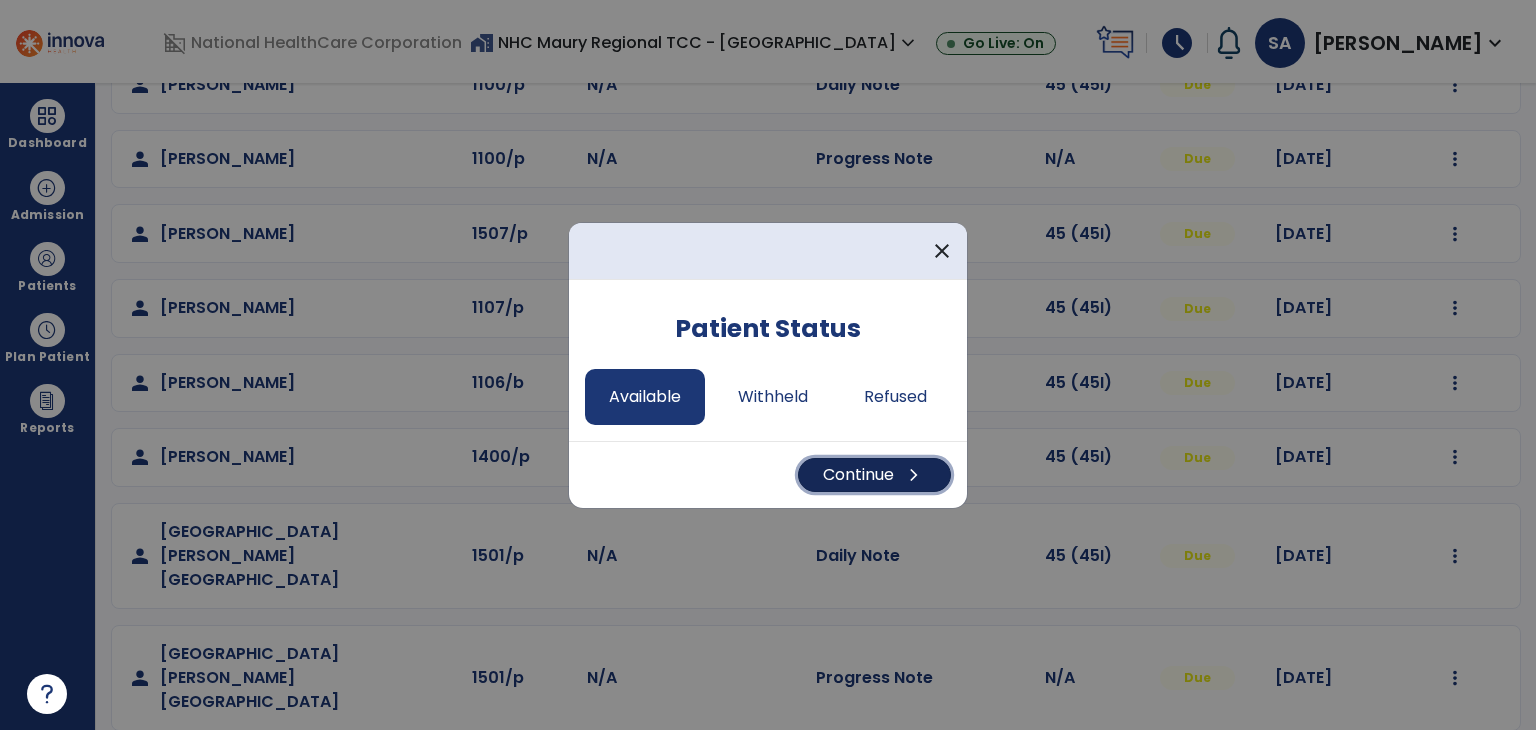 click on "Continue   chevron_right" at bounding box center (874, 475) 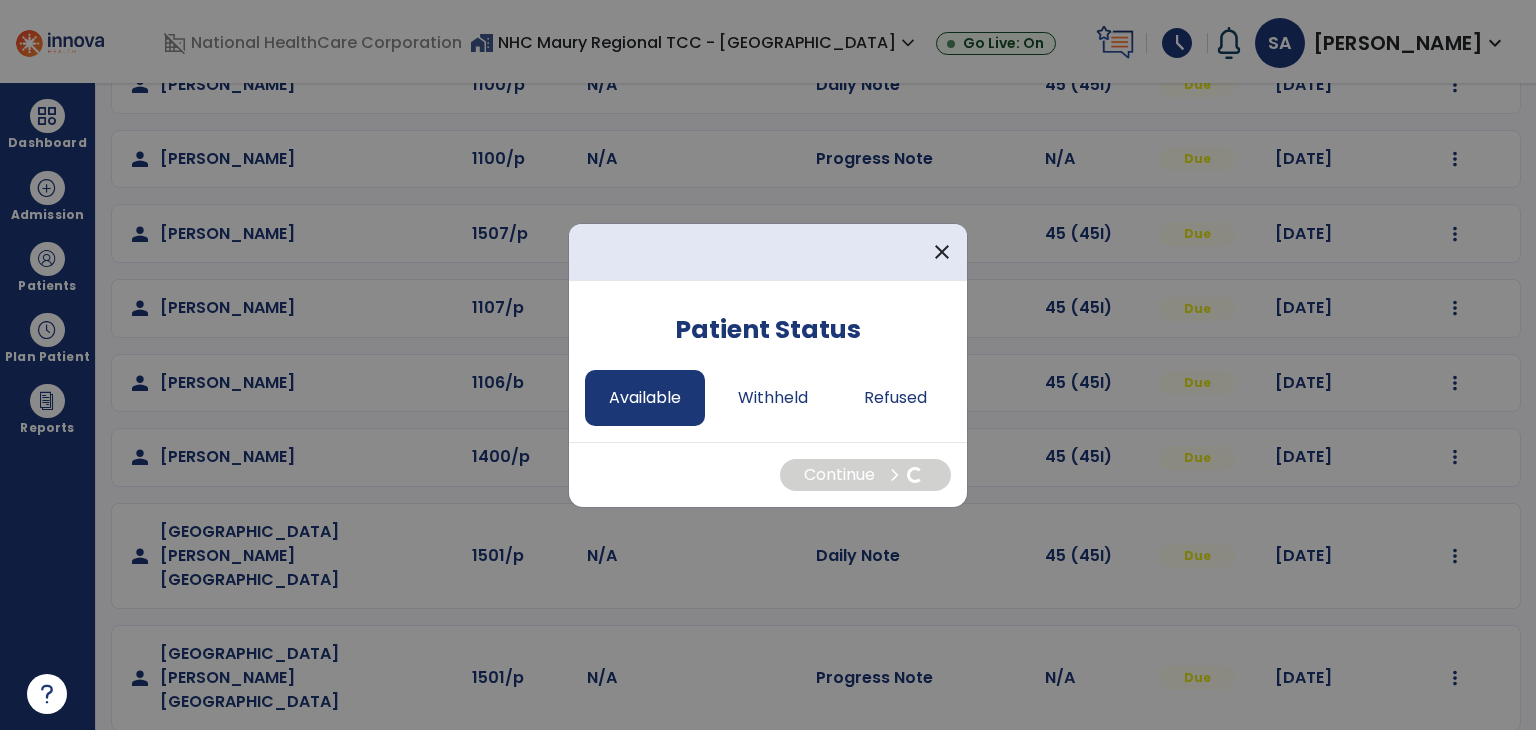 select on "*" 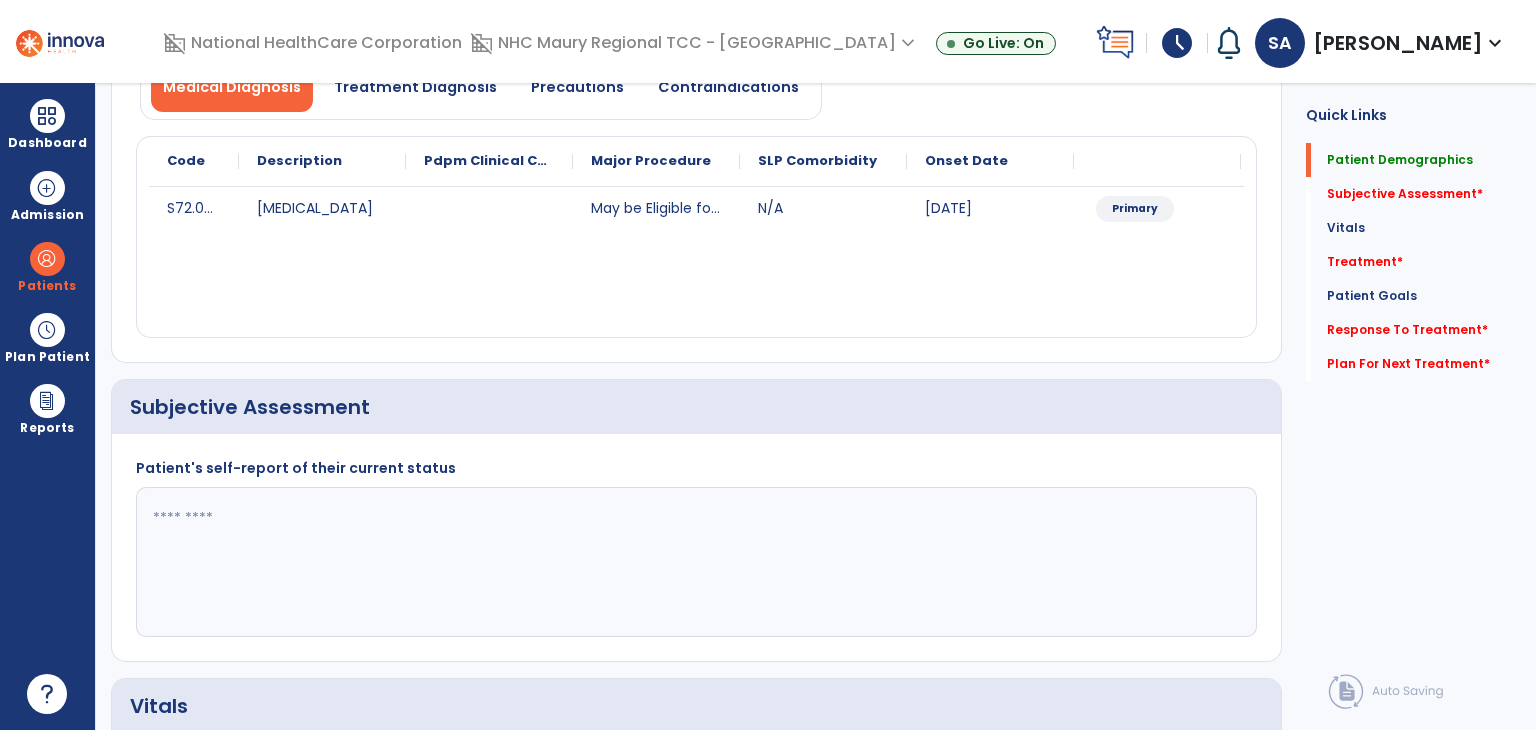 click 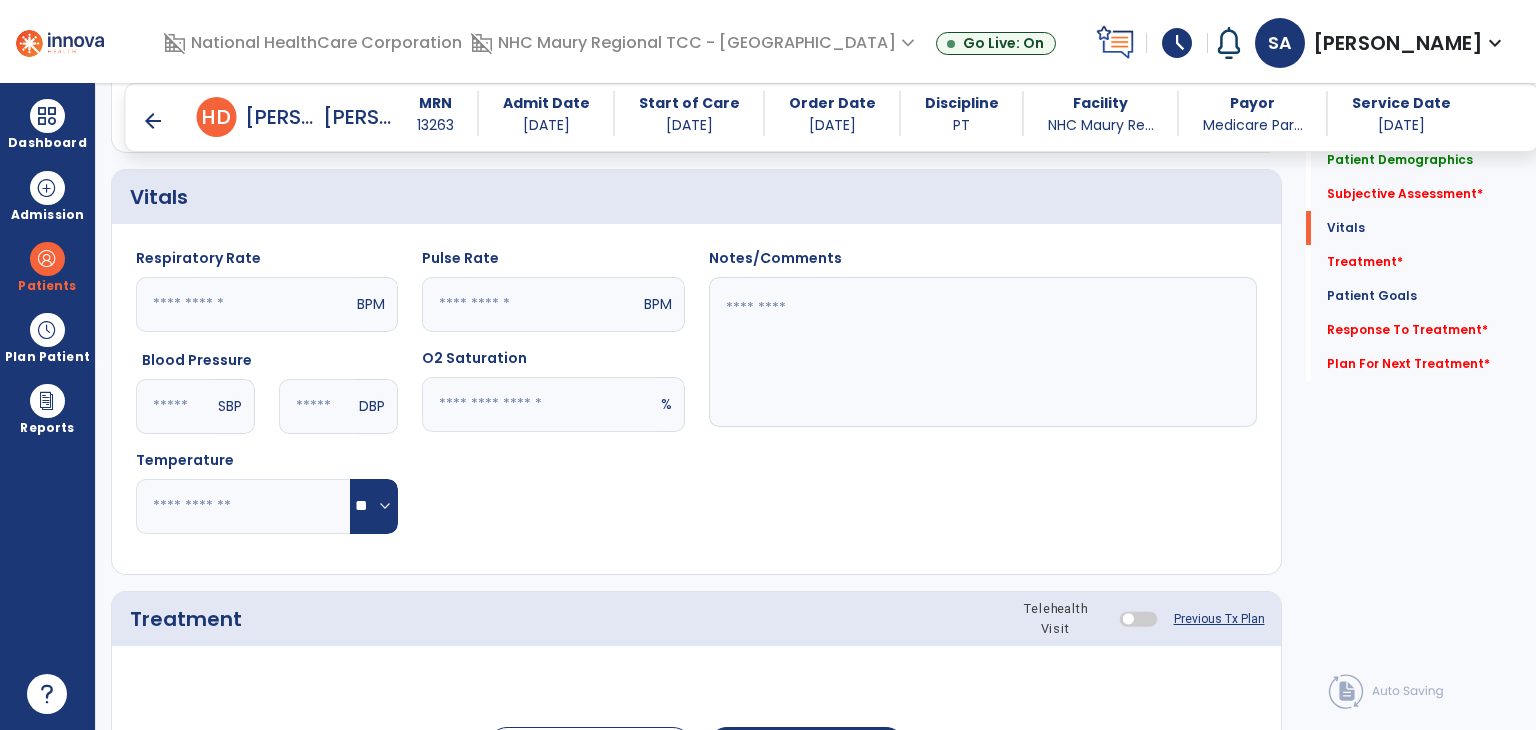 scroll, scrollTop: 770, scrollLeft: 0, axis: vertical 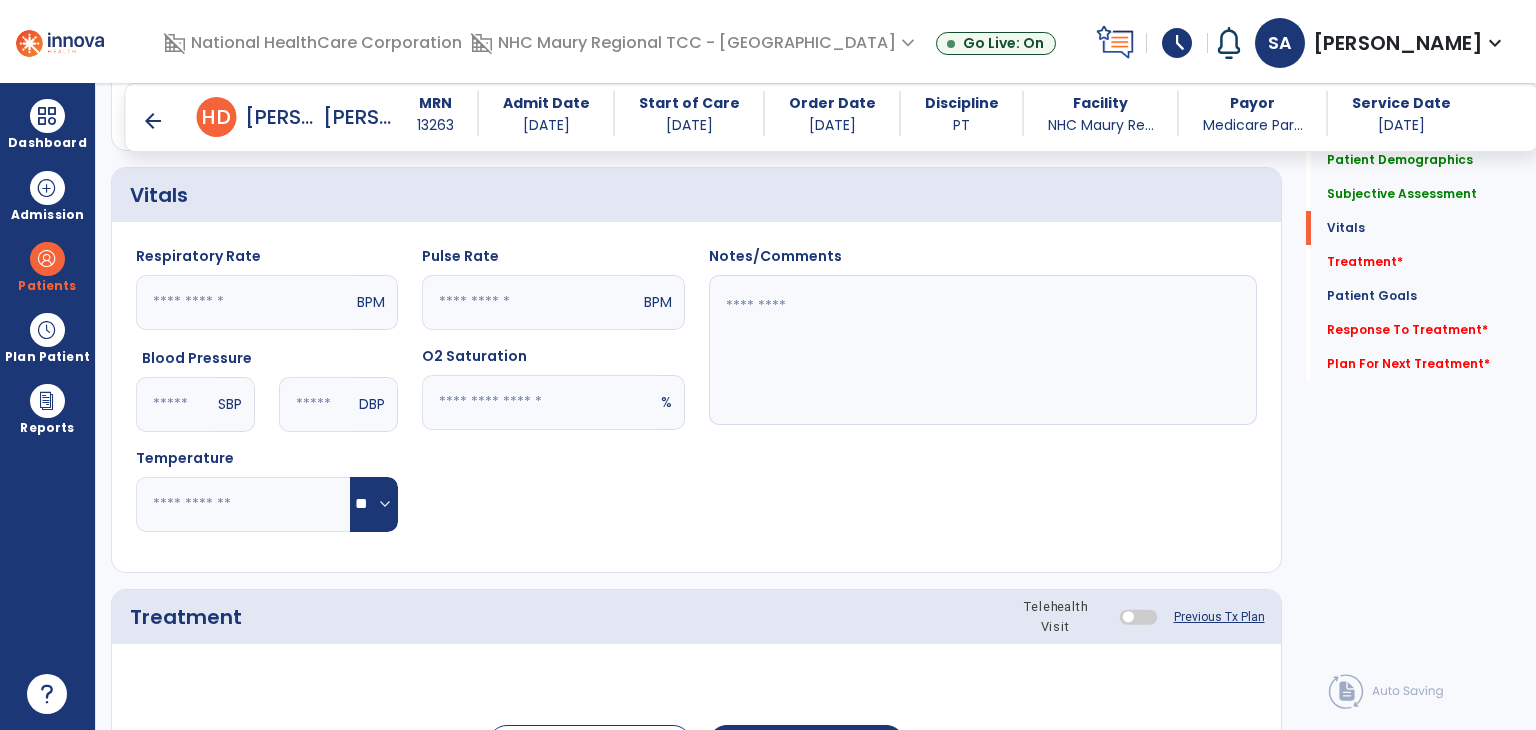 type on "**********" 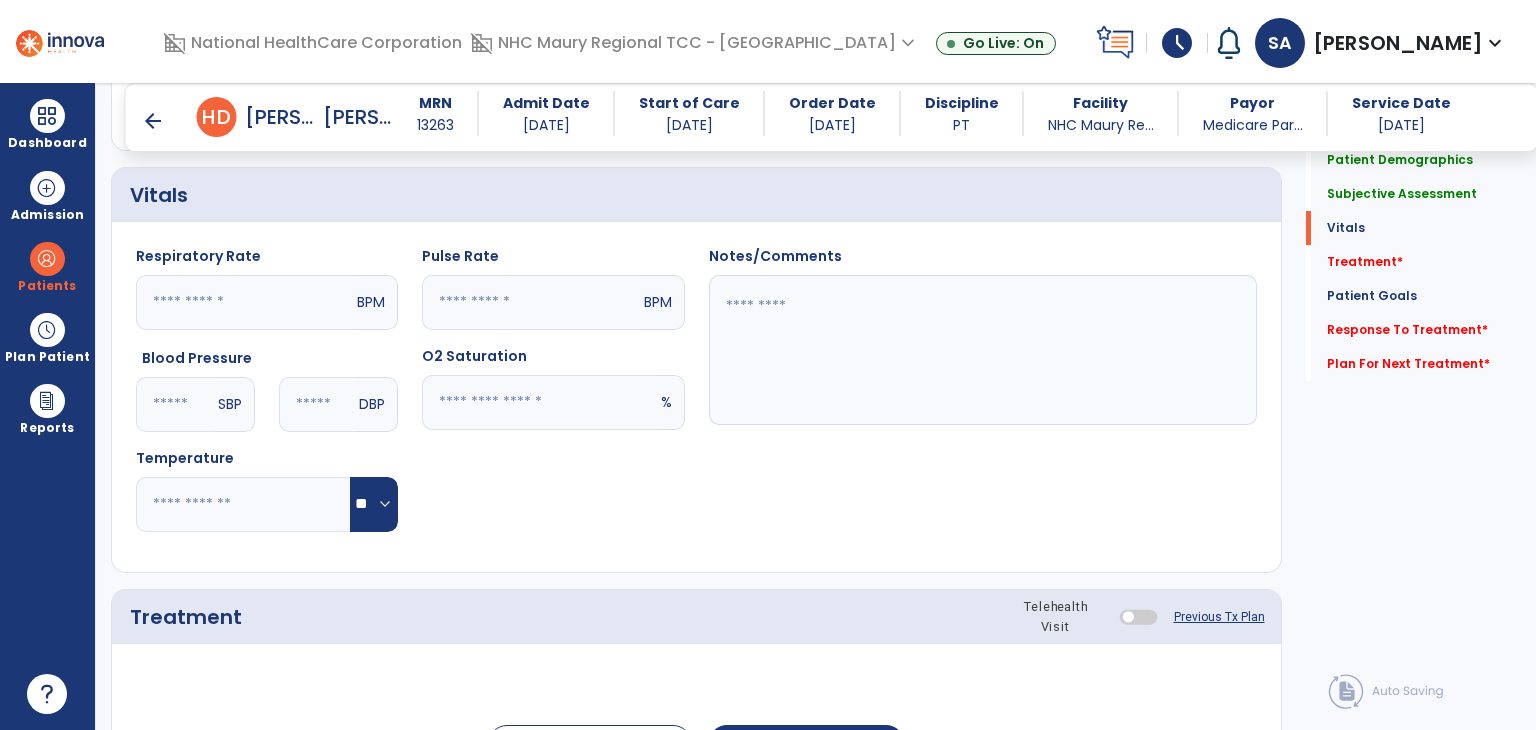 click 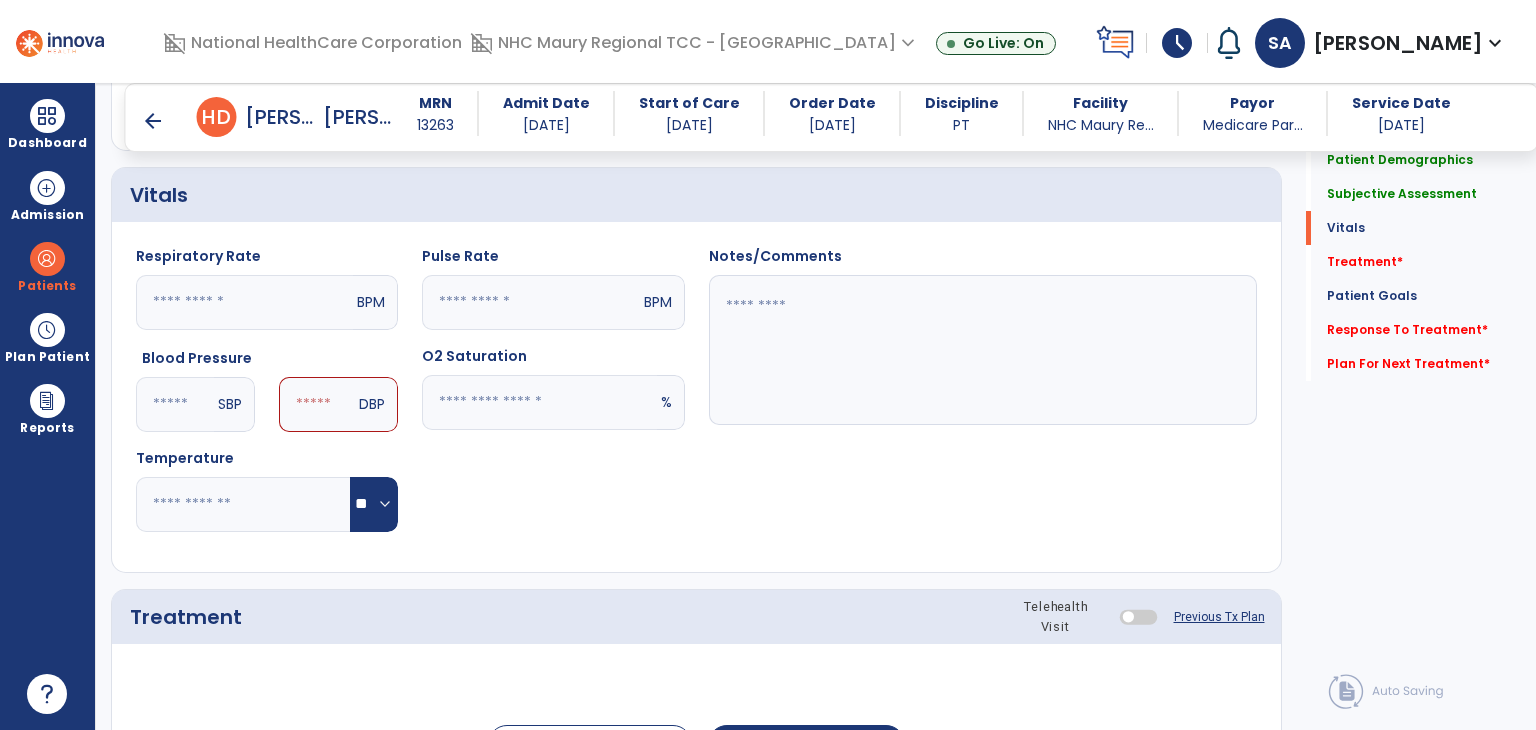 type on "***" 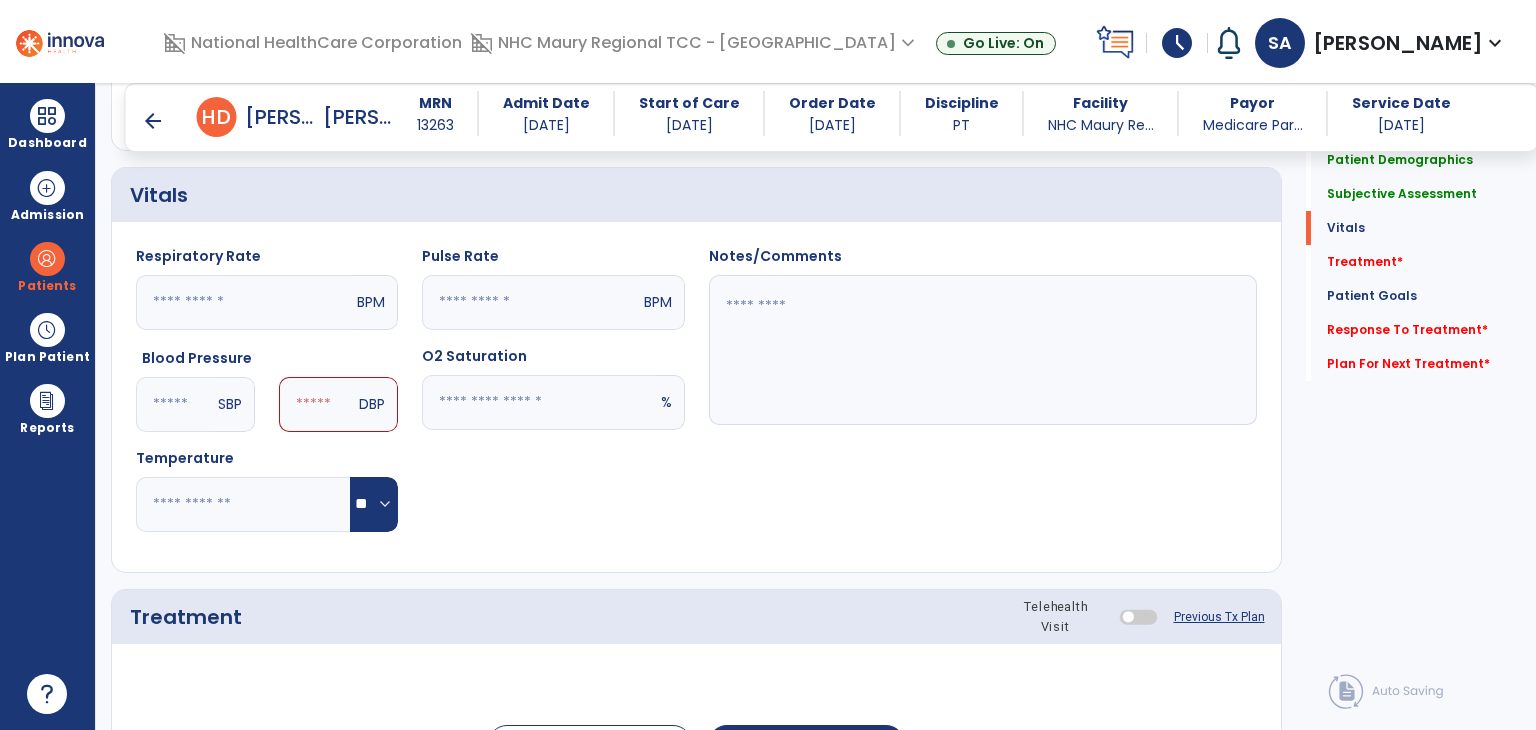 click 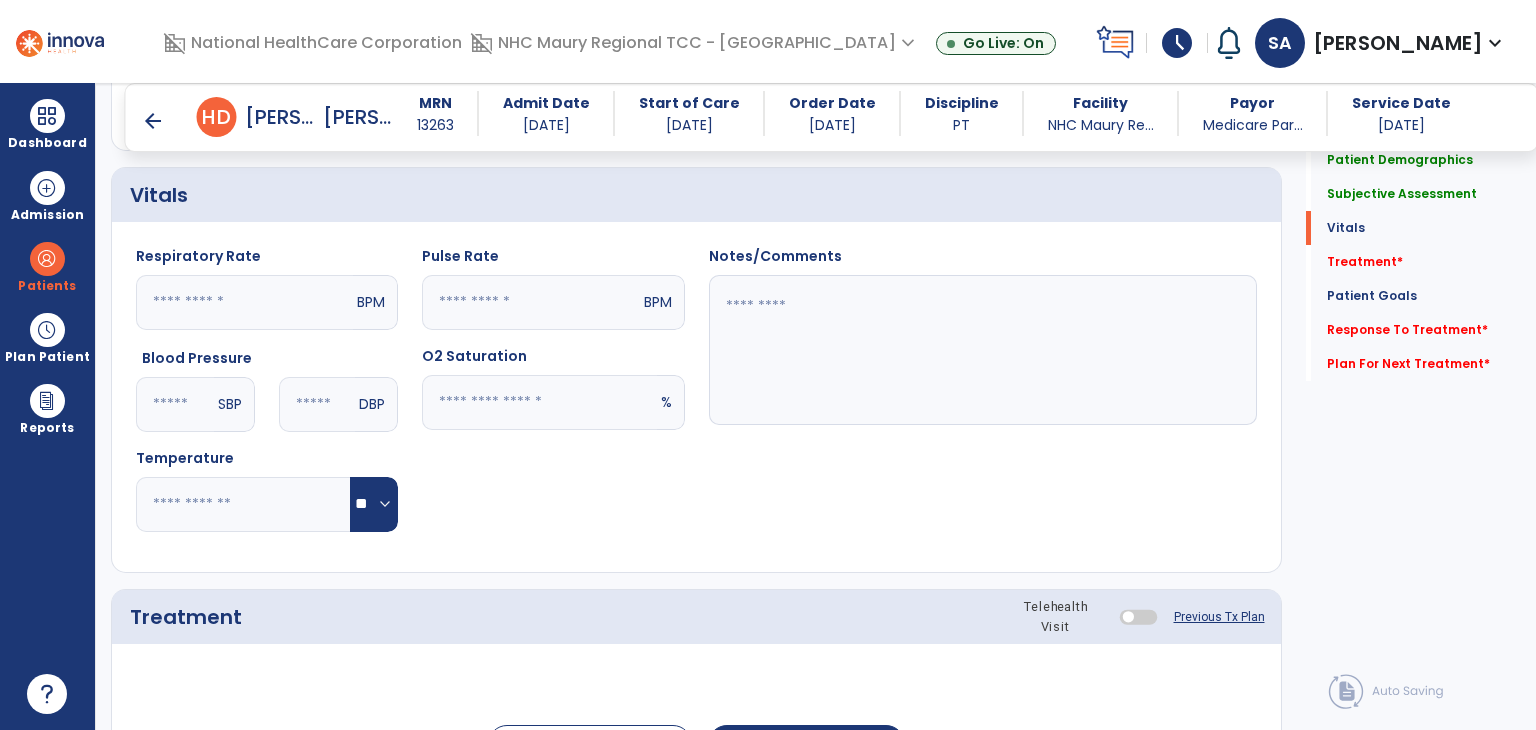 type on "**" 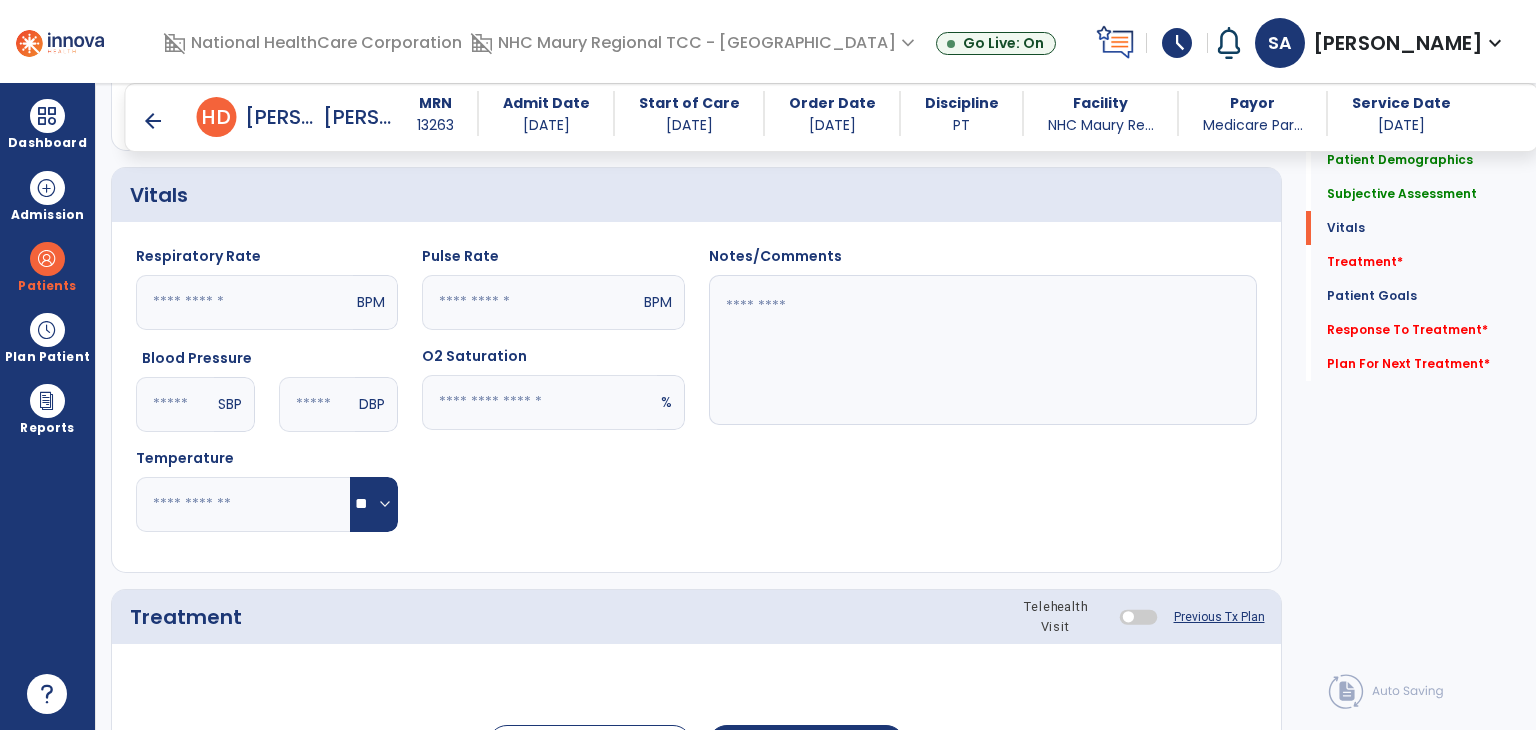 click 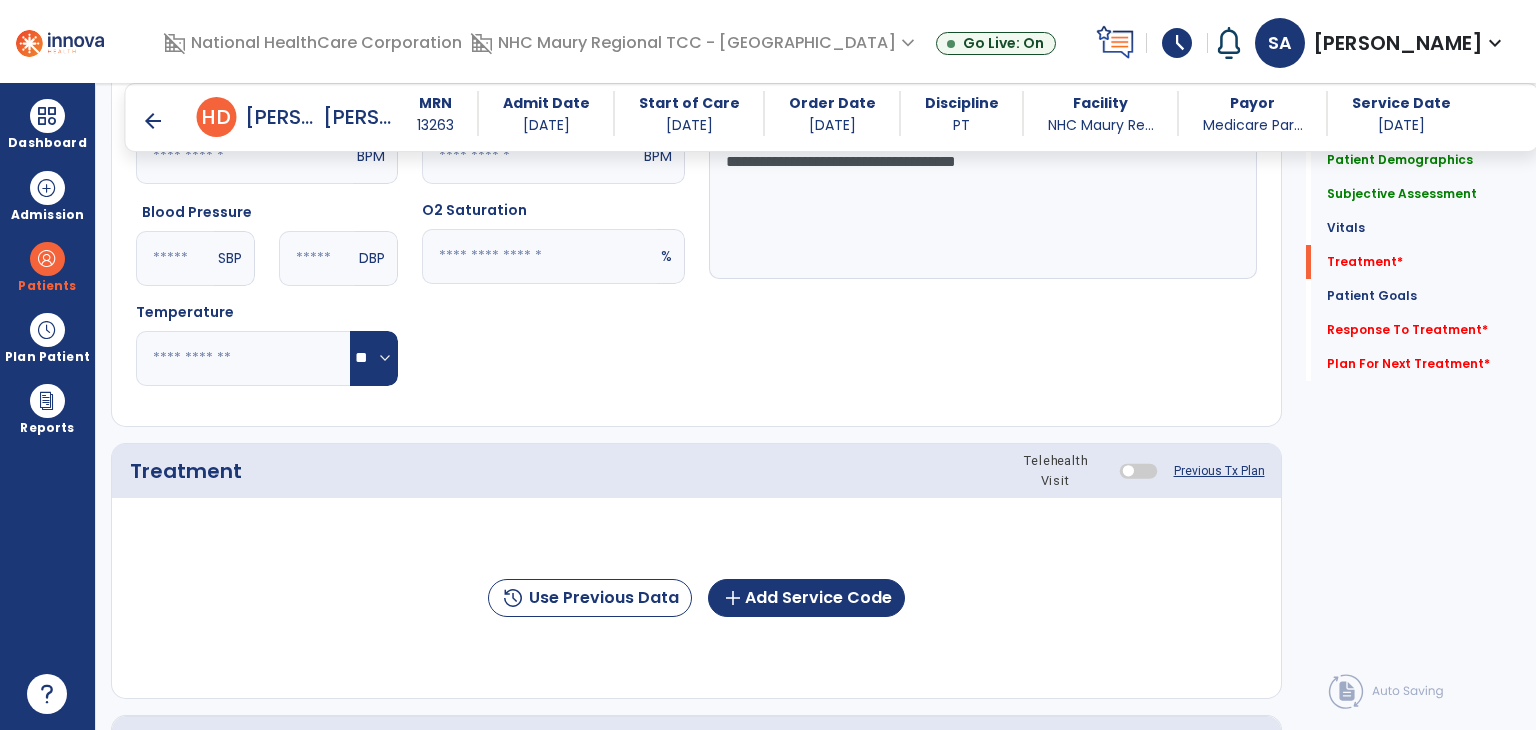 scroll, scrollTop: 1258, scrollLeft: 0, axis: vertical 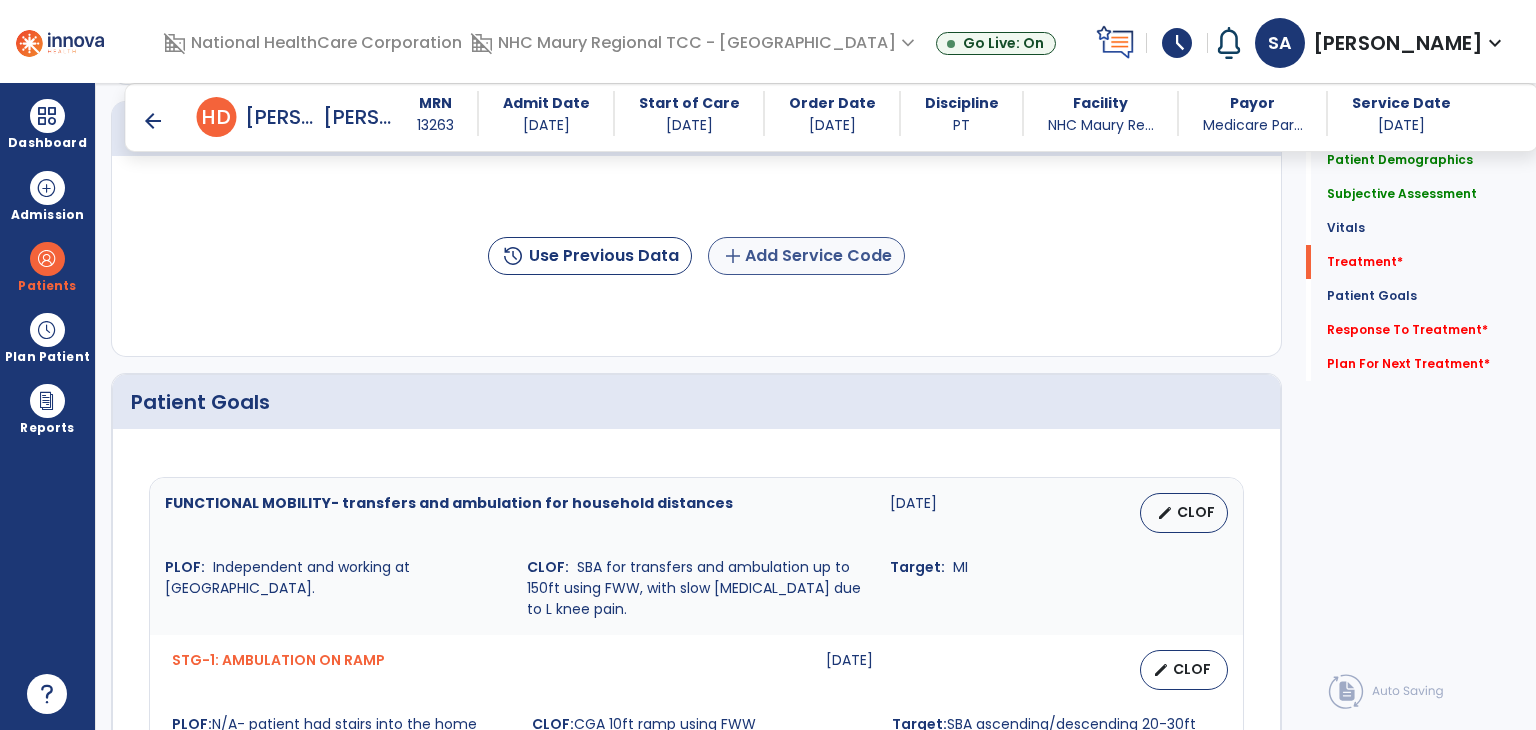 type on "**********" 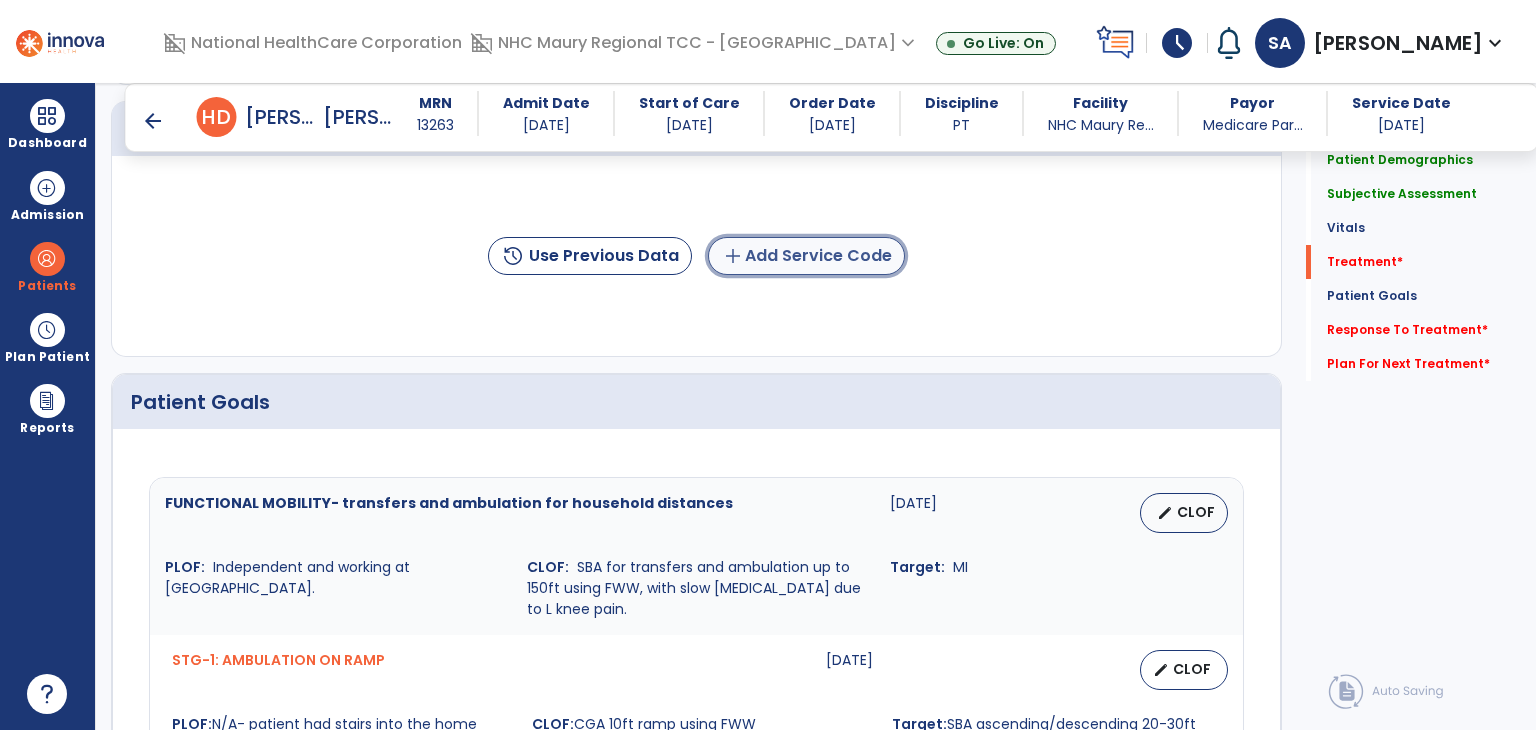click on "add  Add Service Code" 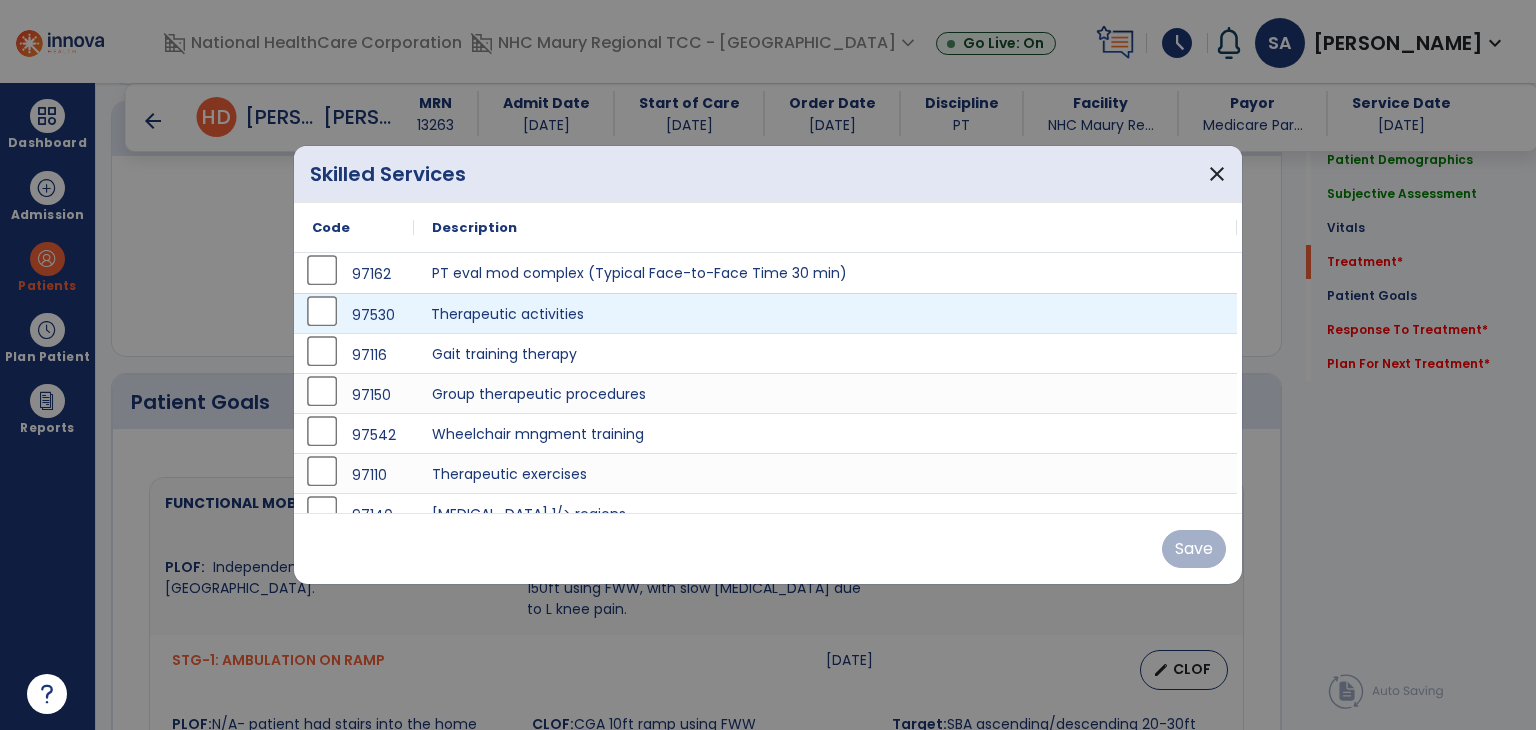 click on "Therapeutic activities" at bounding box center (825, 313) 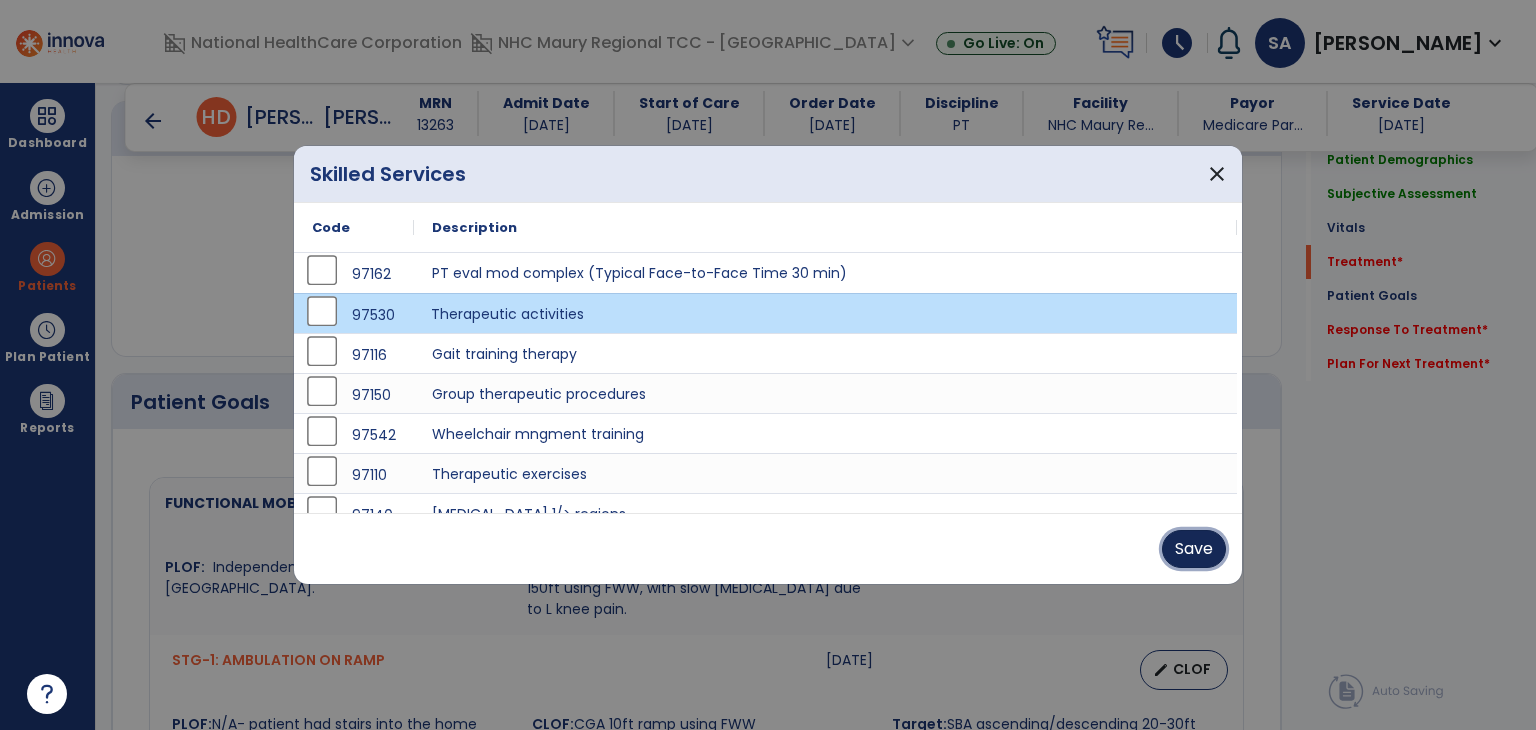 click on "Save" at bounding box center [1194, 549] 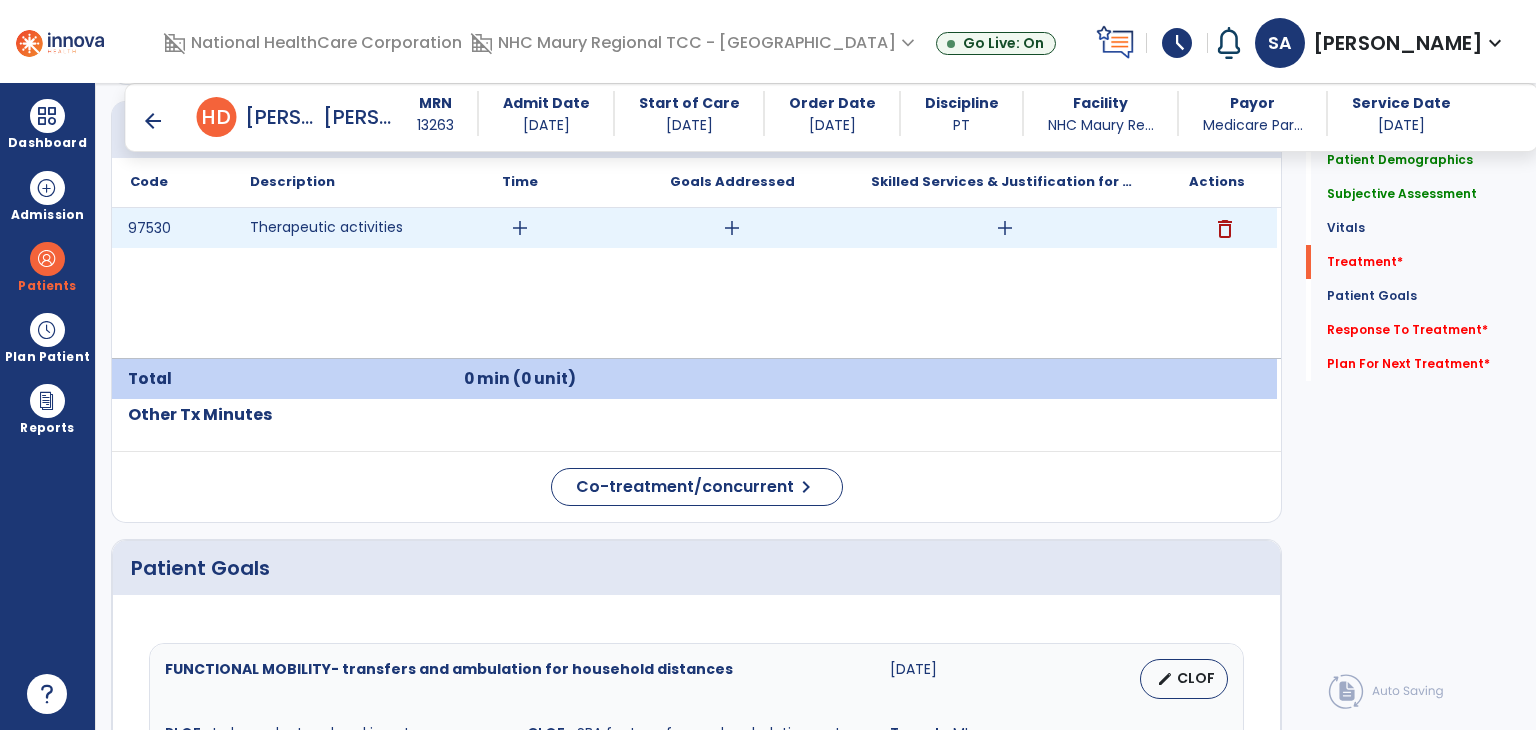 click on "add" at bounding box center [1005, 228] 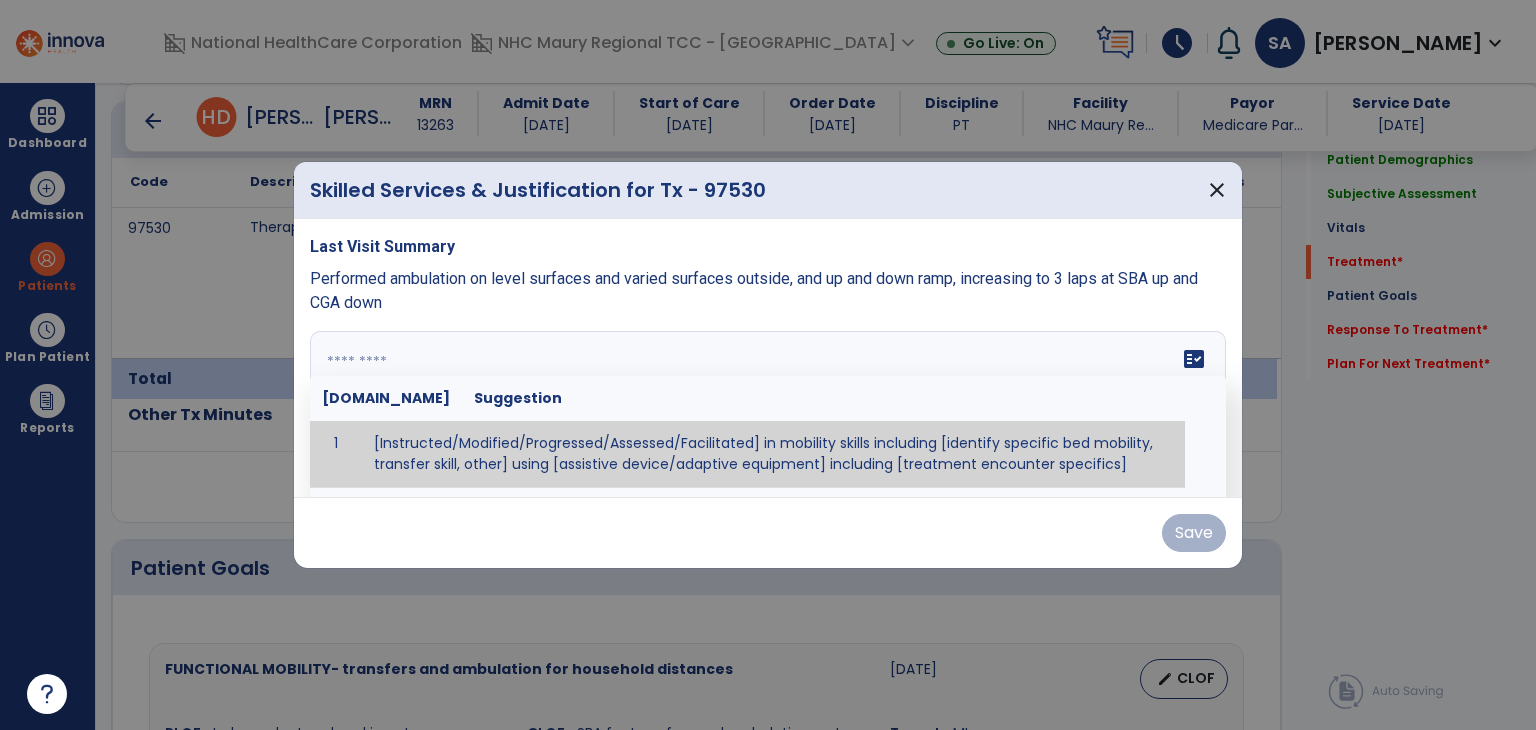 click on "fact_check  Sr.No Suggestion 1 [Instructed/Modified/Progressed/Assessed/Facilitated] in mobility skills including [identify specific bed mobility, transfer skill, other] using [assistive device/adaptive equipment] including [treatment encounter specifics]" at bounding box center [768, 406] 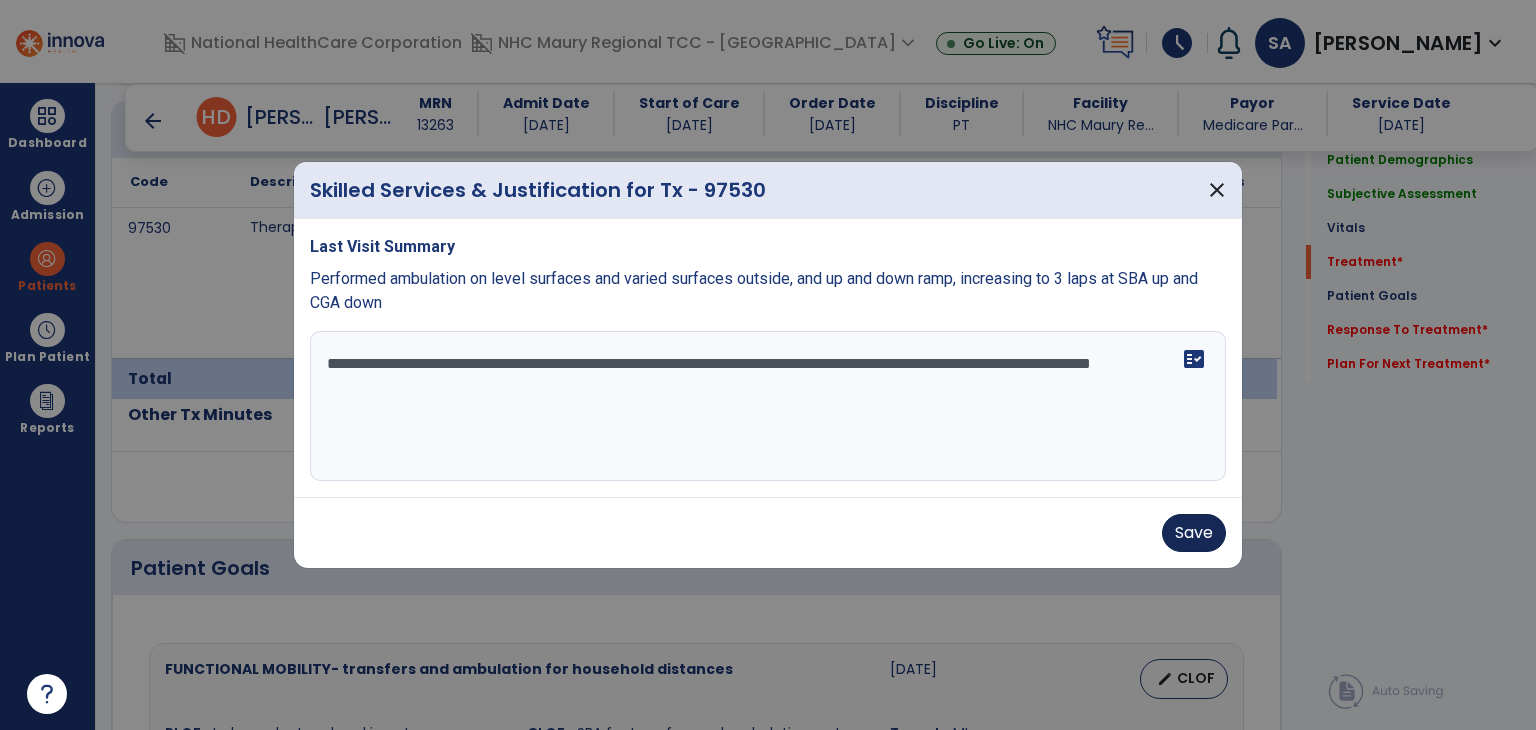 type on "**********" 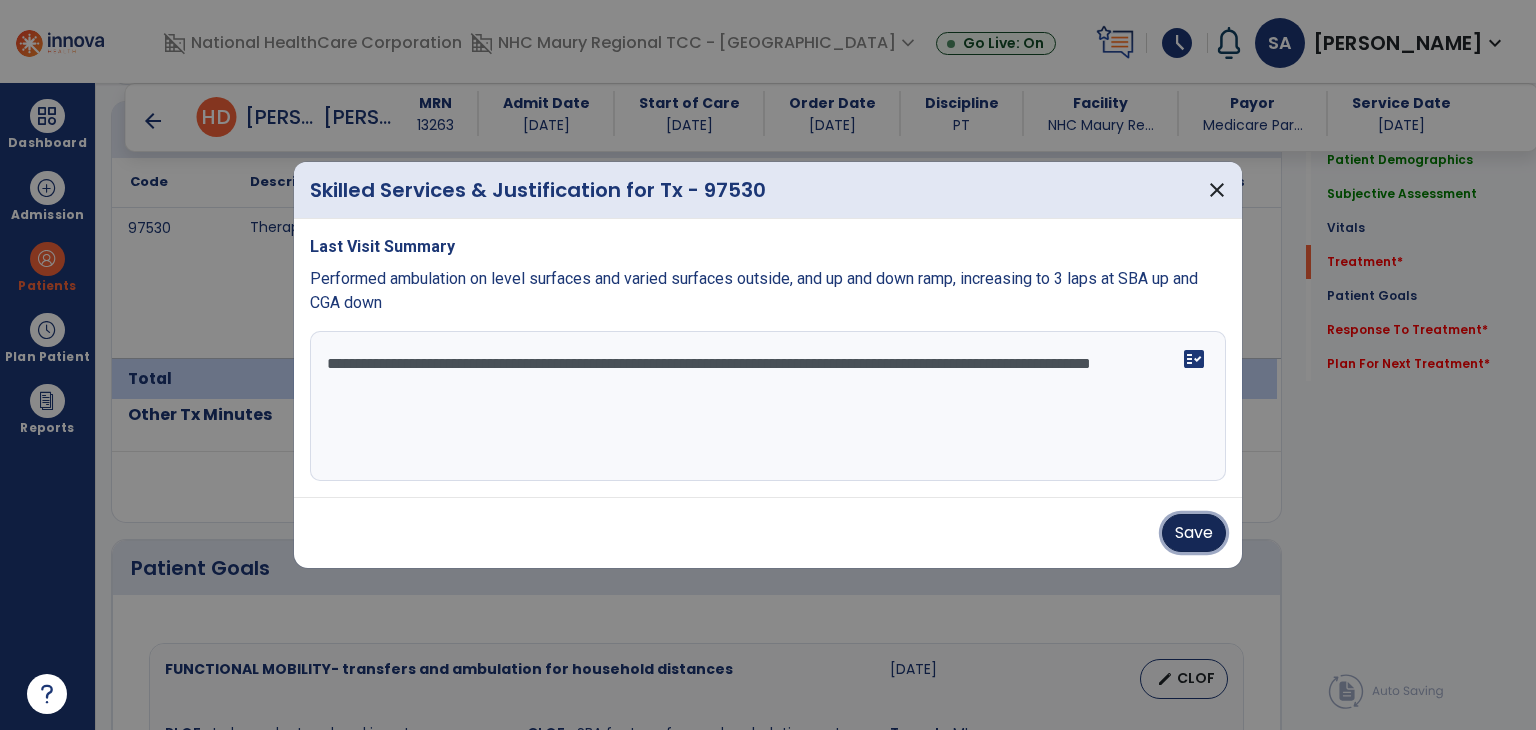 click on "Save" at bounding box center [1194, 533] 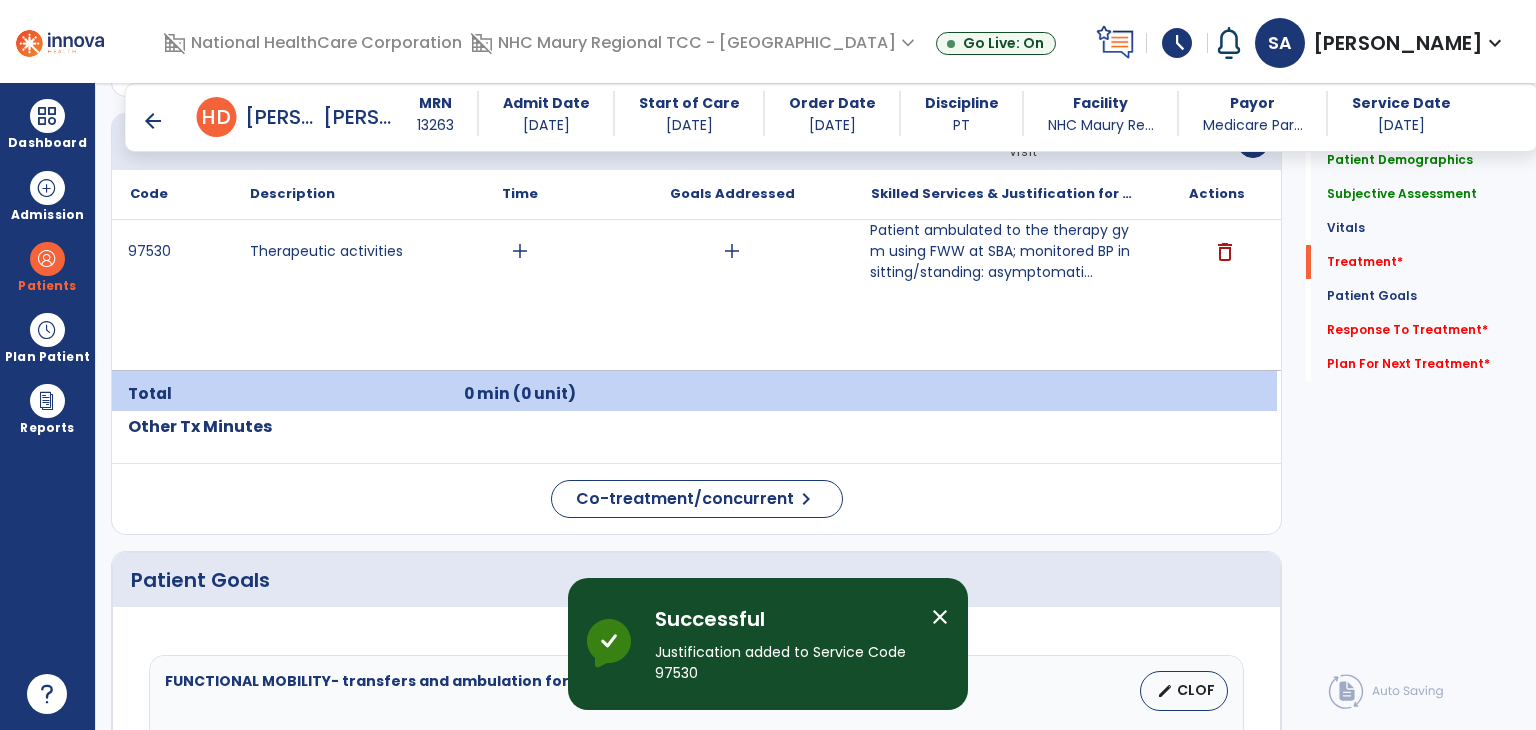 scroll, scrollTop: 1263, scrollLeft: 0, axis: vertical 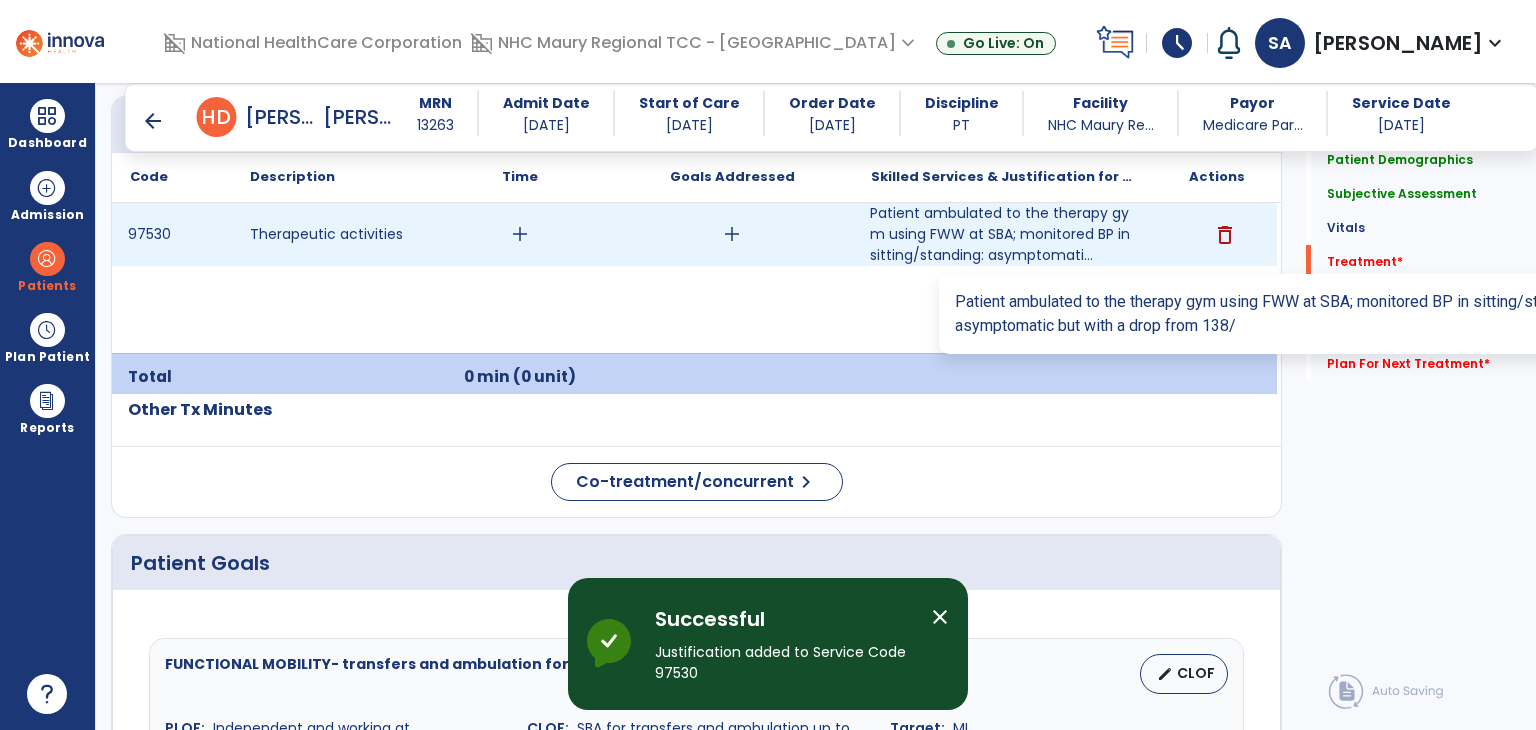 click on "Patient ambulated to the therapy gym using FWW at SBA; monitored BP in sitting/standing: asymptomati..." at bounding box center [1004, 234] 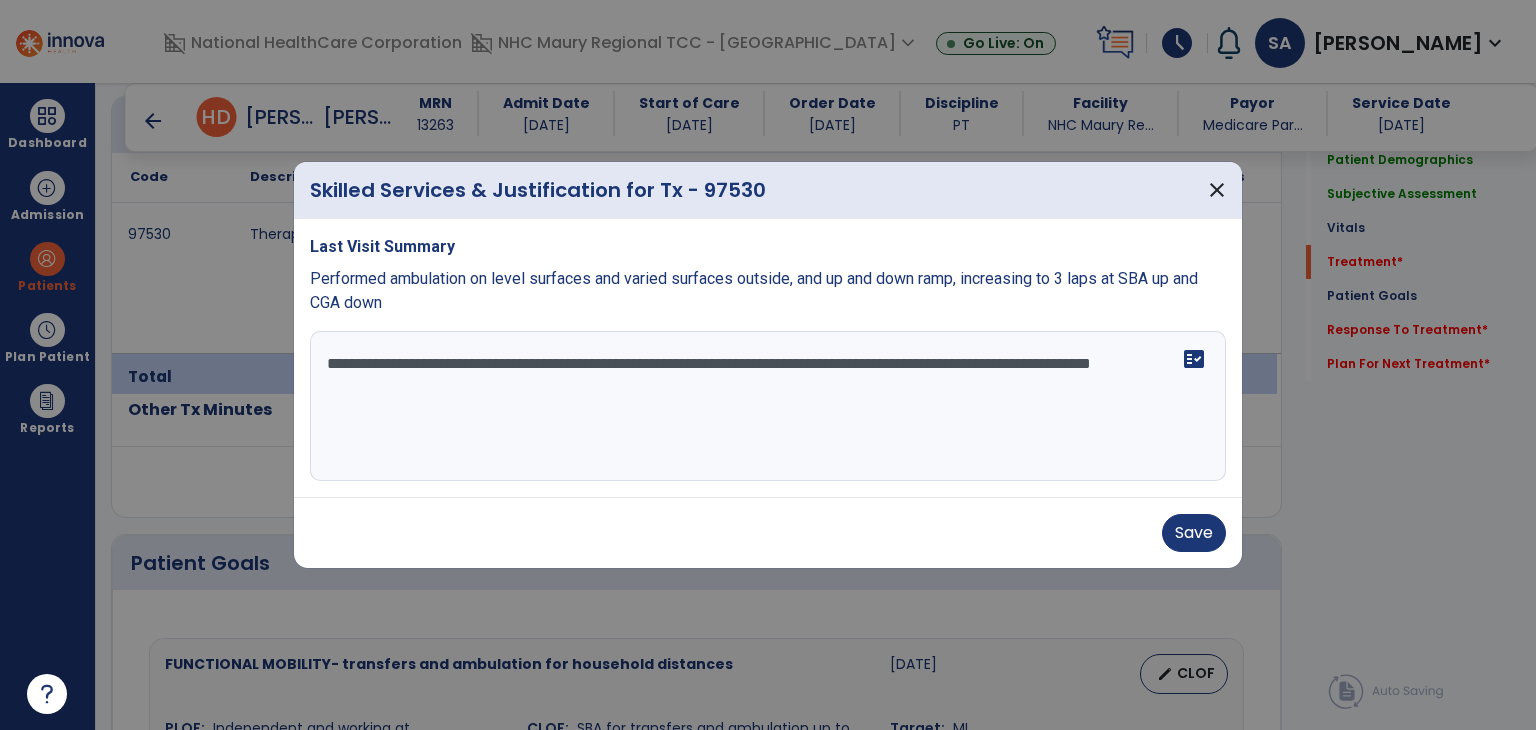 click on "**********" at bounding box center (768, 406) 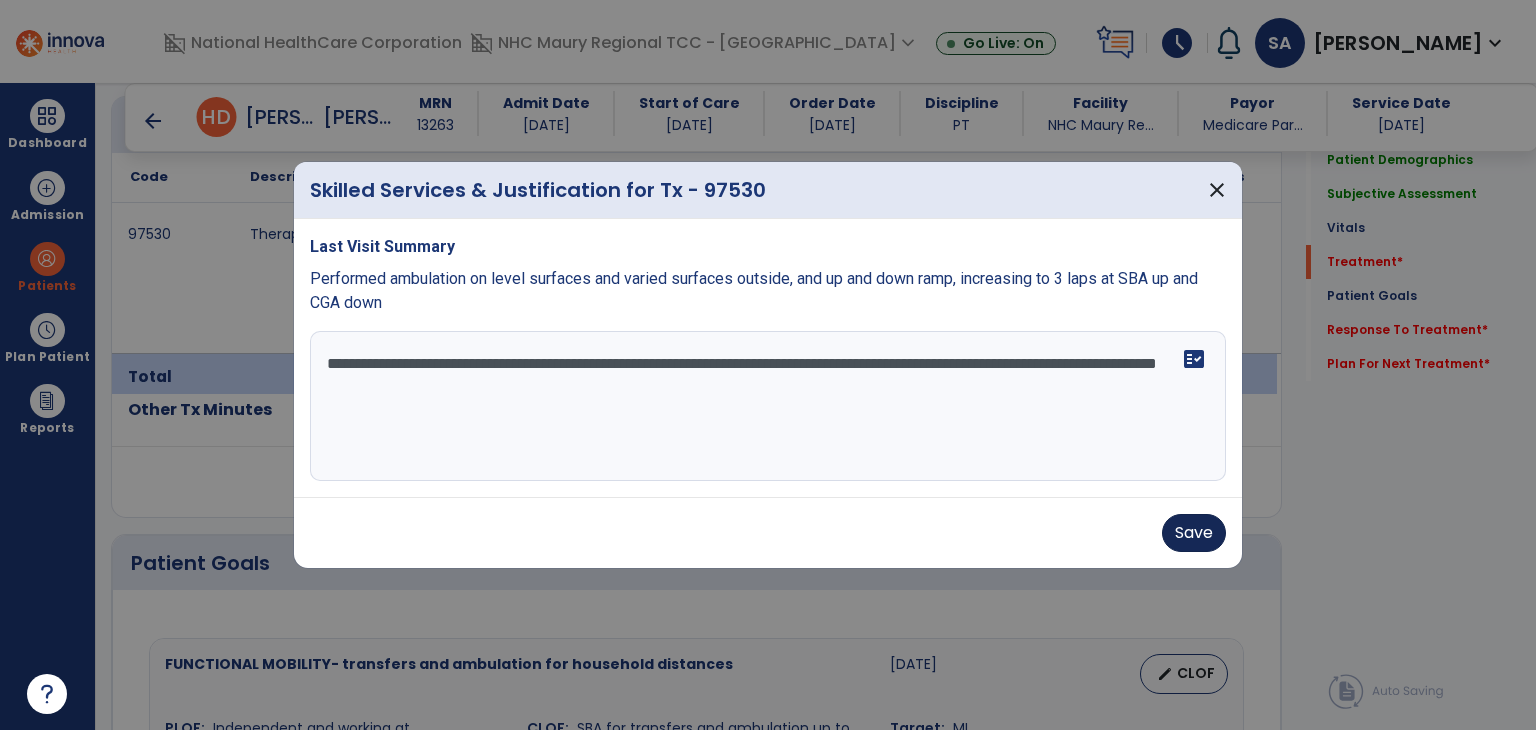 type on "**********" 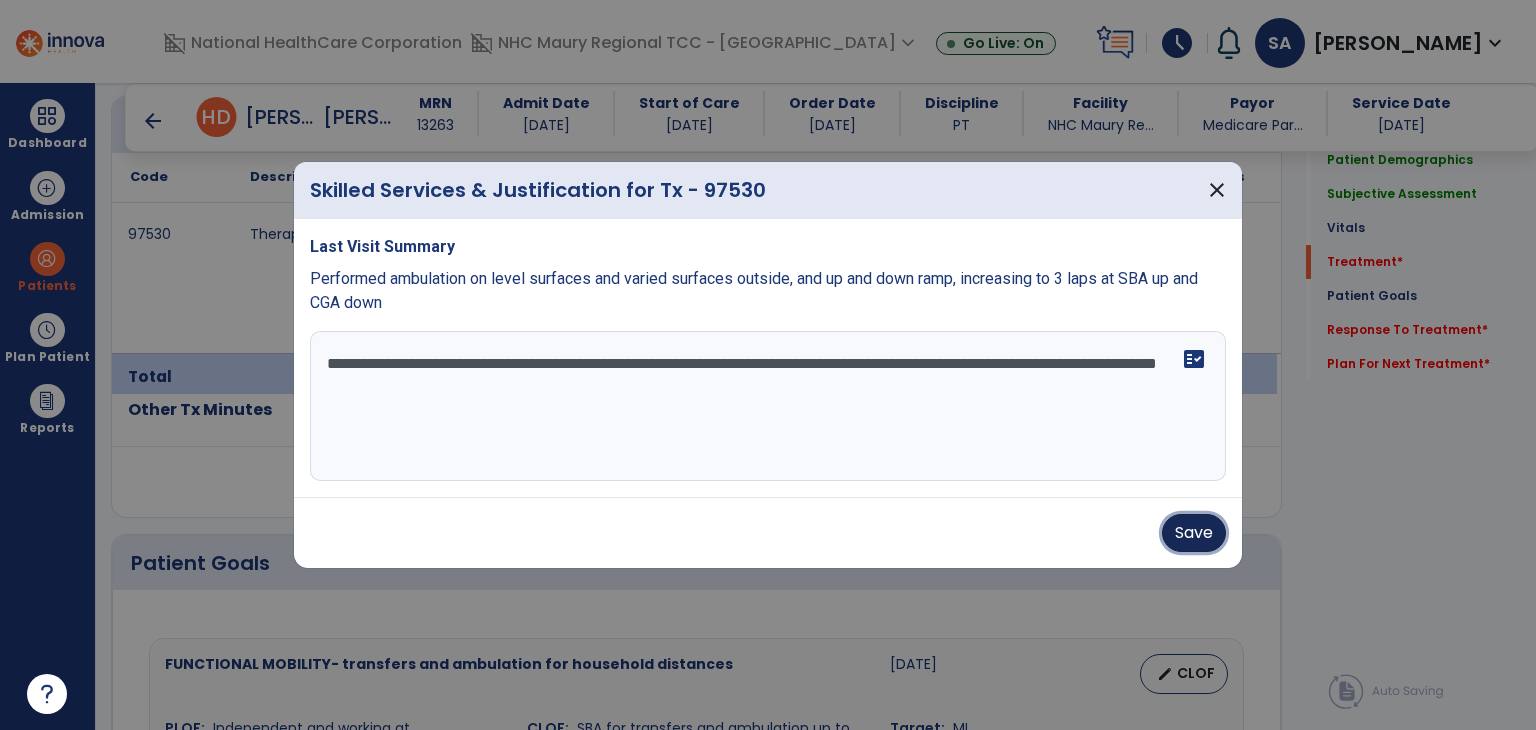 click on "Save" at bounding box center (1194, 533) 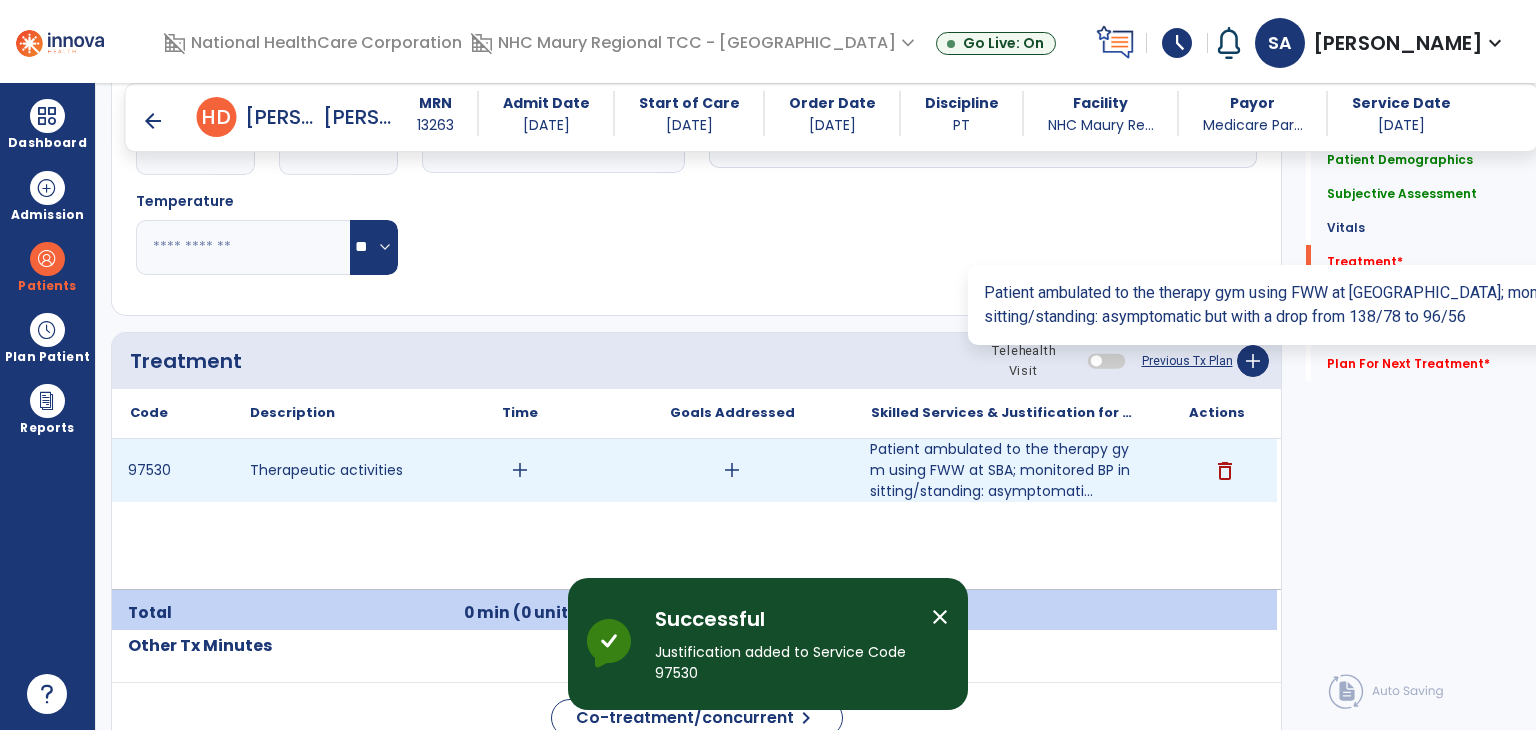 scroll, scrollTop: 1026, scrollLeft: 0, axis: vertical 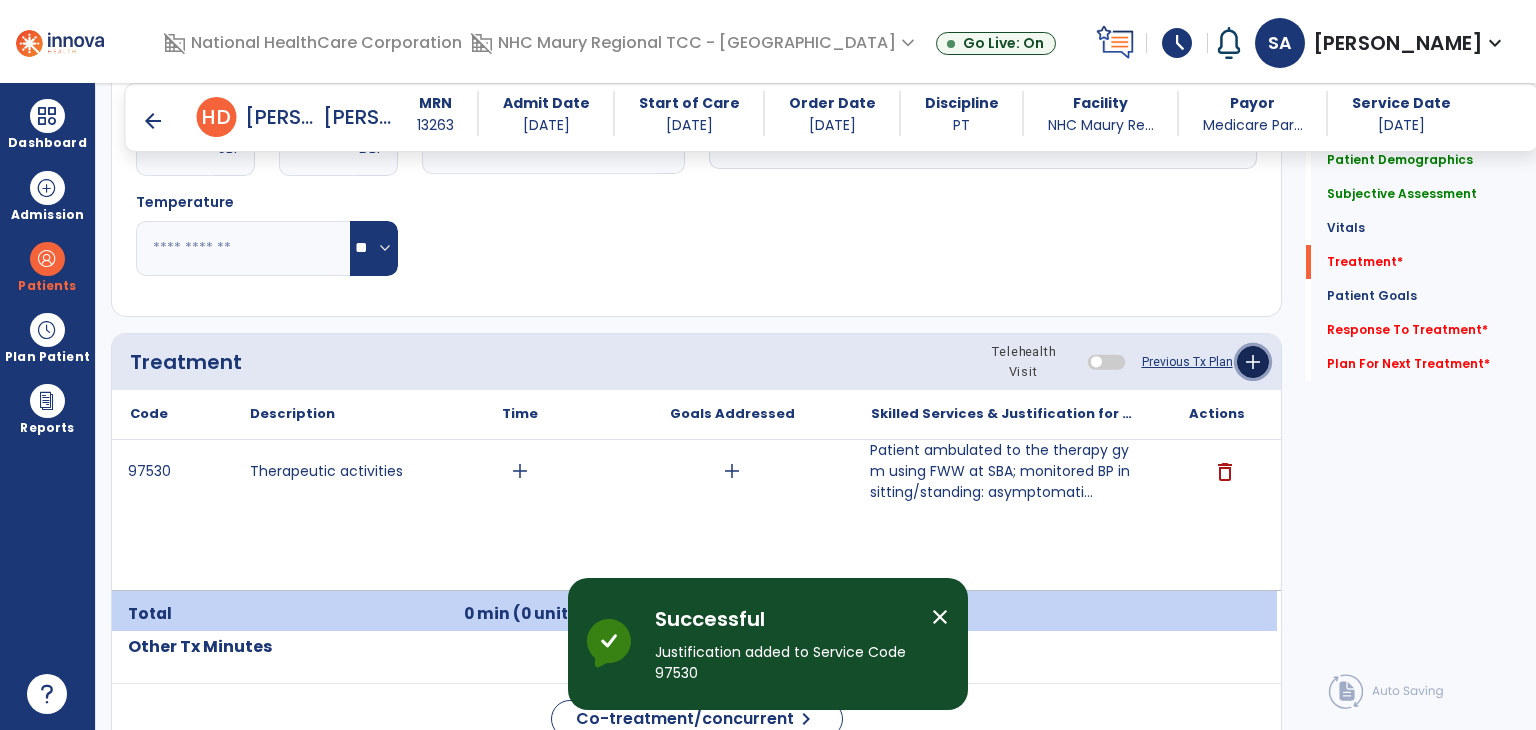 click on "add" 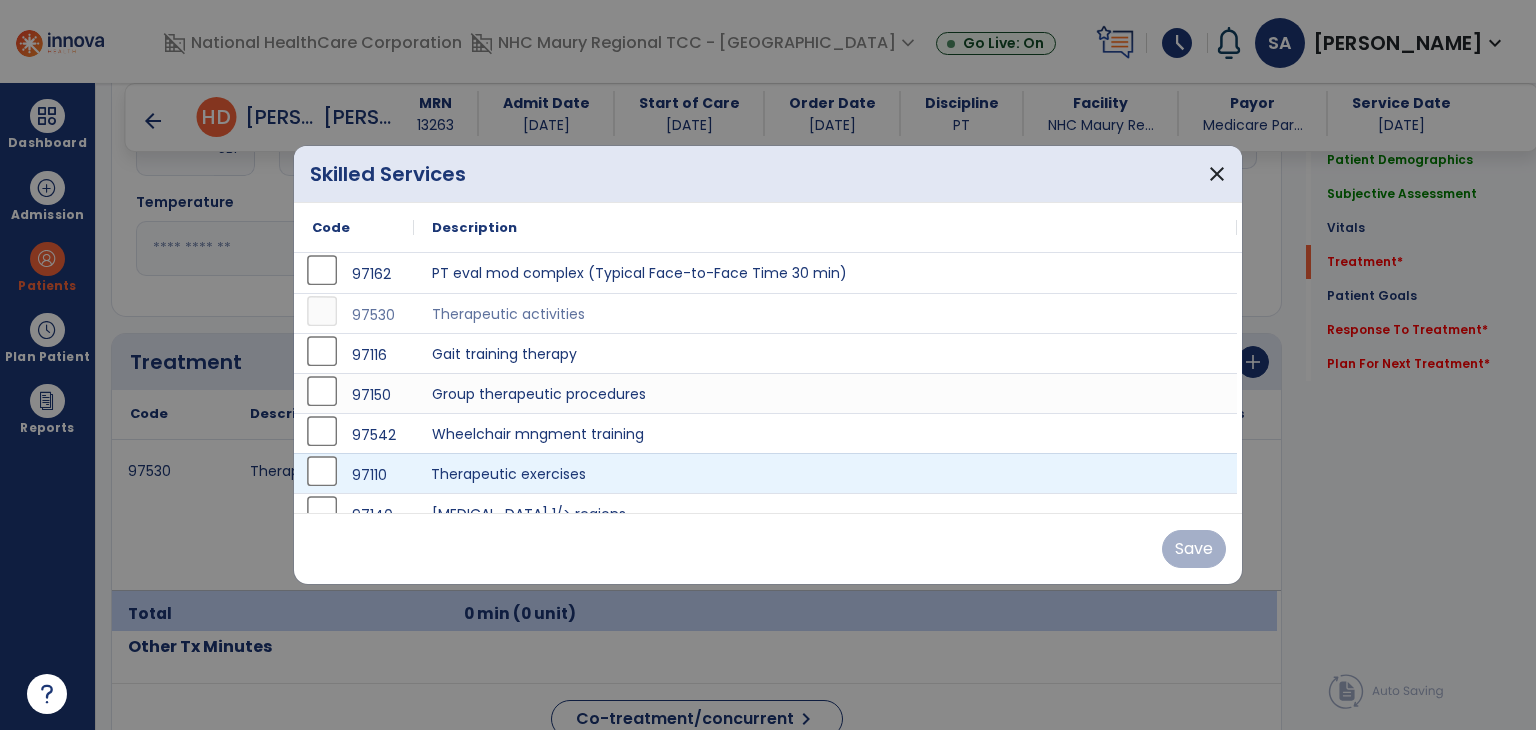 click on "Therapeutic exercises" at bounding box center (825, 473) 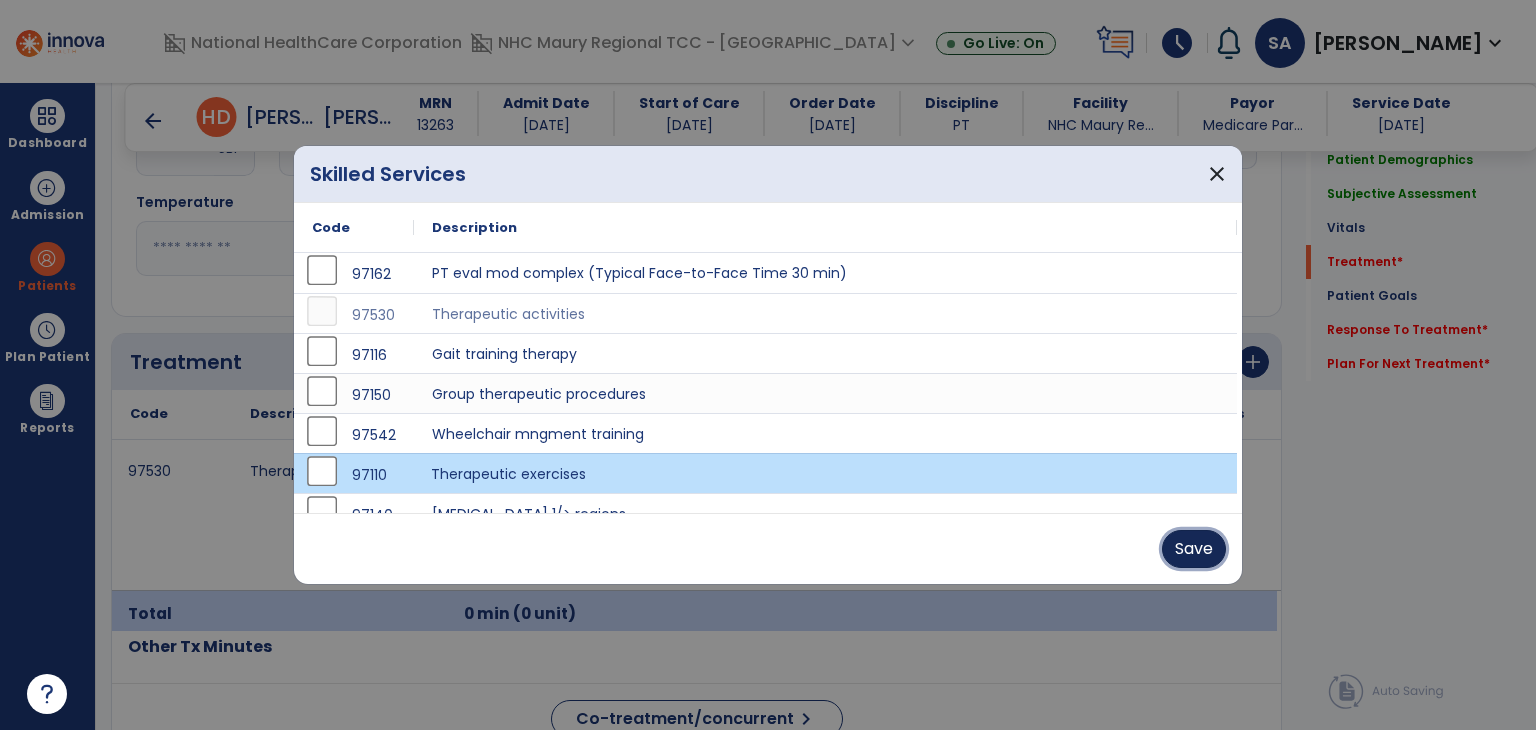 click on "Save" at bounding box center (1194, 549) 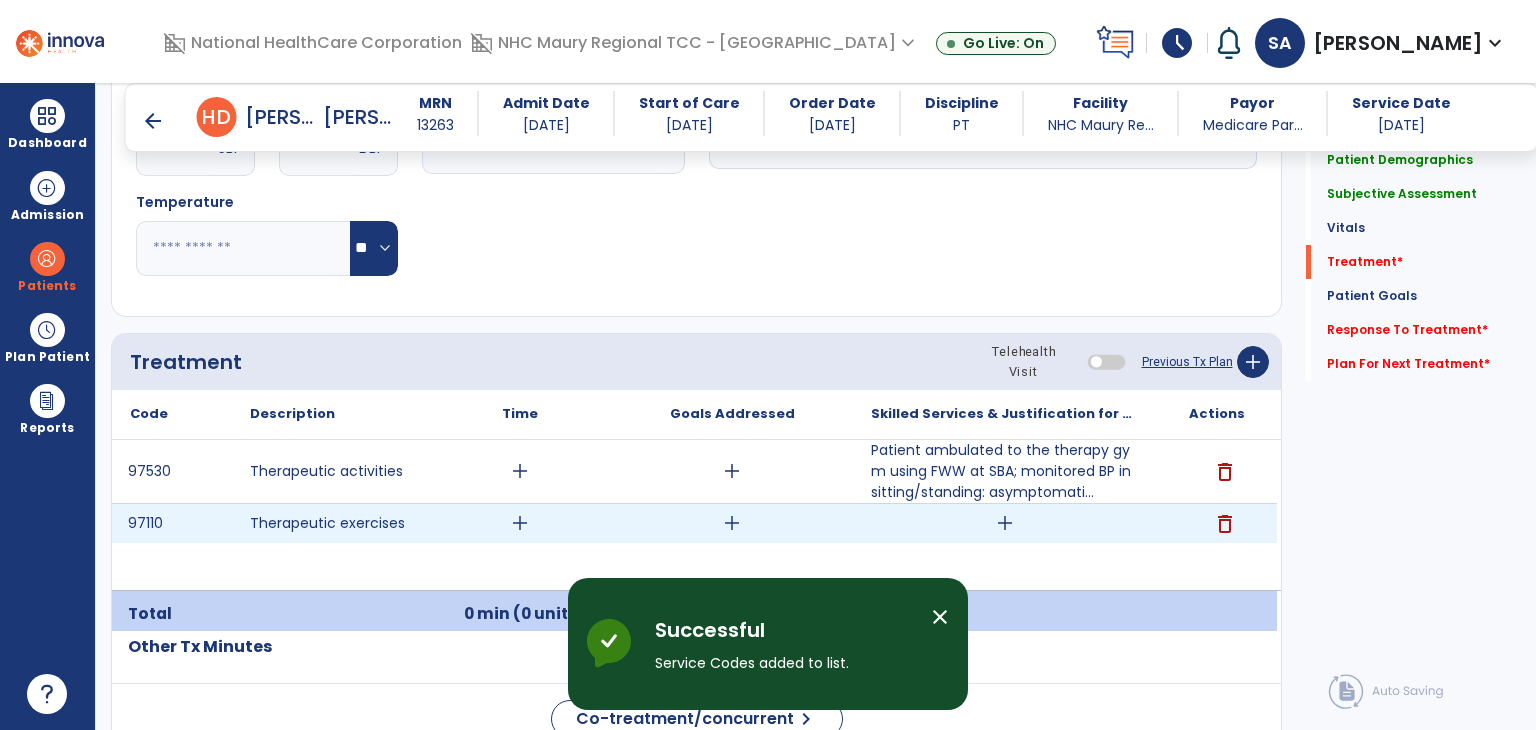 click on "add" at bounding box center [1005, 523] 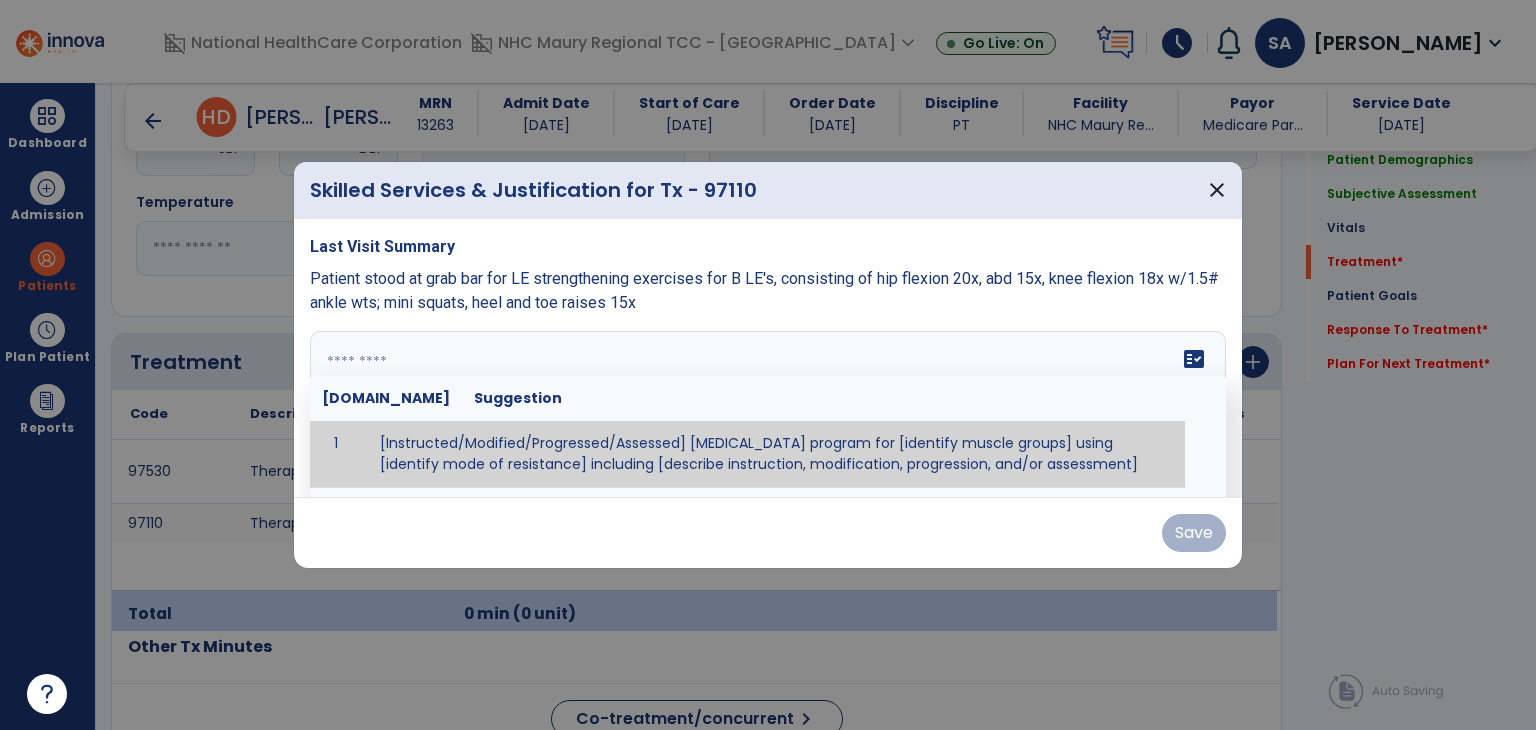 click on "fact_check  Sr.No Suggestion 1 [Instructed/Modified/Progressed/Assessed] resistive exercise program for [identify muscle groups] using [identify mode of resistance] including [describe instruction, modification, progression, and/or assessment] 2 [Instructed/Modified/Progressed/Assessed] aerobic exercise program using [identify equipment/mode] including [describe instruction, modification,progression, and/or assessment] 3 [Instructed/Modified/Progressed/Assessed] [PROM/A/AROM/AROM] program for [identify joint movements] using [contract-relax, over-pressure, inhibitory techniques, other] 4 [Assessed/Tested] aerobic capacity with administration of [aerobic capacity test]" at bounding box center [768, 406] 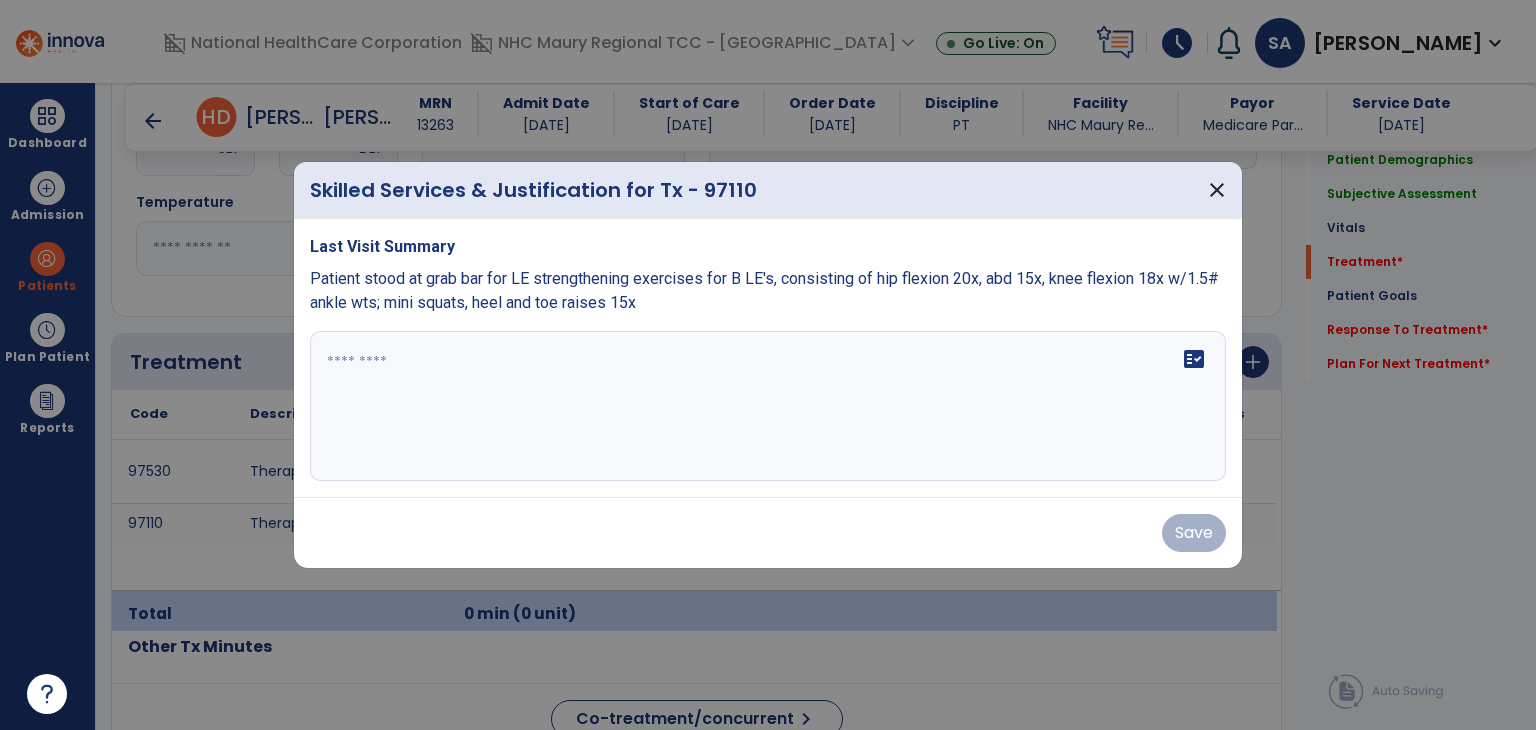 click on "fact_check" at bounding box center [768, 406] 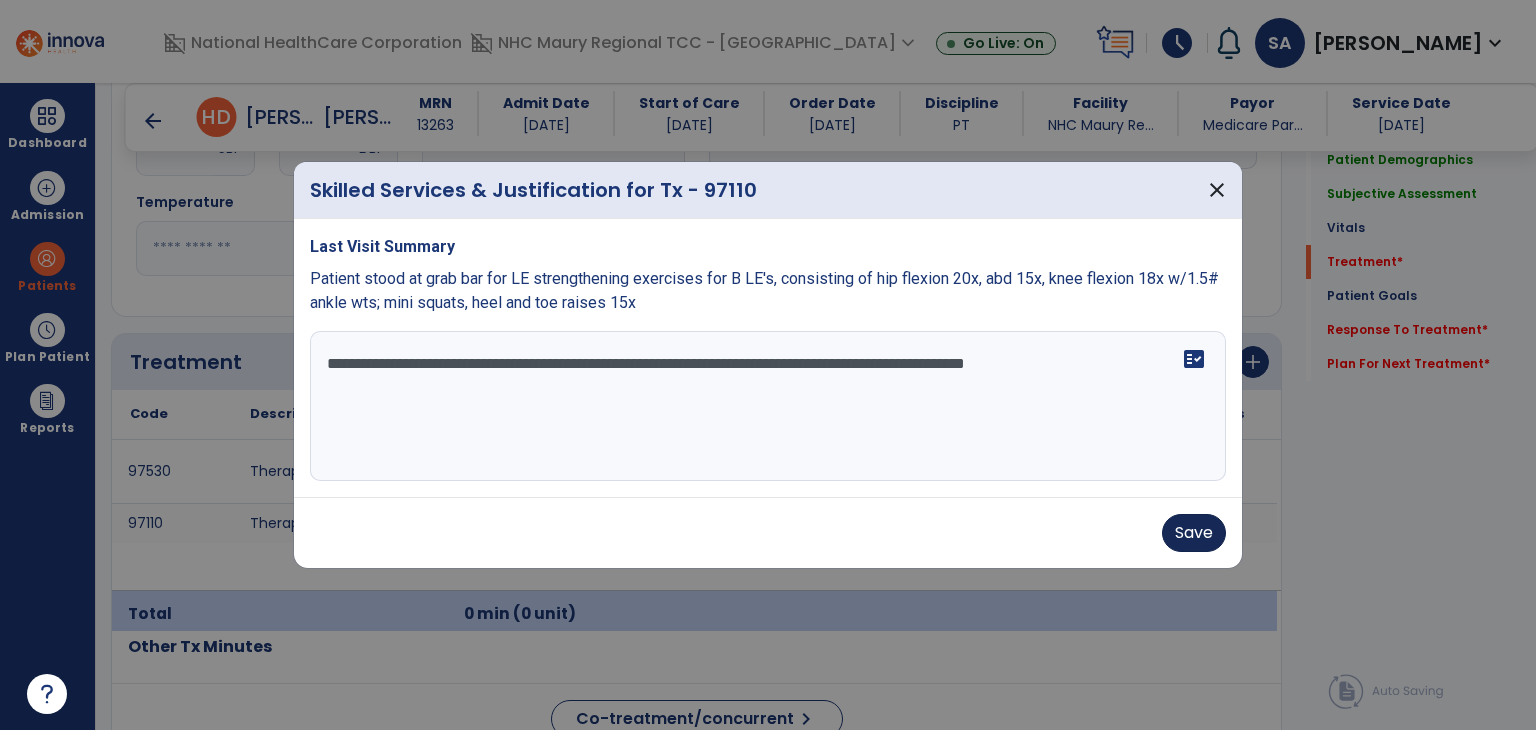 type on "**********" 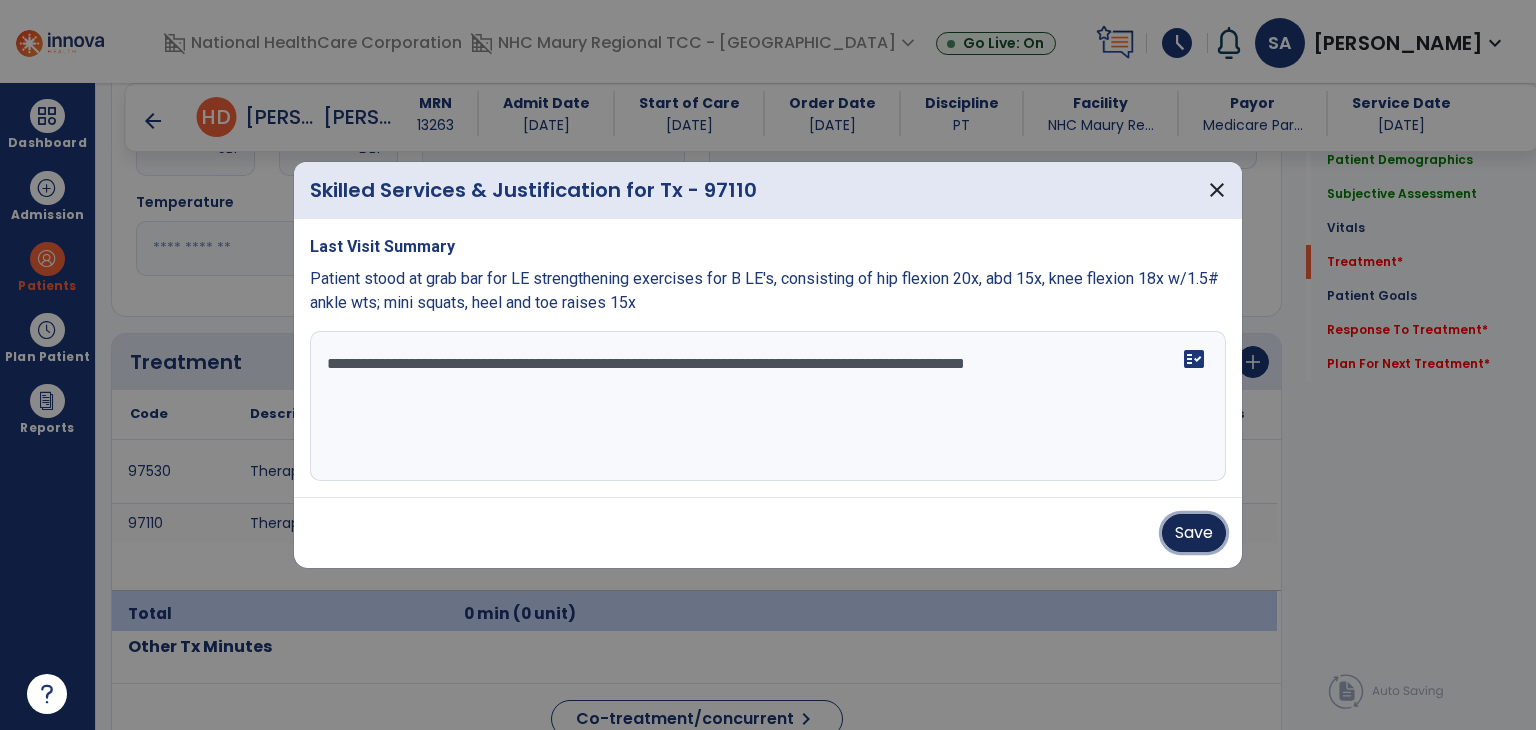 click on "Save" at bounding box center (1194, 533) 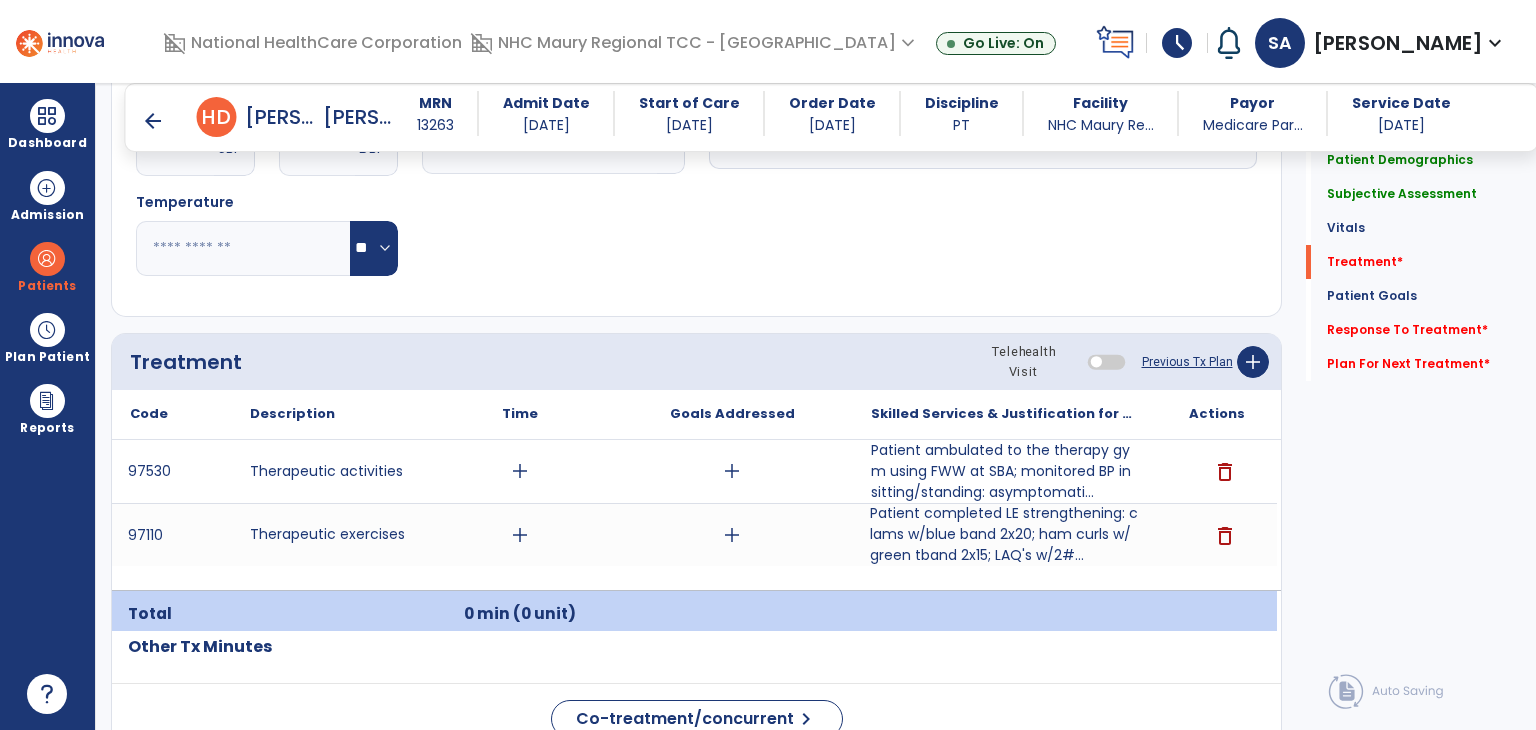 click on "Patient completed LE strengthening: clams w/blue band 2x20; ham curls w/green tband 2x15; LAQ's w/2#..." at bounding box center (1004, 534) 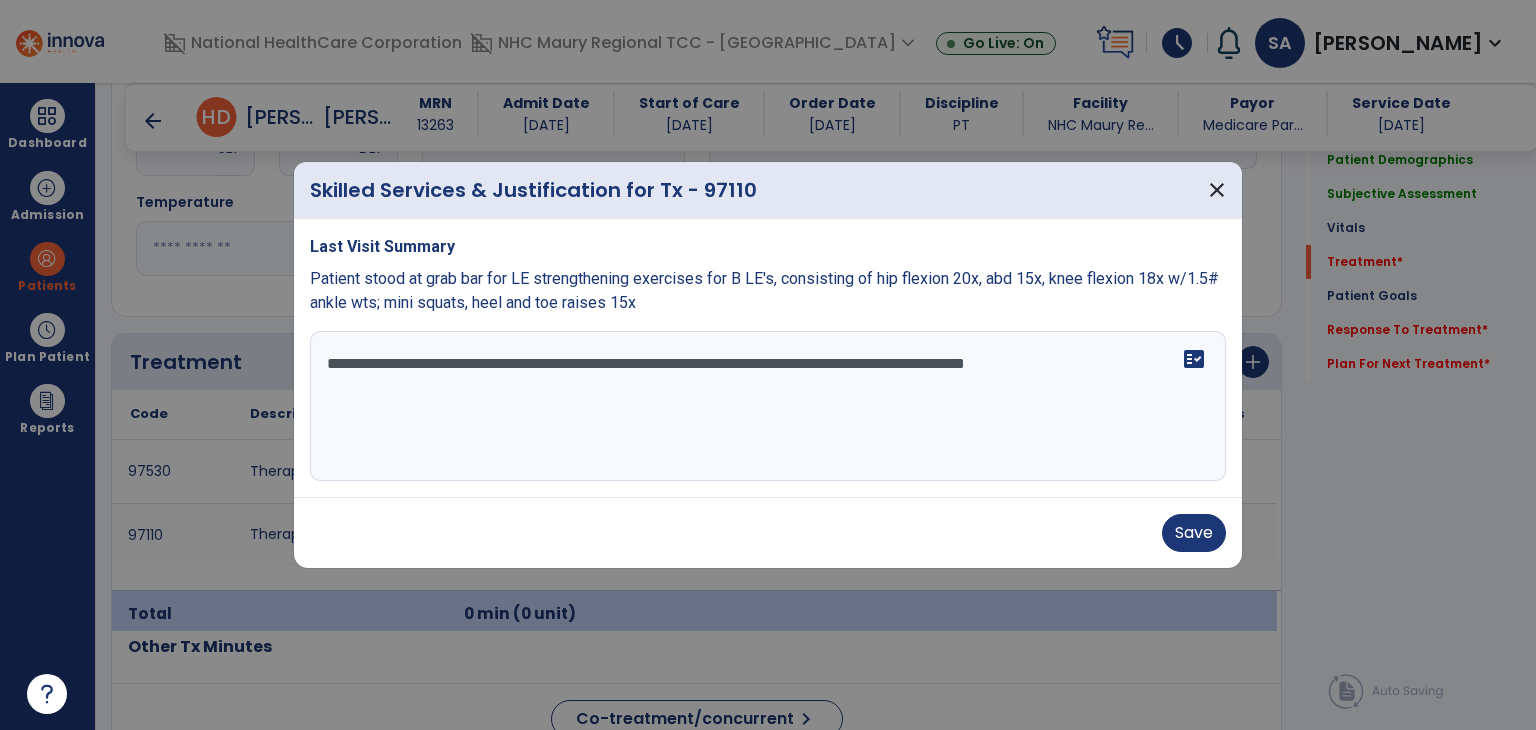 click on "**********" at bounding box center (768, 406) 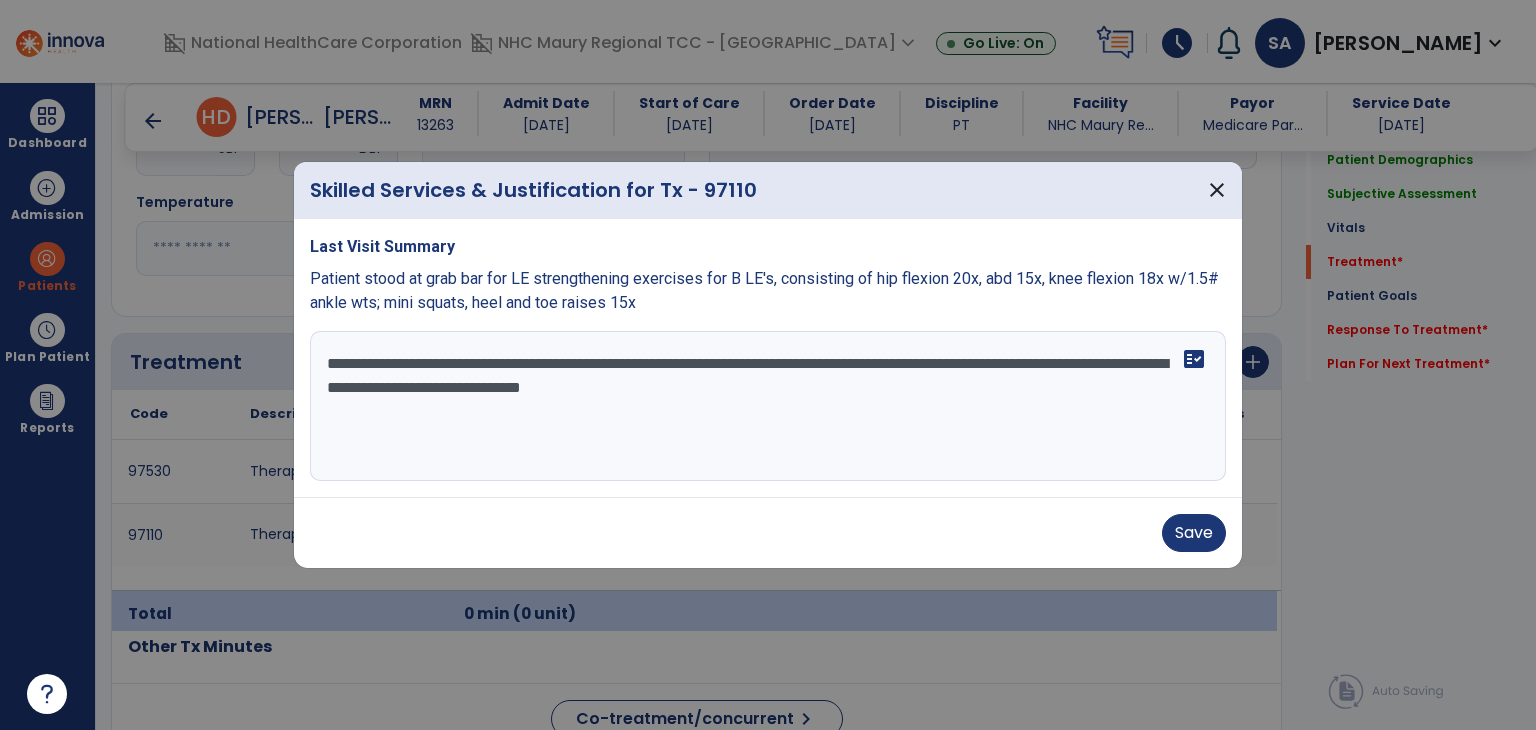 type on "**********" 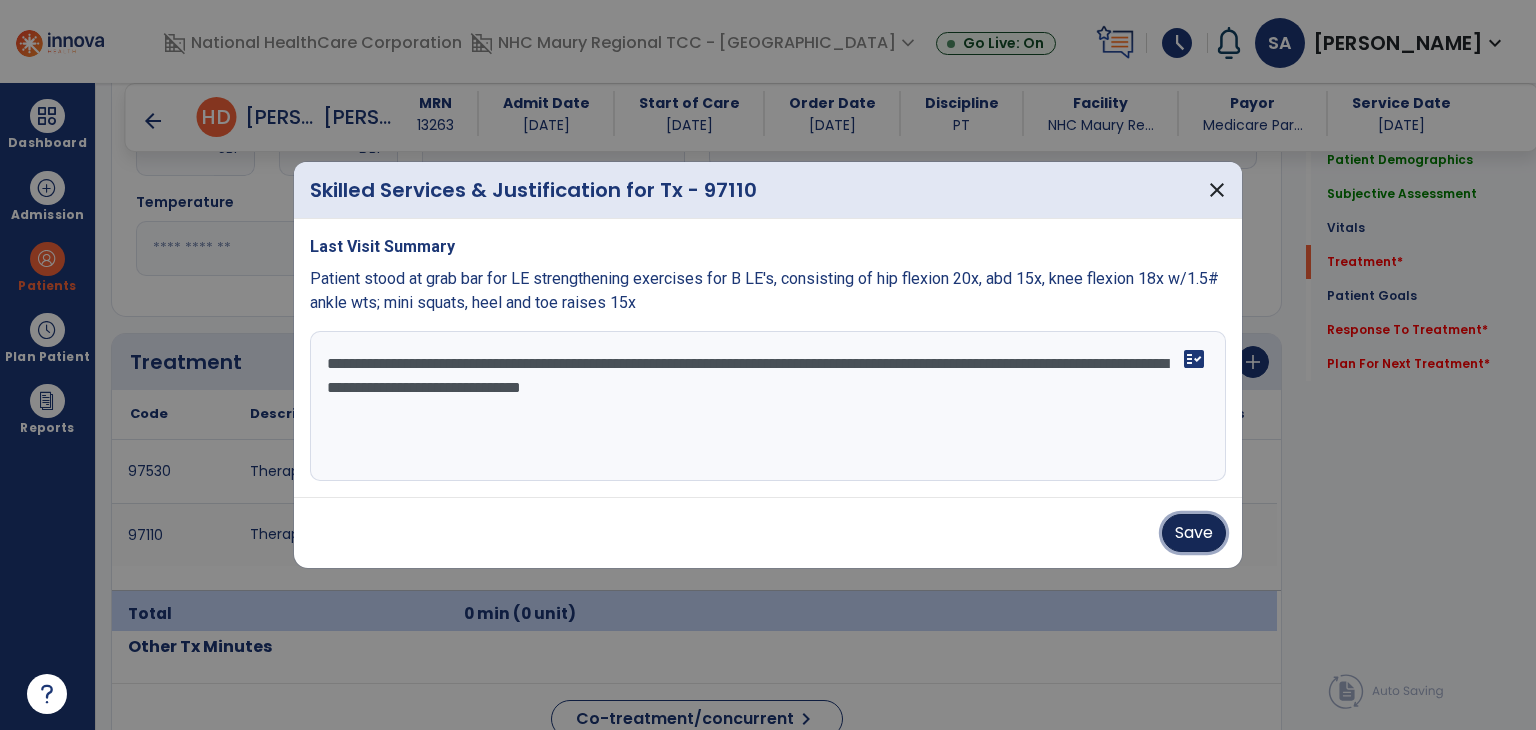 type 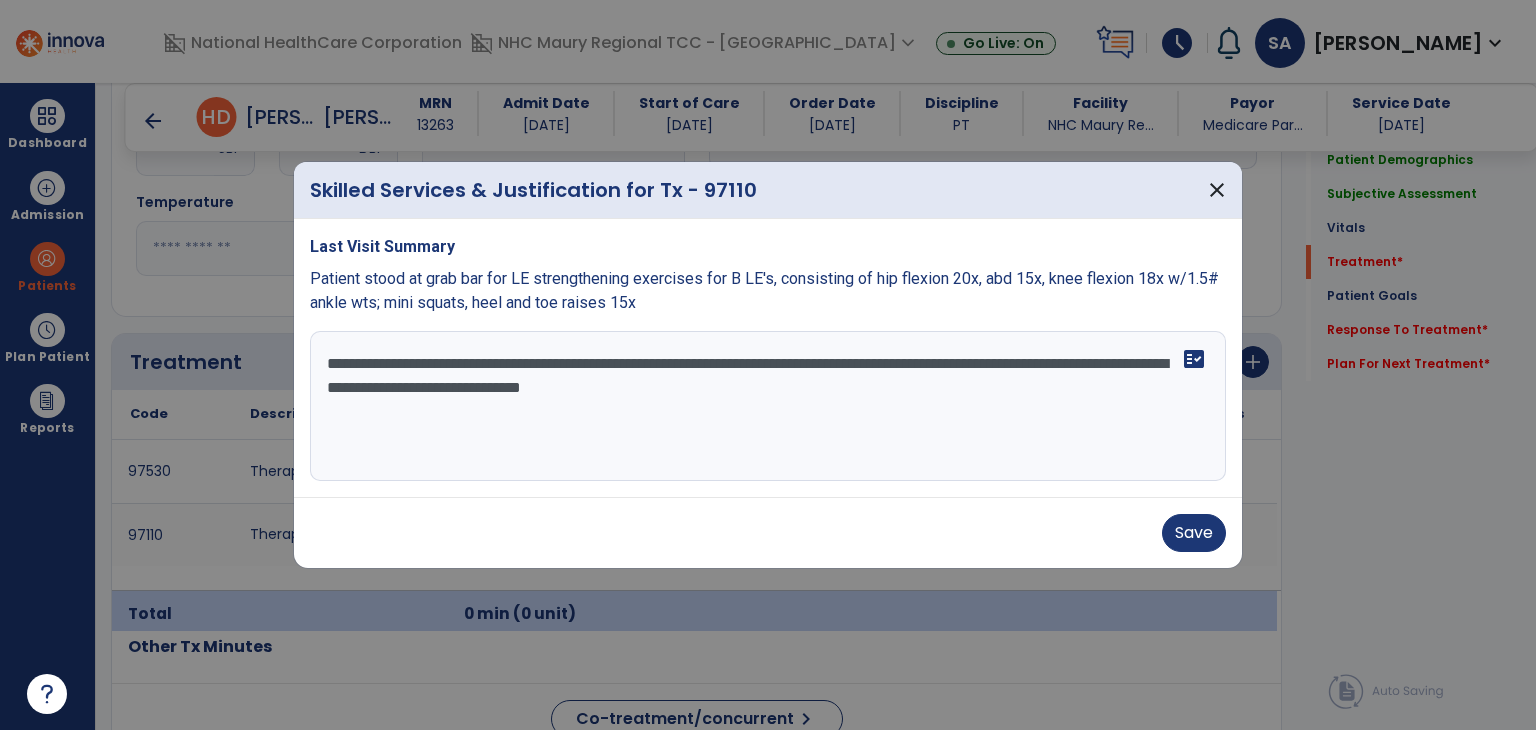 click on "**********" at bounding box center [768, 406] 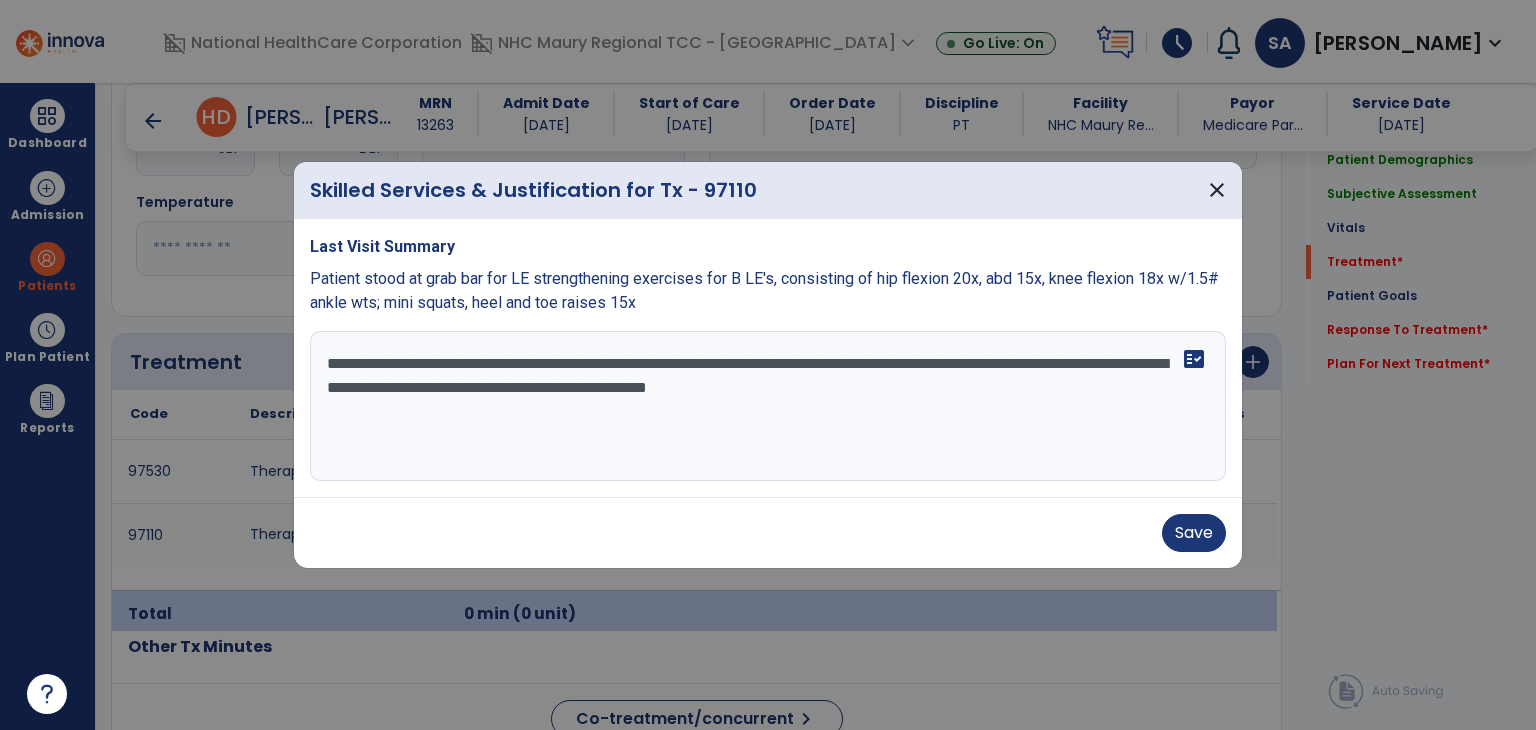 click on "**********" at bounding box center (768, 406) 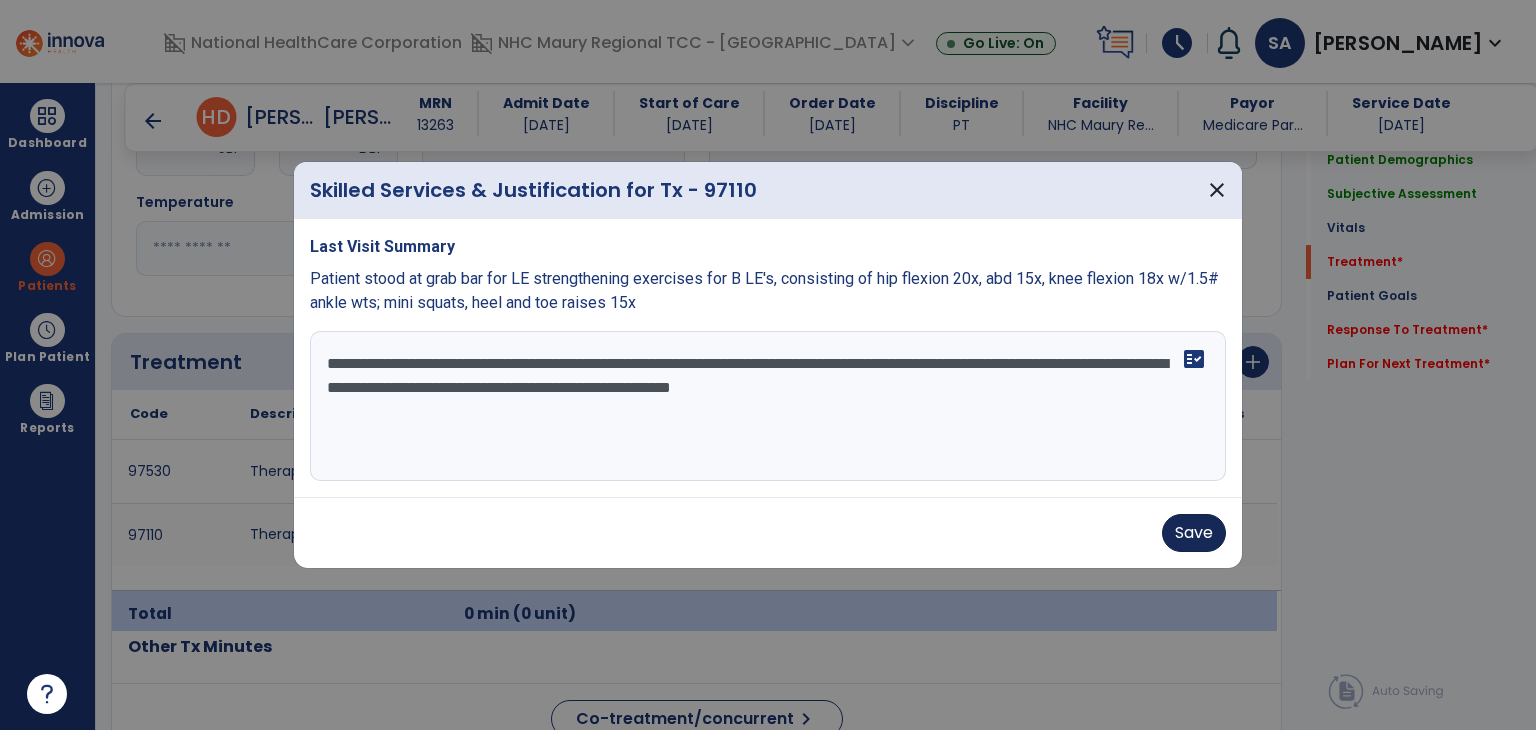type on "**********" 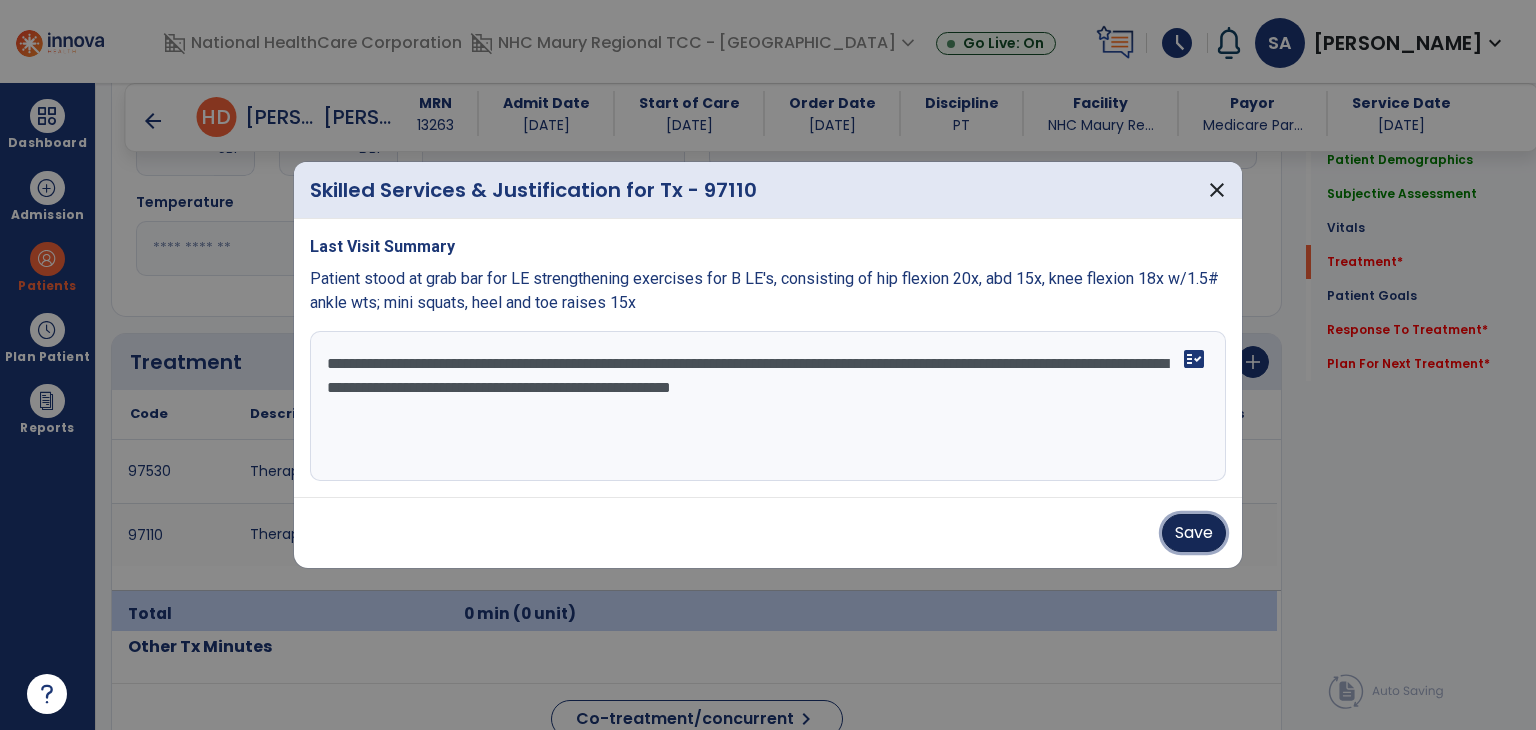 click on "Save" at bounding box center [1194, 533] 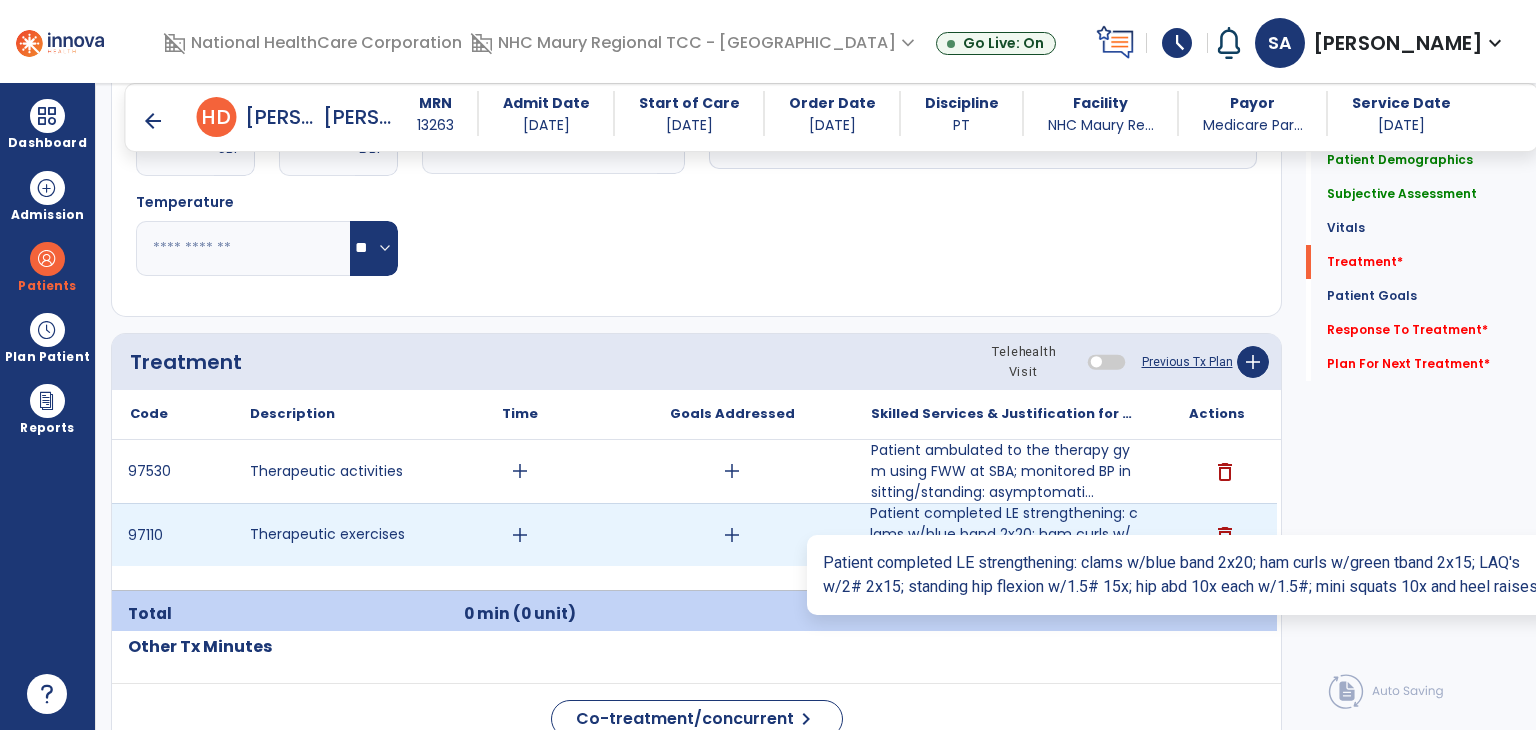 click on "Patient completed LE strengthening: clams w/blue band 2x20; ham curls w/green tband 2x15; LAQ's w/2#..." at bounding box center (1004, 534) 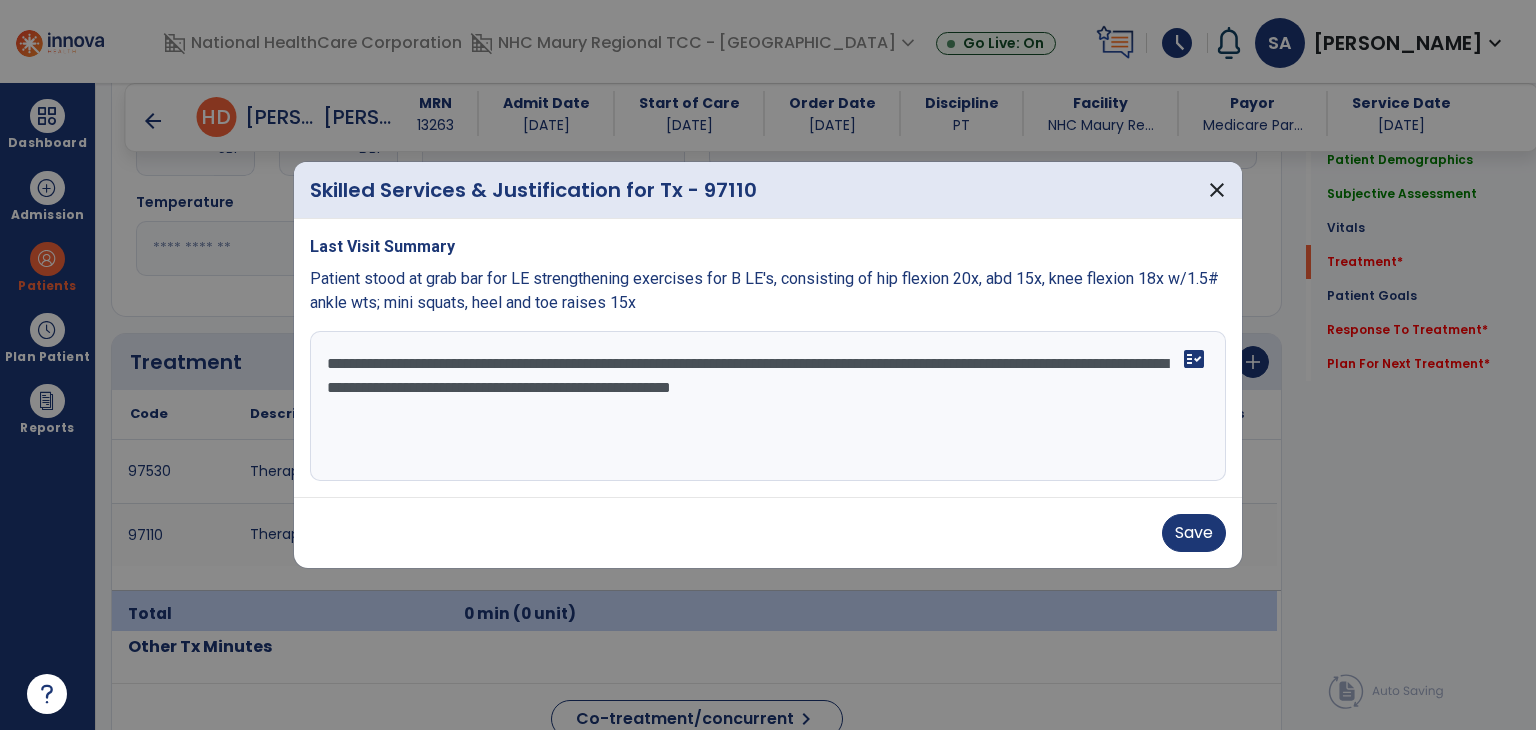 click on "**********" at bounding box center [768, 406] 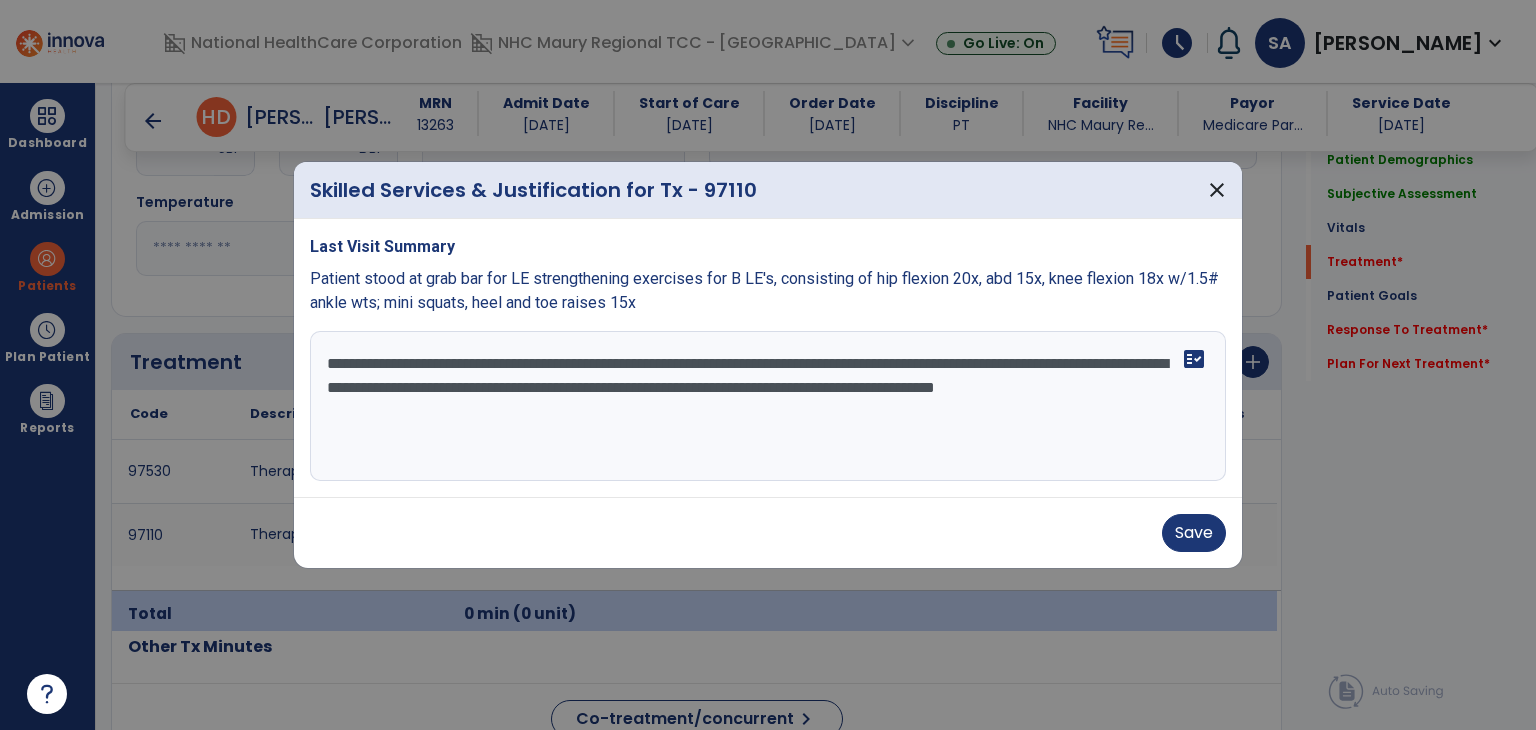 click on "**********" at bounding box center (768, 406) 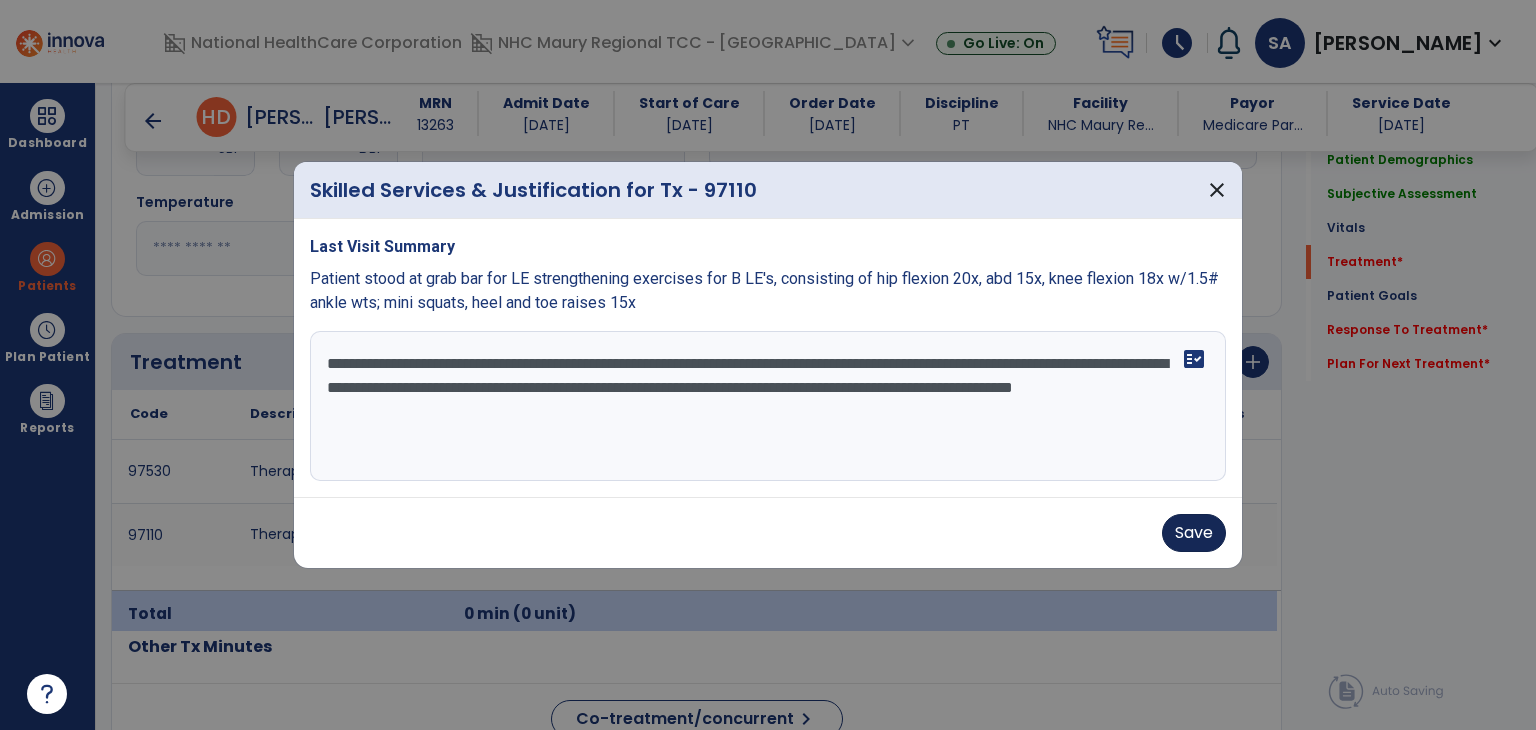 type on "**********" 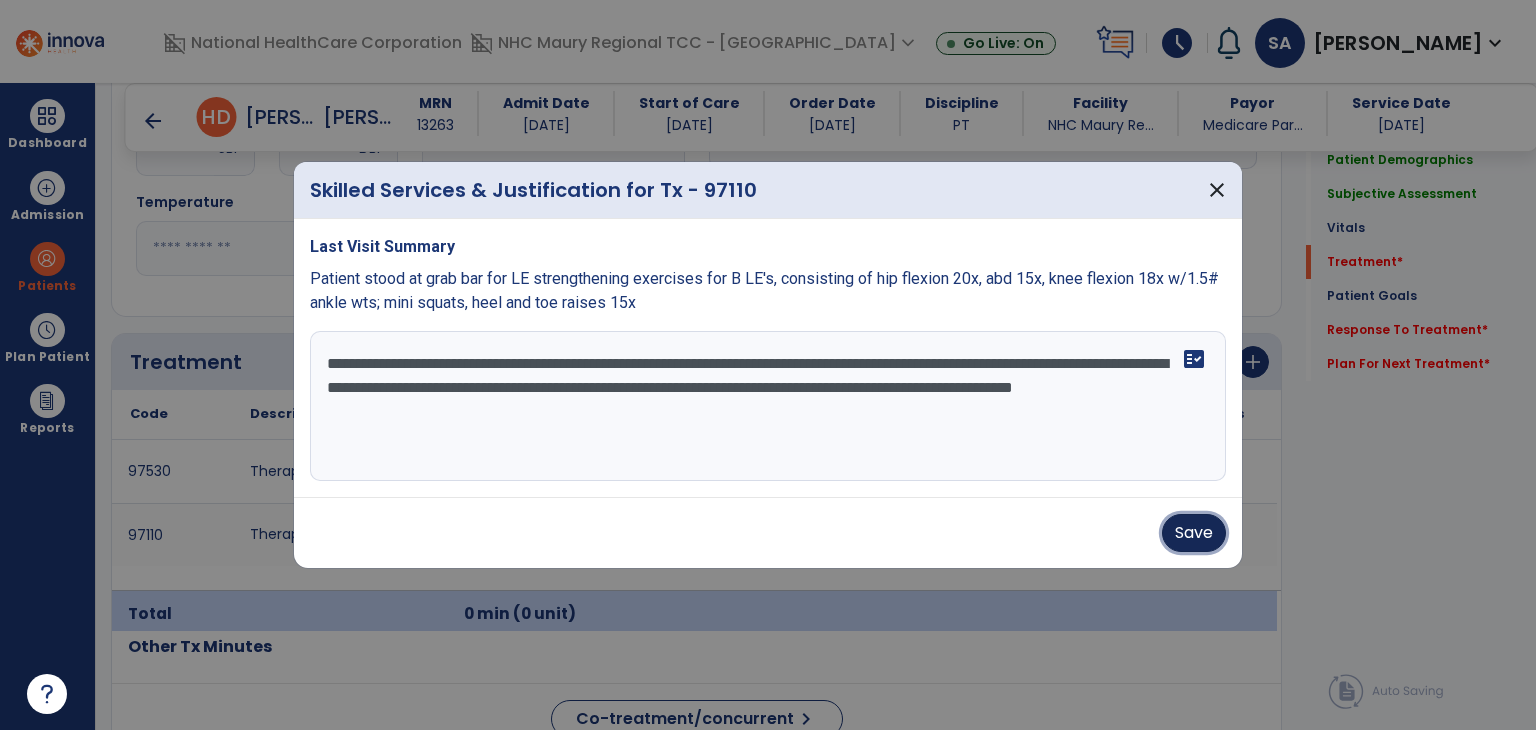 click on "Save" at bounding box center [1194, 533] 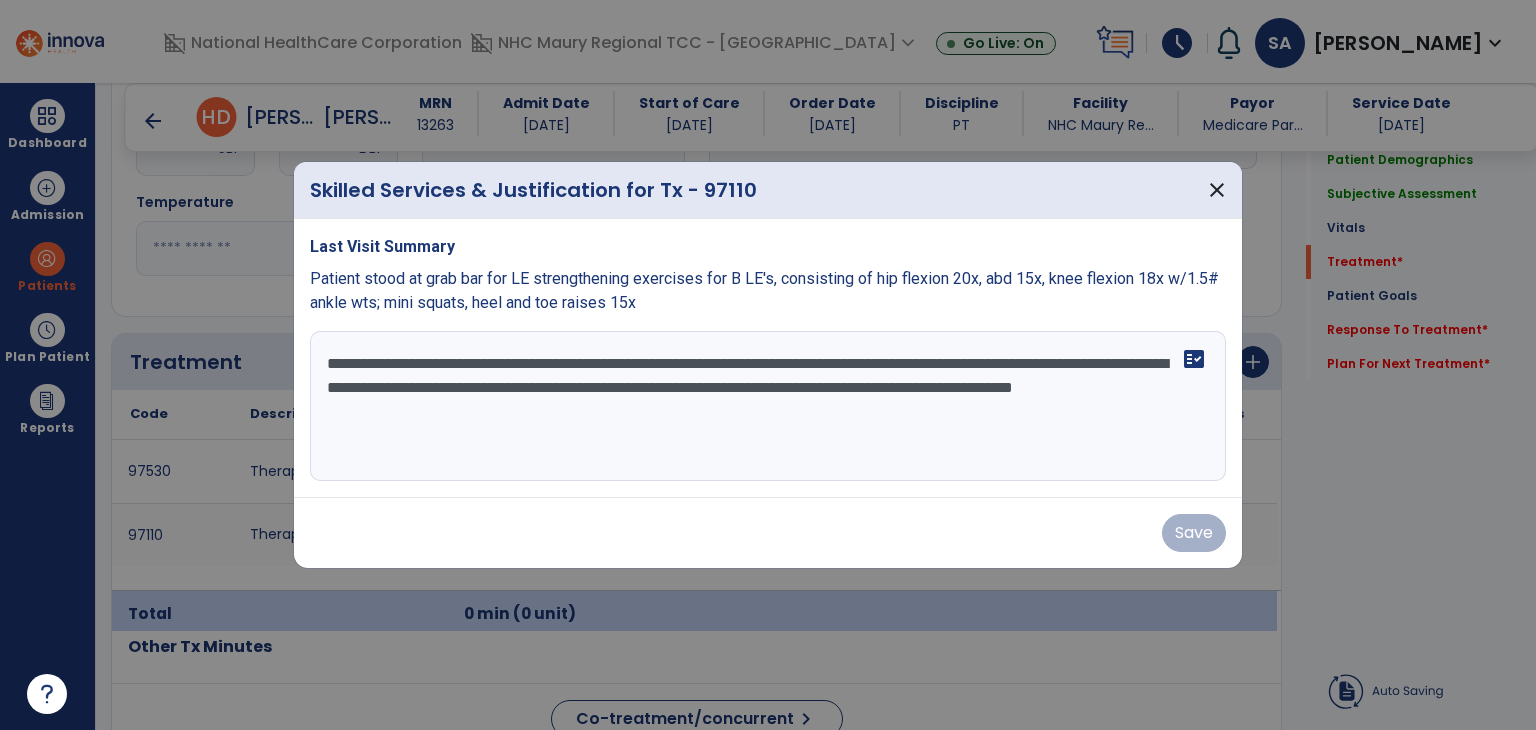 click on "**********" at bounding box center (768, 406) 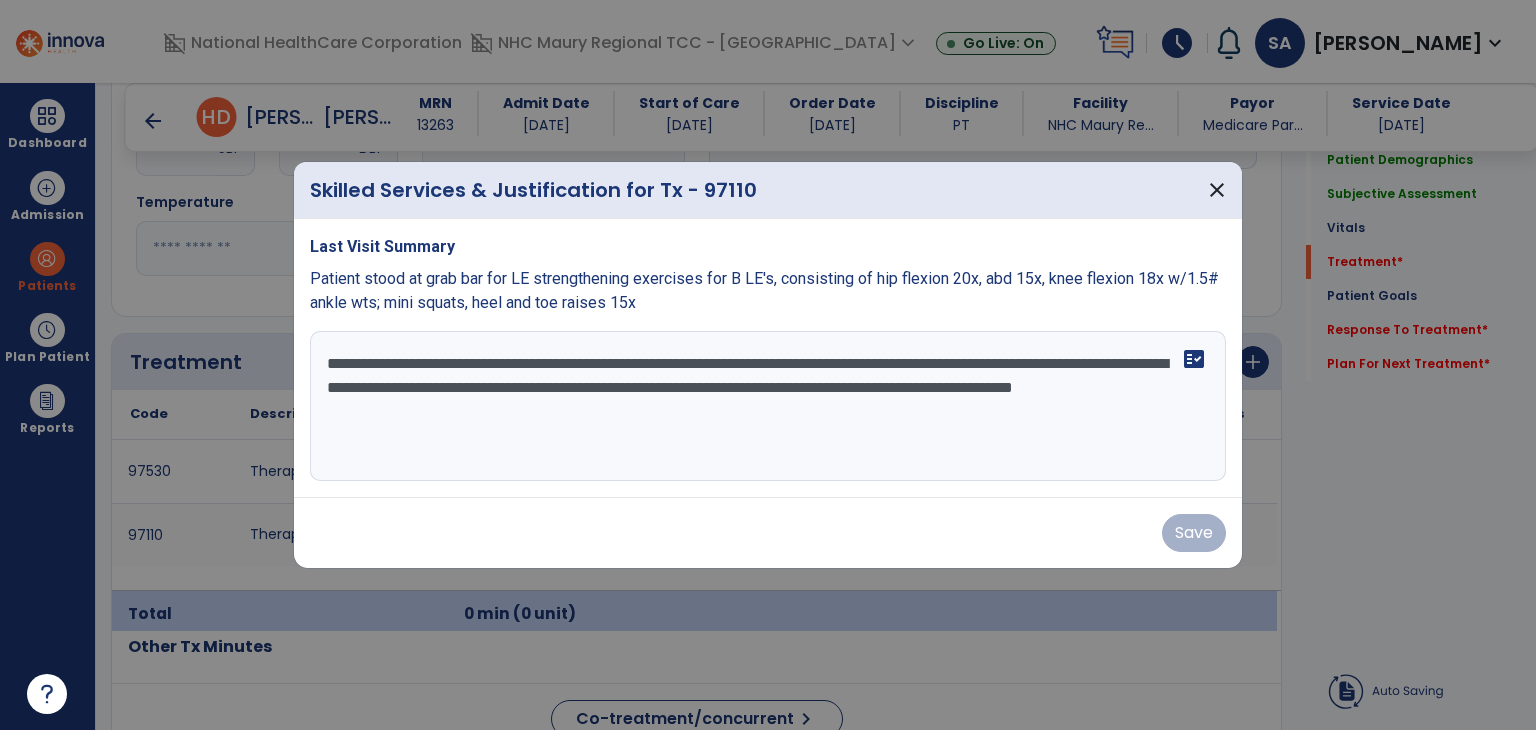 drag, startPoint x: 326, startPoint y: 361, endPoint x: 651, endPoint y: 442, distance: 334.94177 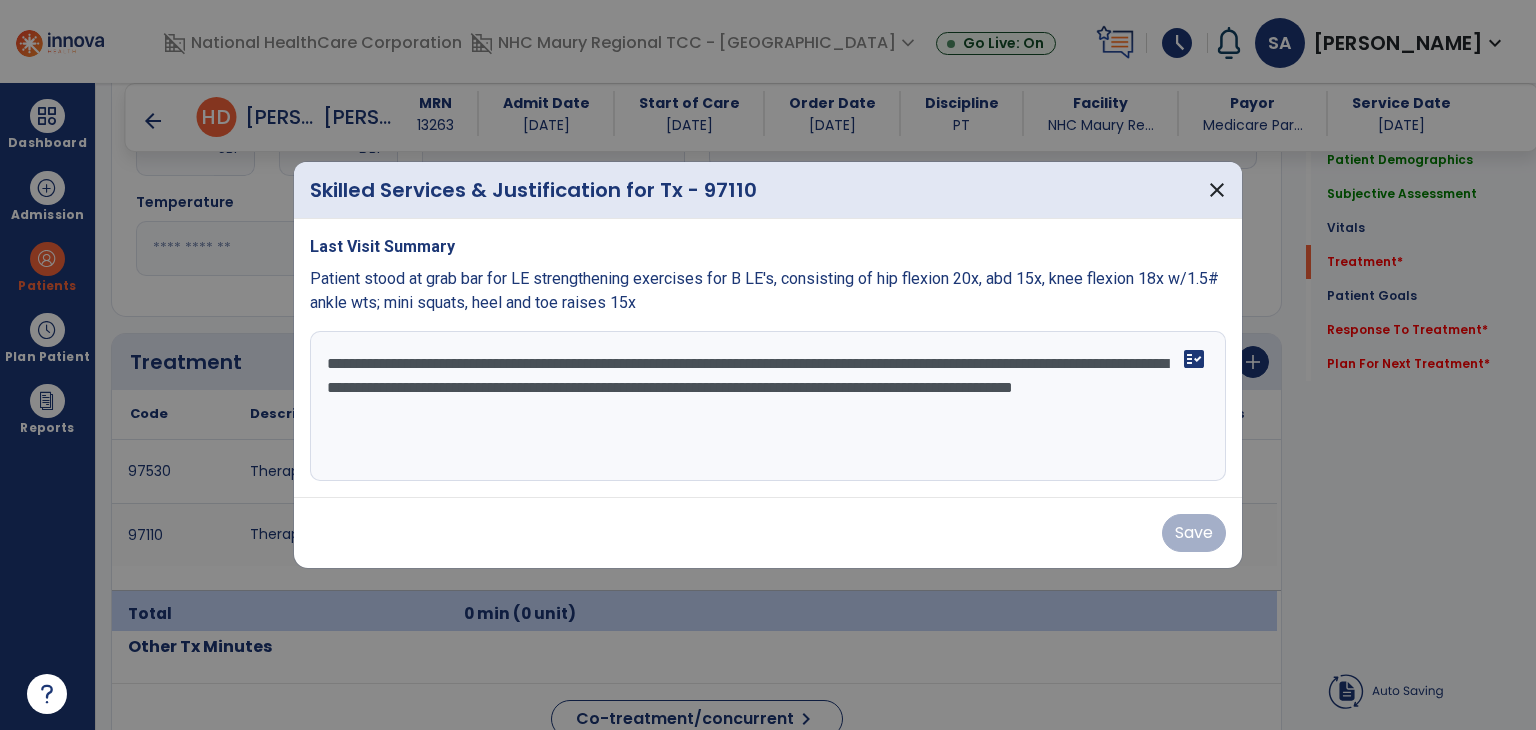 click on "**********" at bounding box center (768, 406) 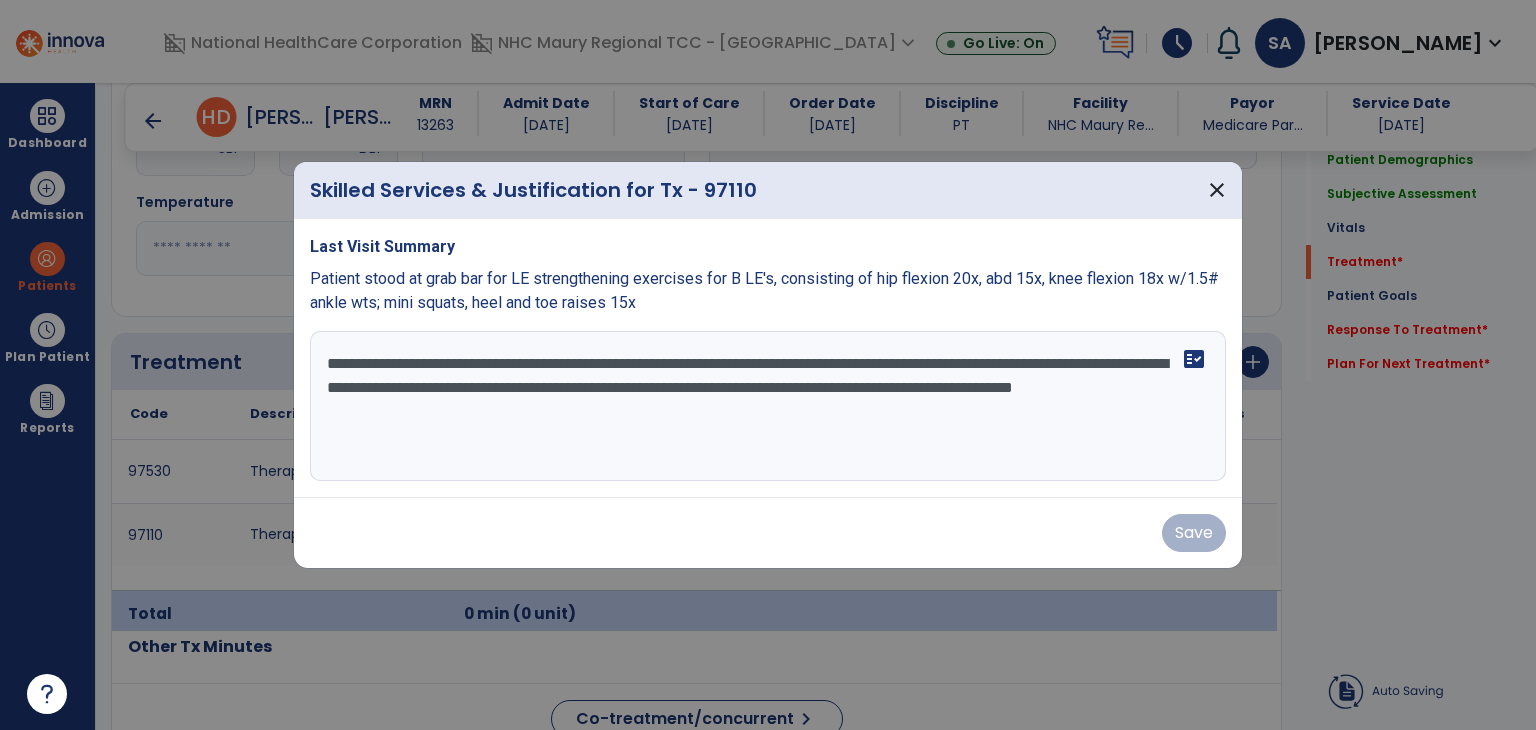 click on "**********" at bounding box center [768, 406] 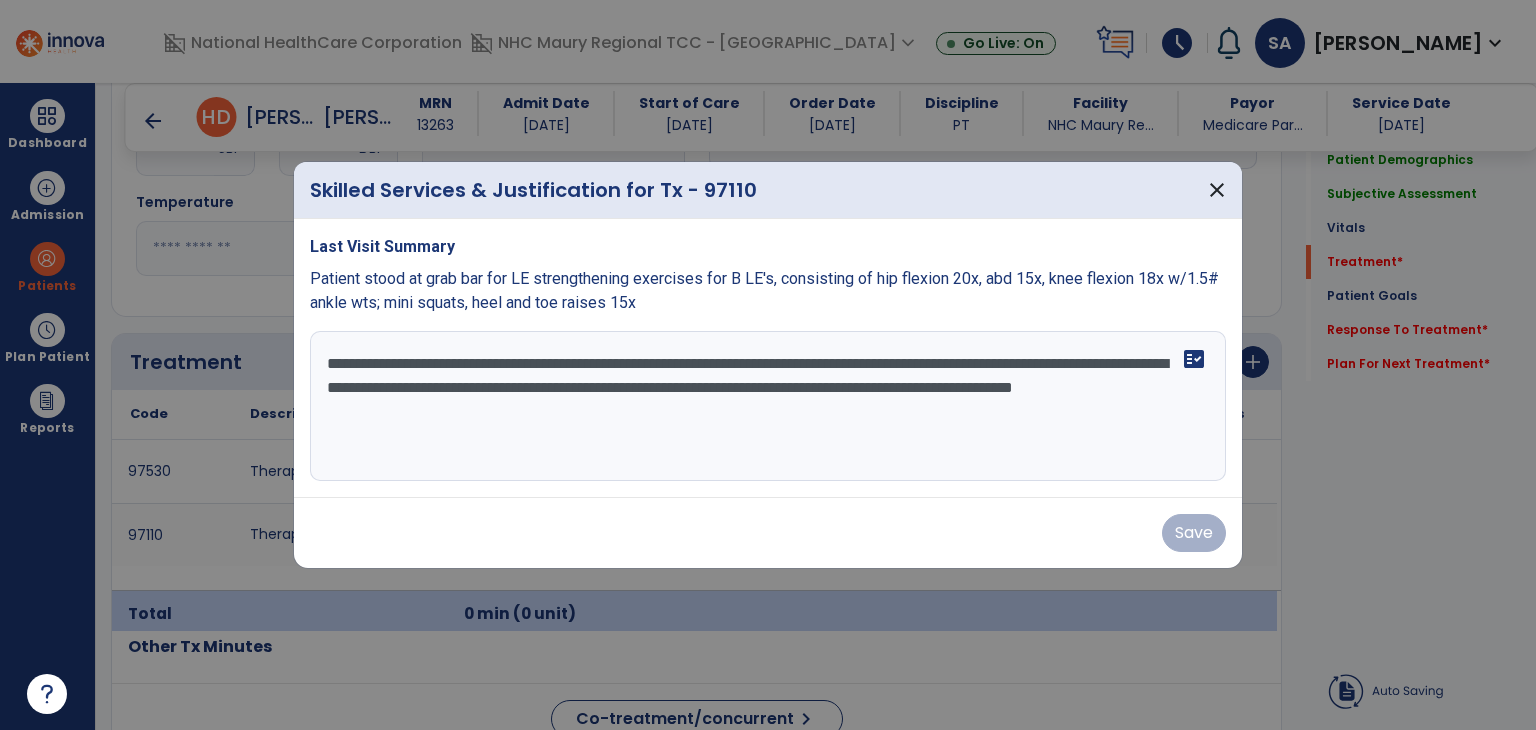 click at bounding box center [768, 365] 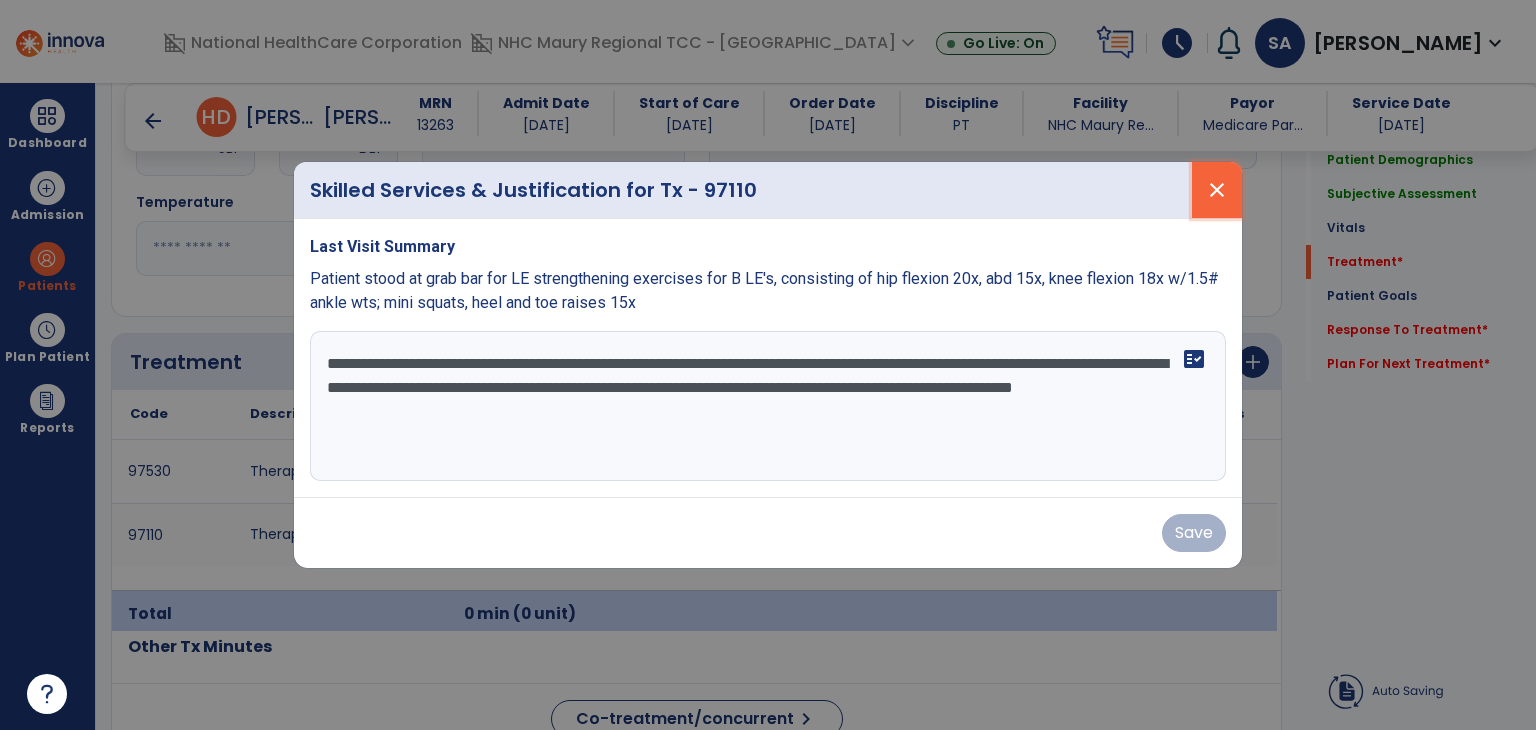 click on "close" at bounding box center [1217, 190] 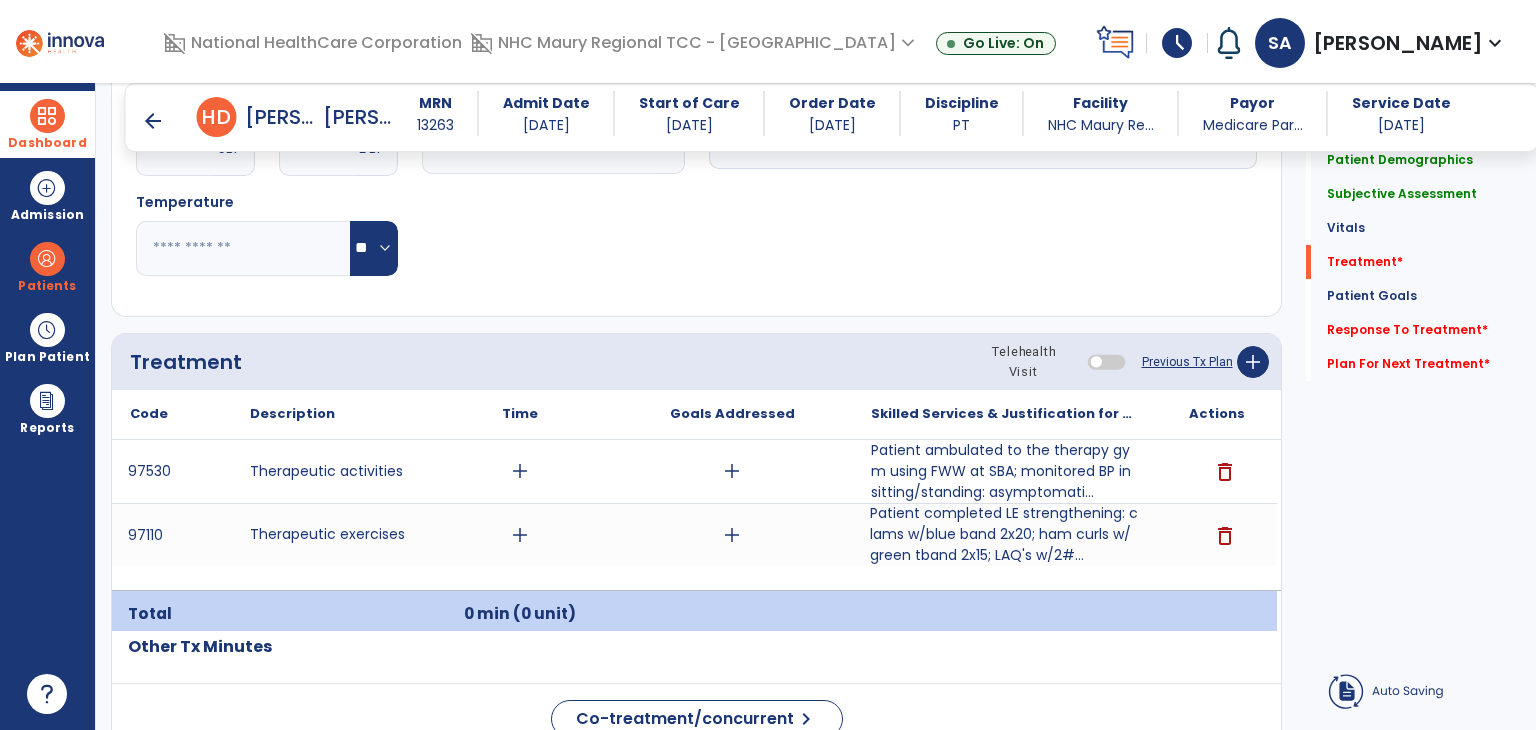 click on "Dashboard" at bounding box center (47, 143) 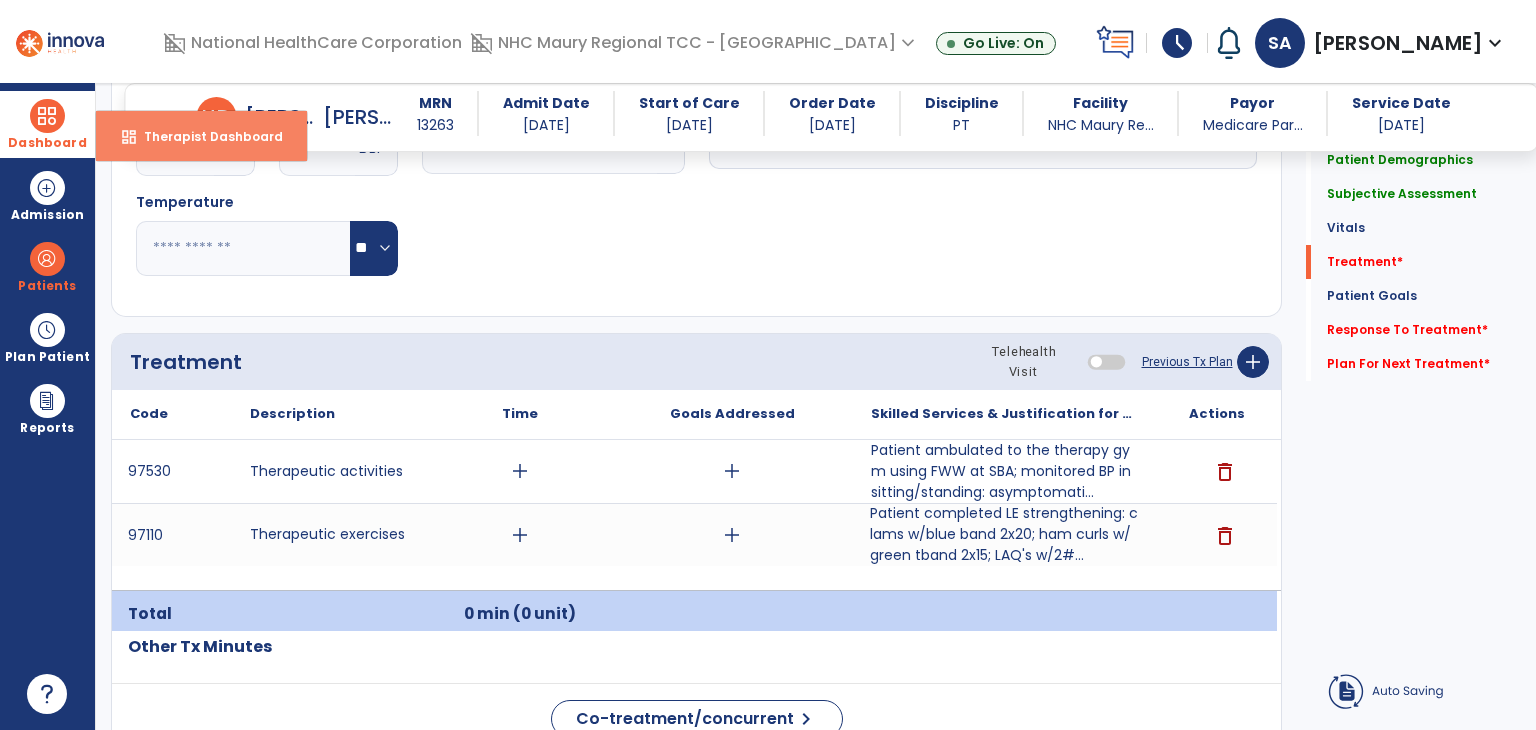 click on "Therapist Dashboard" at bounding box center (205, 136) 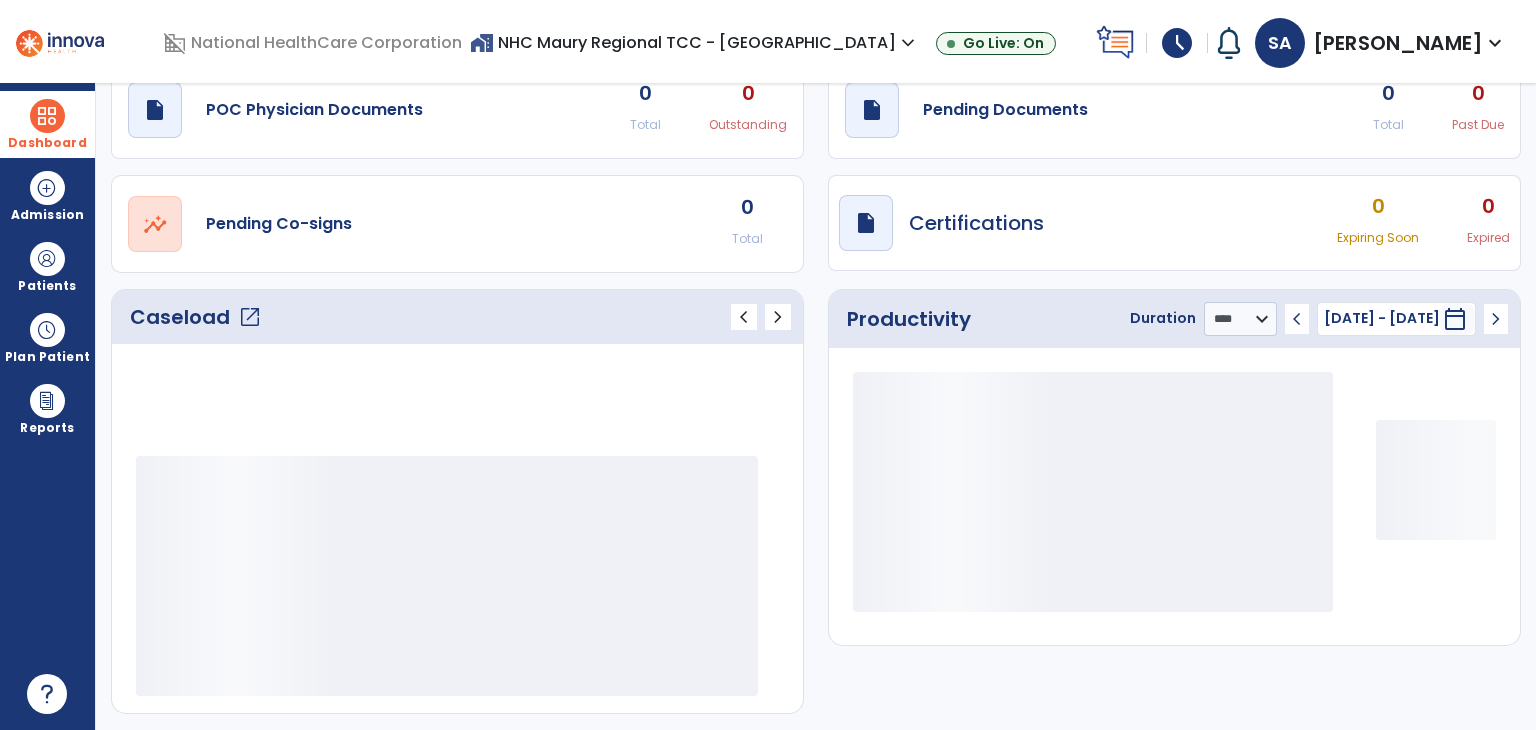 scroll, scrollTop: 77, scrollLeft: 0, axis: vertical 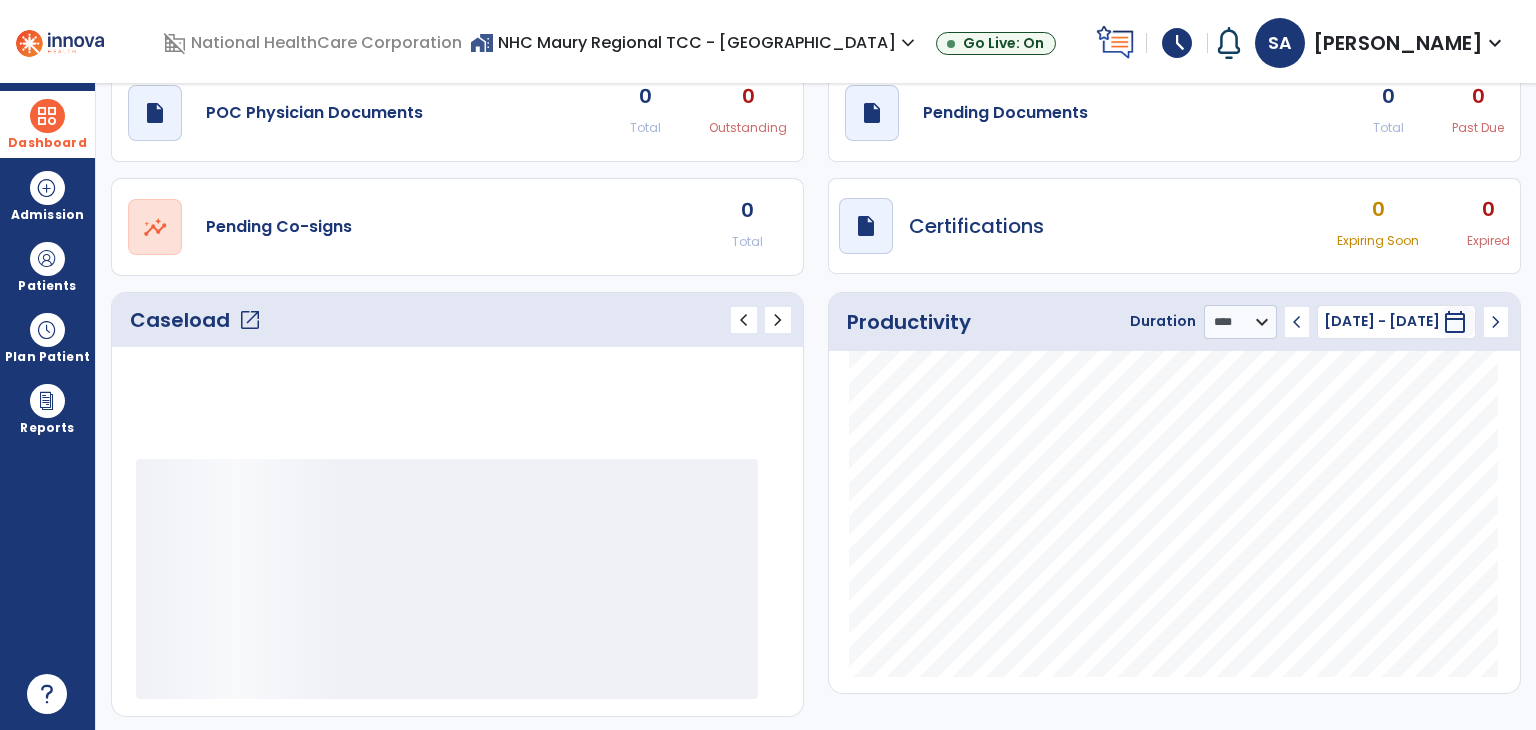 click on "open_in_new" 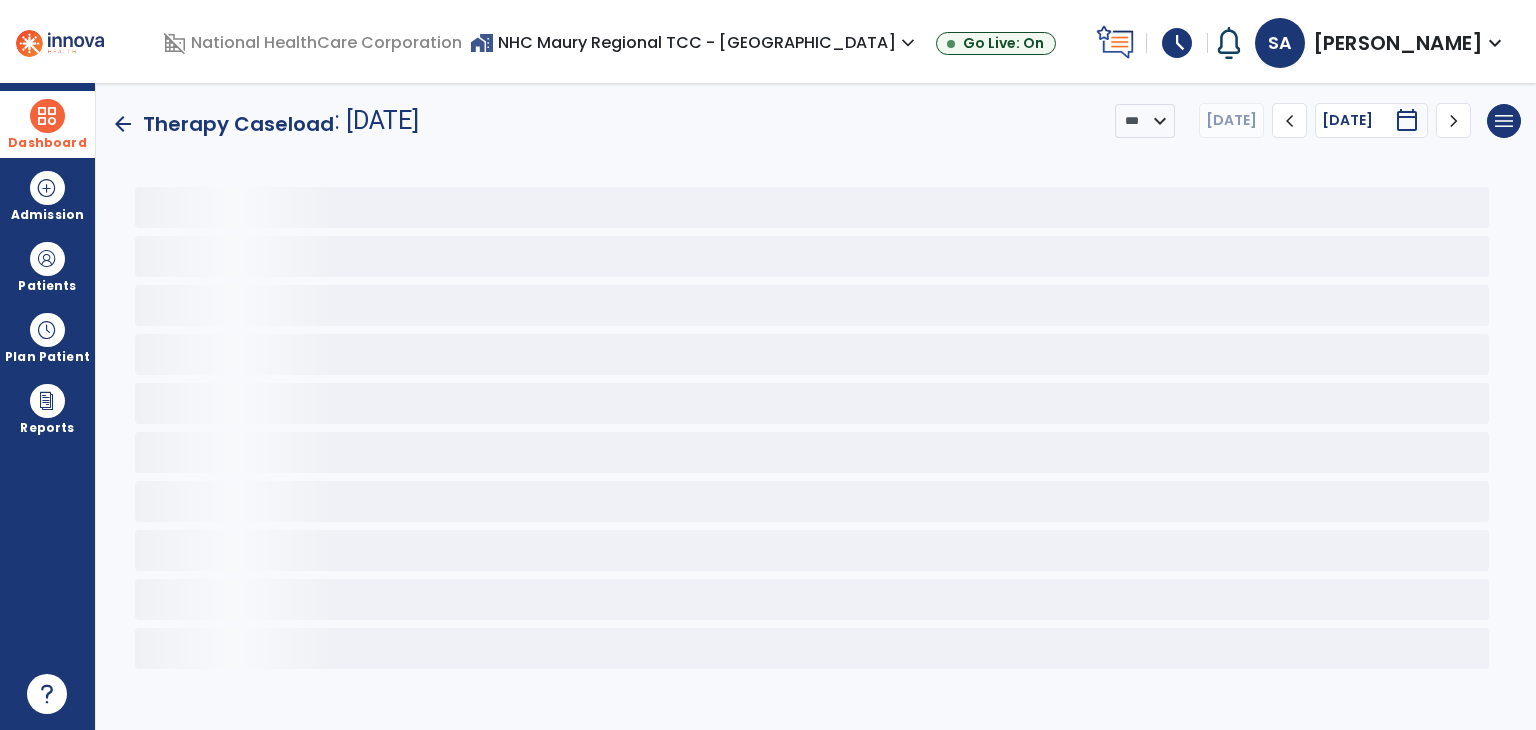 scroll, scrollTop: 0, scrollLeft: 0, axis: both 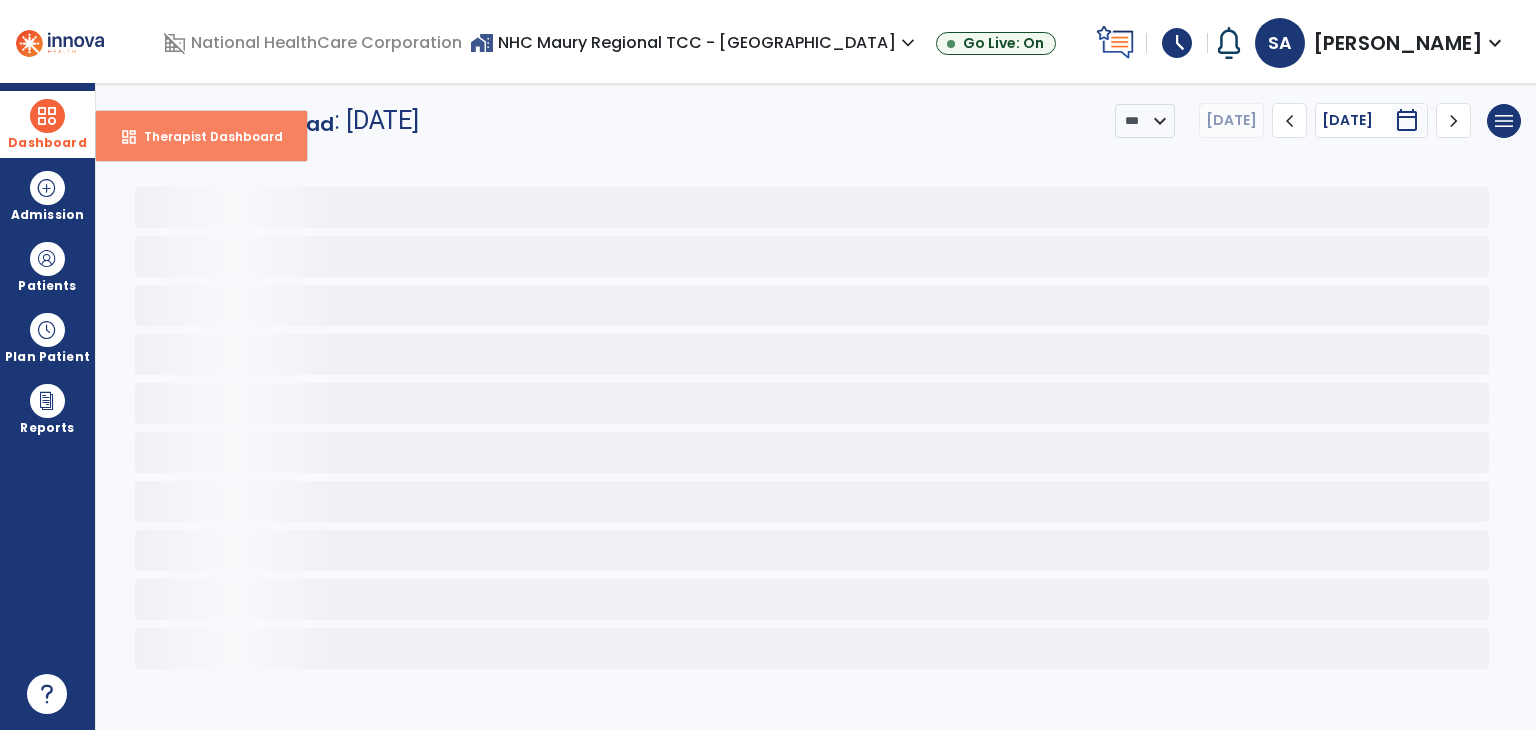 click on "dashboard  Therapist Dashboard" at bounding box center [201, 136] 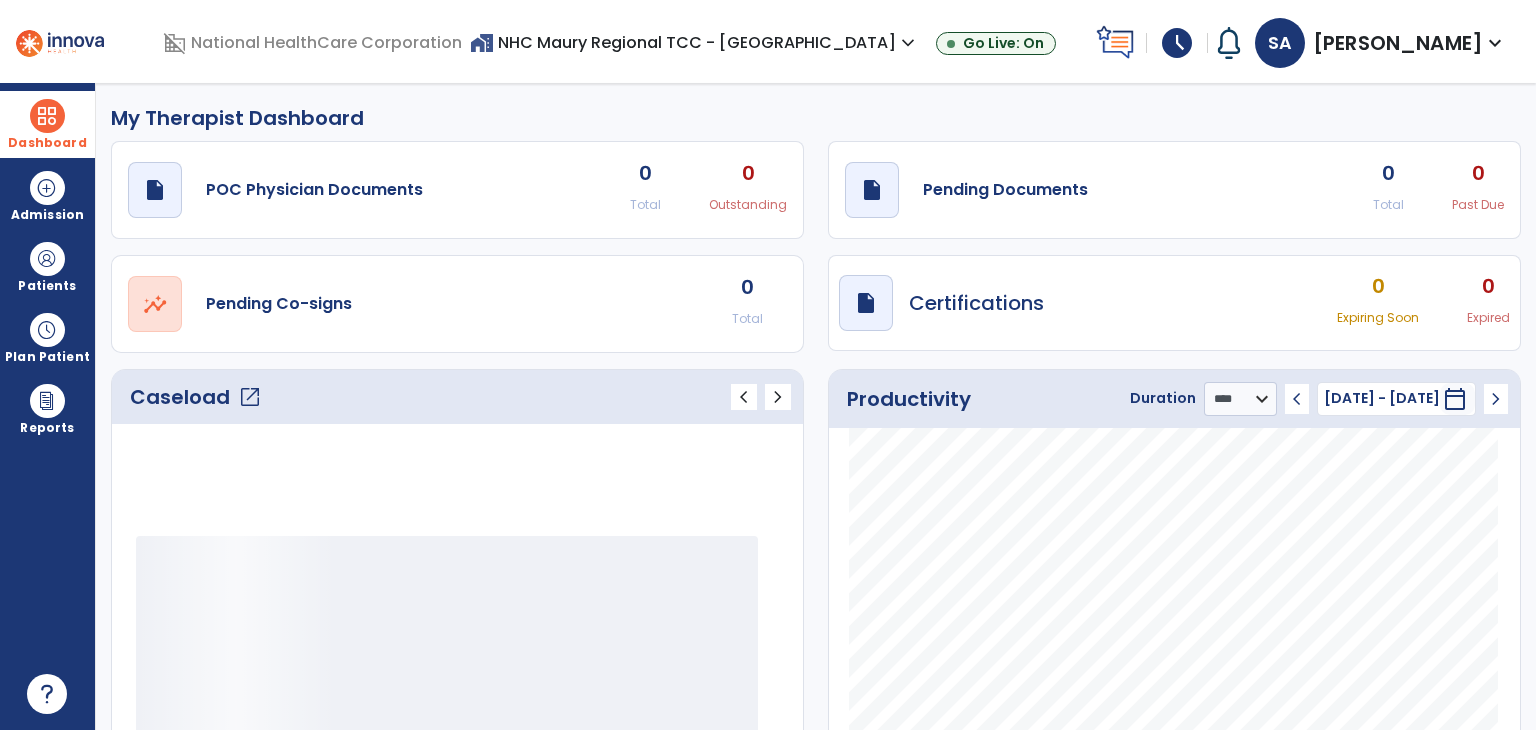 click on "open_in_new" 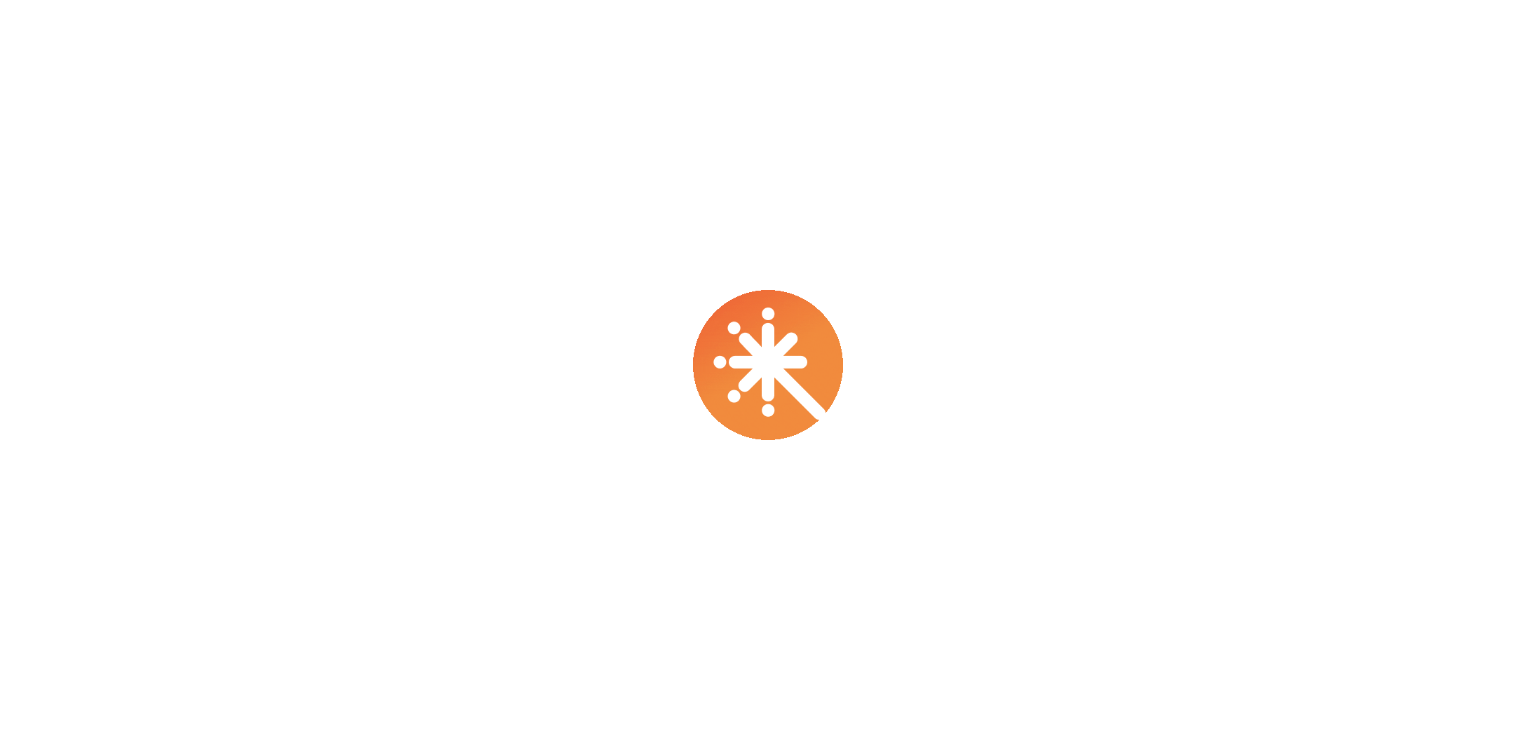 scroll, scrollTop: 0, scrollLeft: 0, axis: both 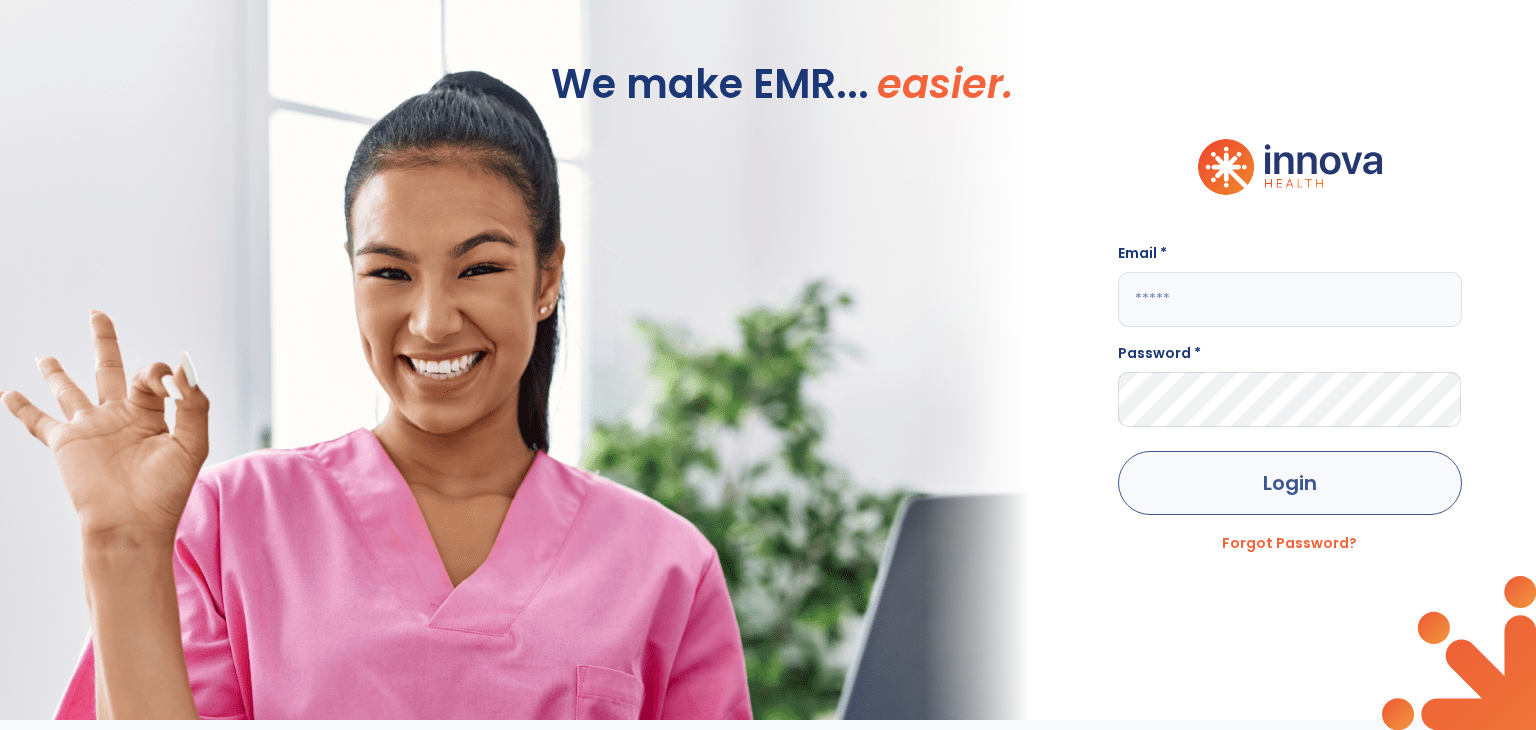 type on "**********" 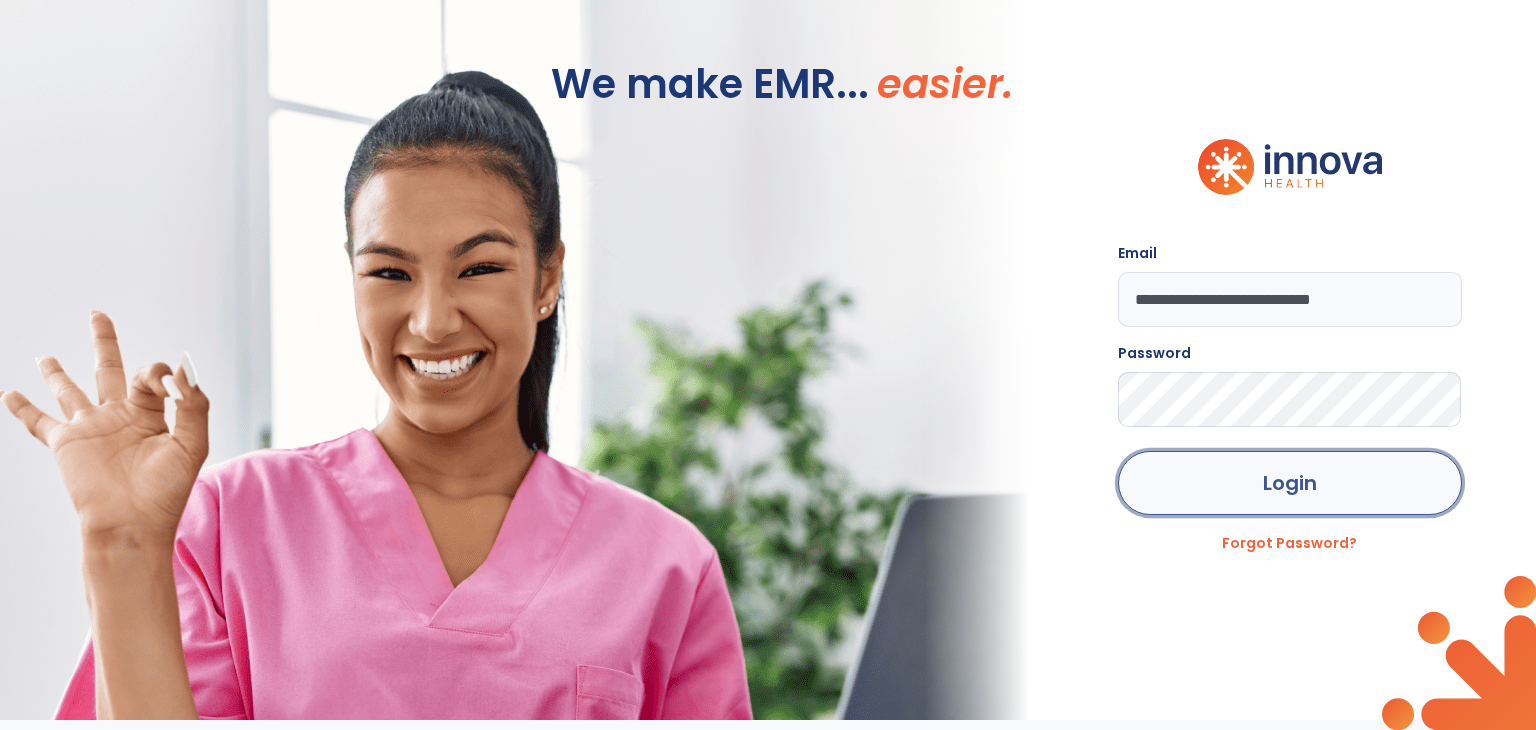 click on "Login" 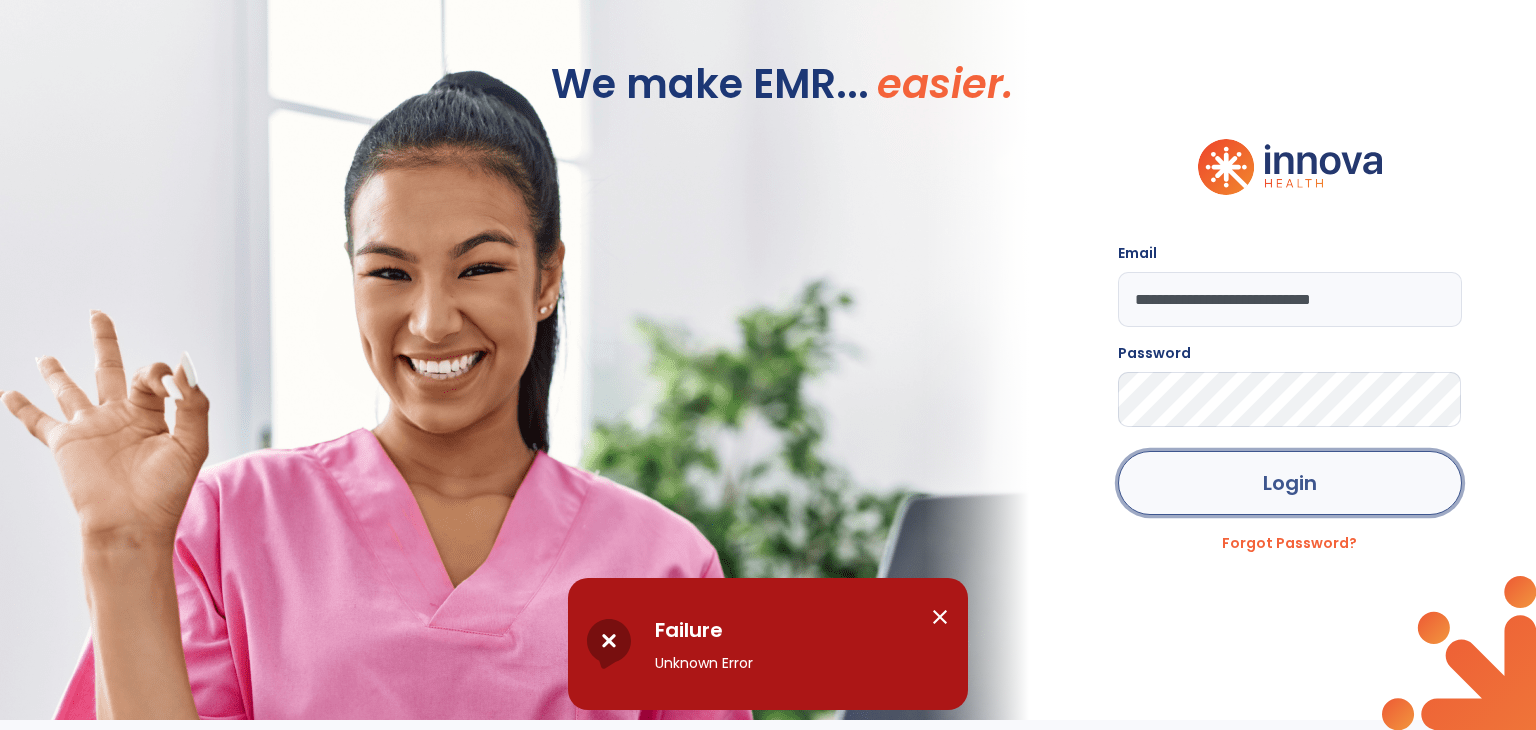 click on "Login" 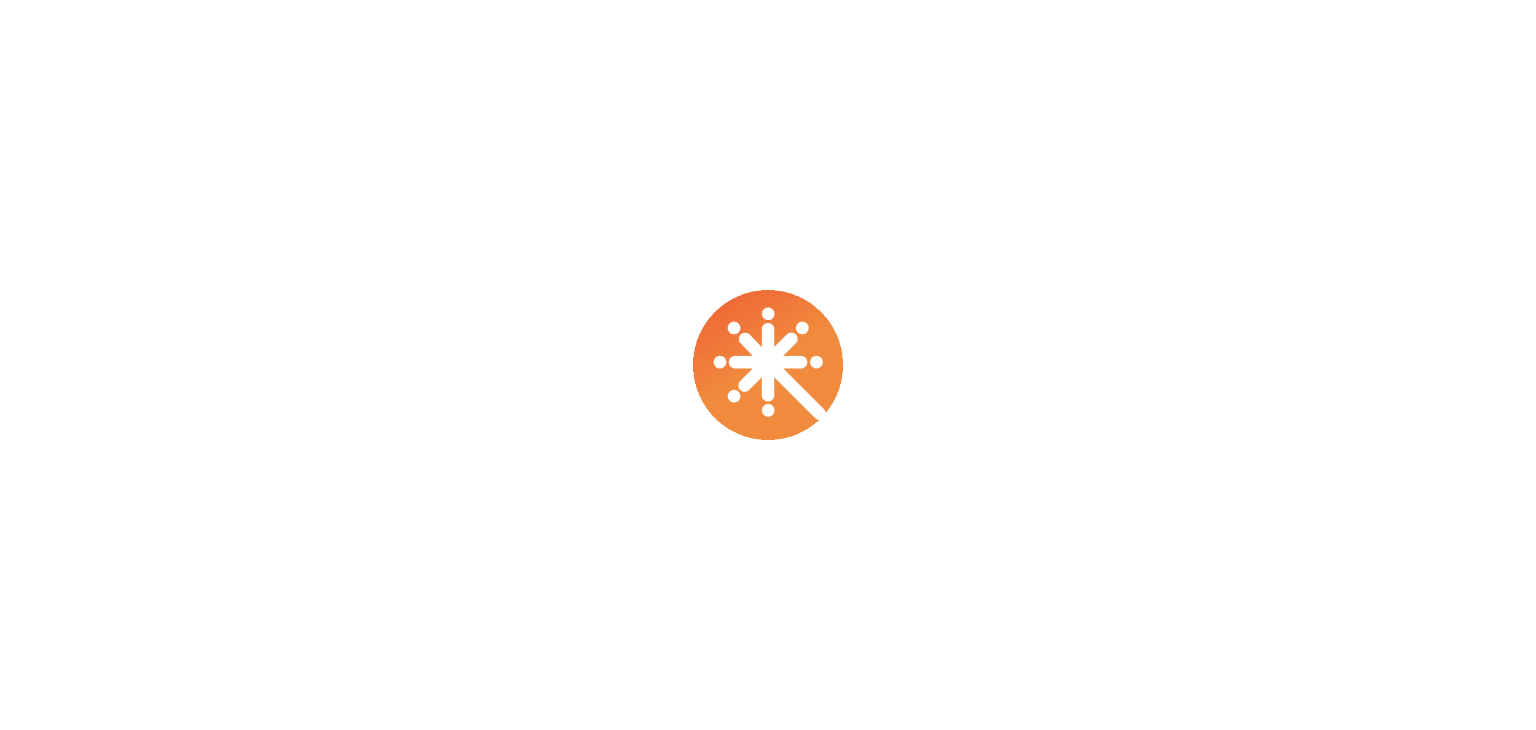 scroll, scrollTop: 0, scrollLeft: 0, axis: both 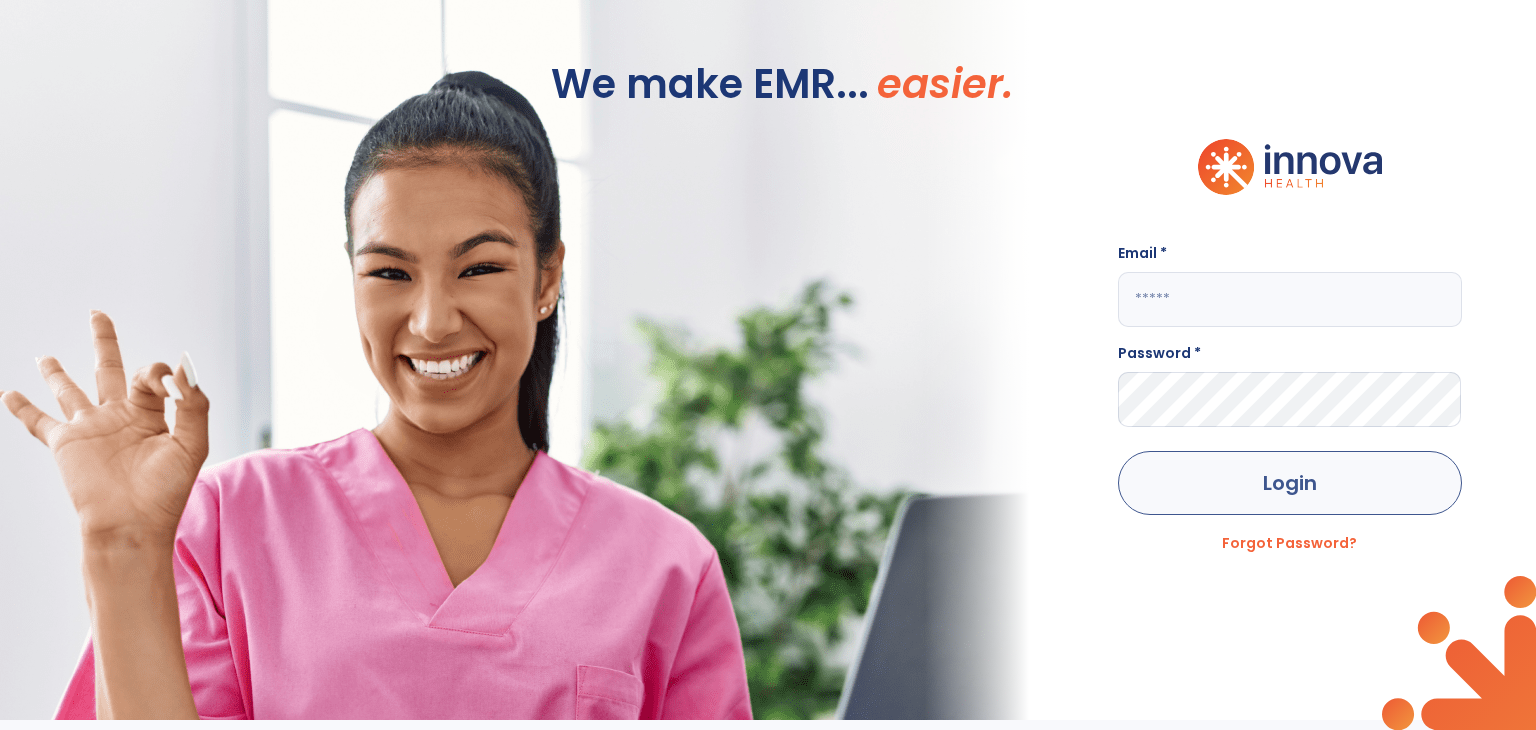 type on "**********" 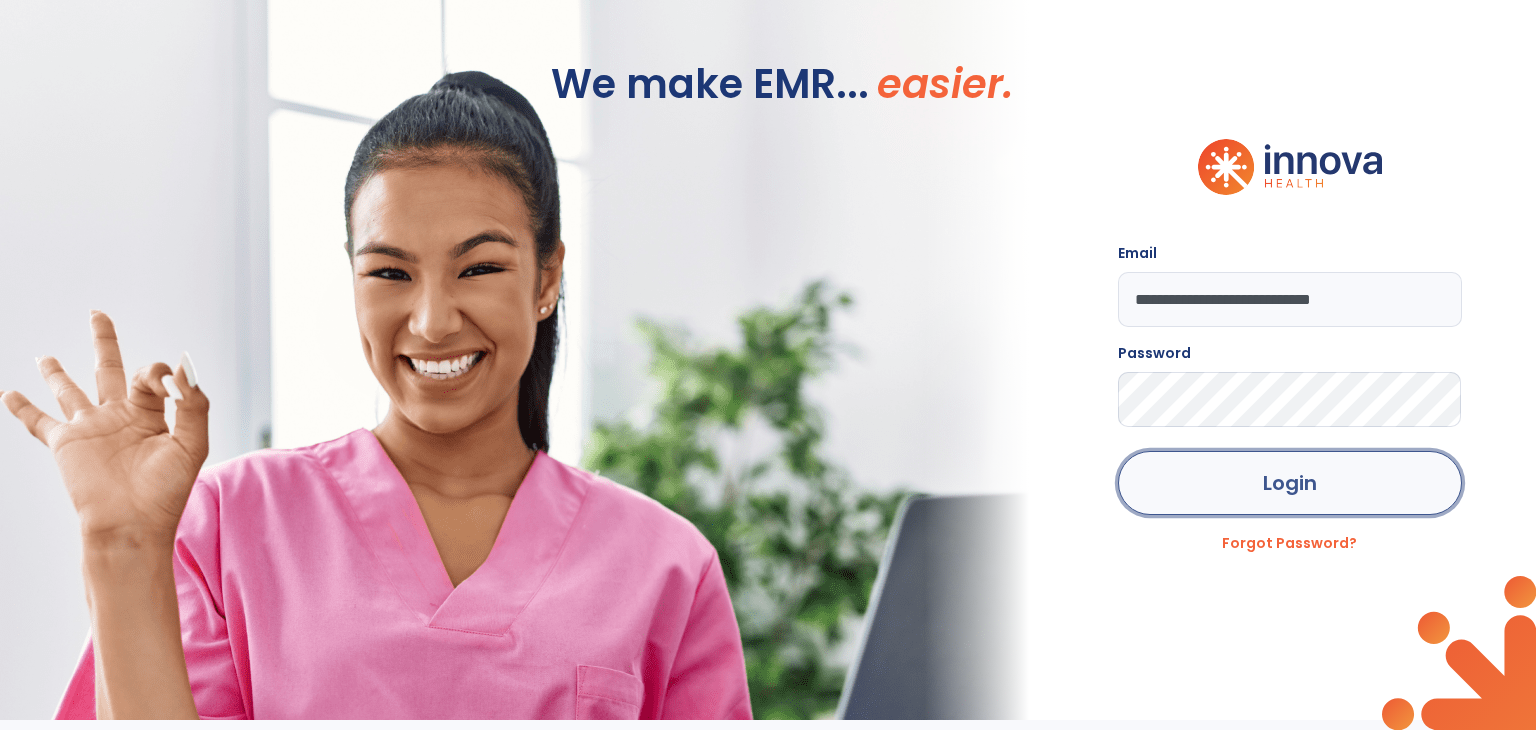click on "Login" 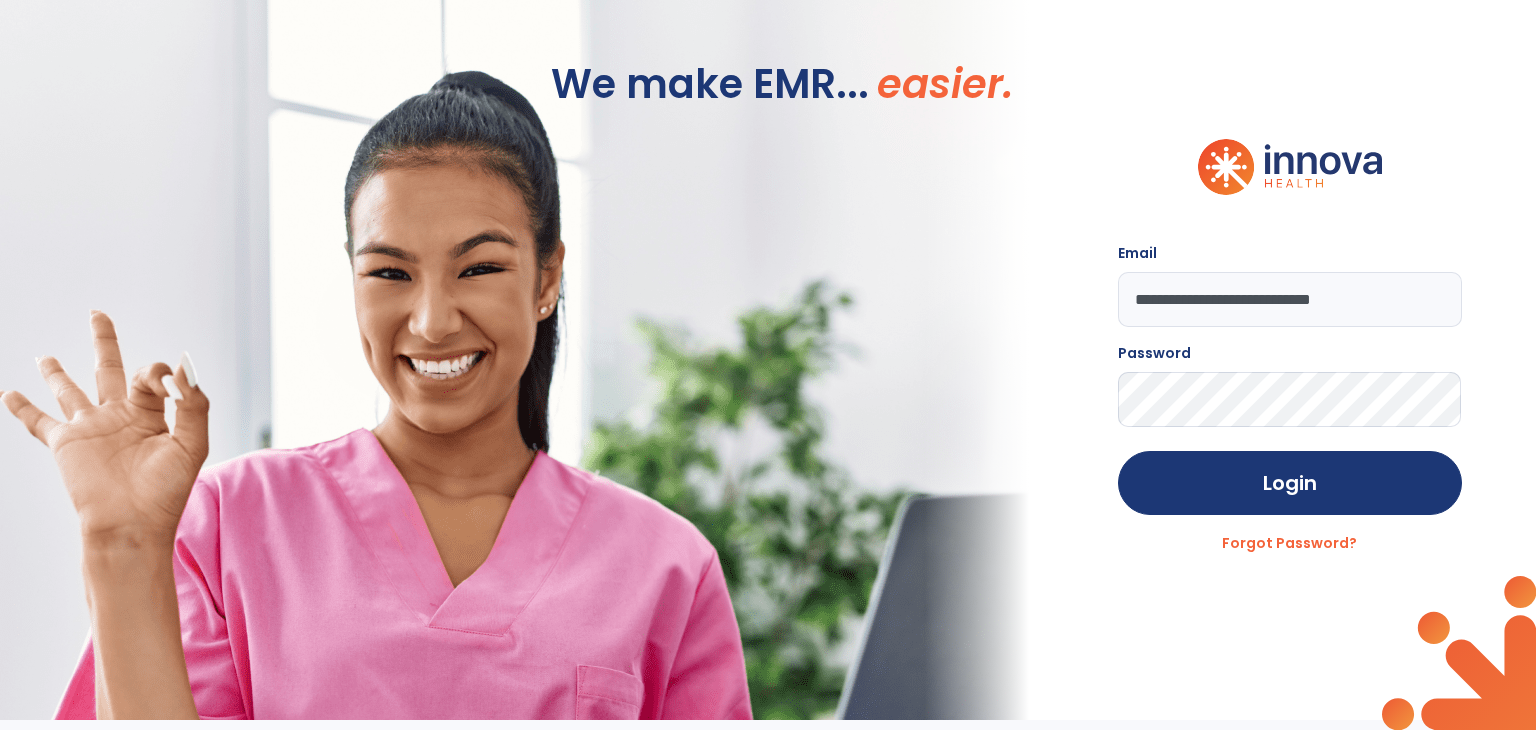 click on "Login" 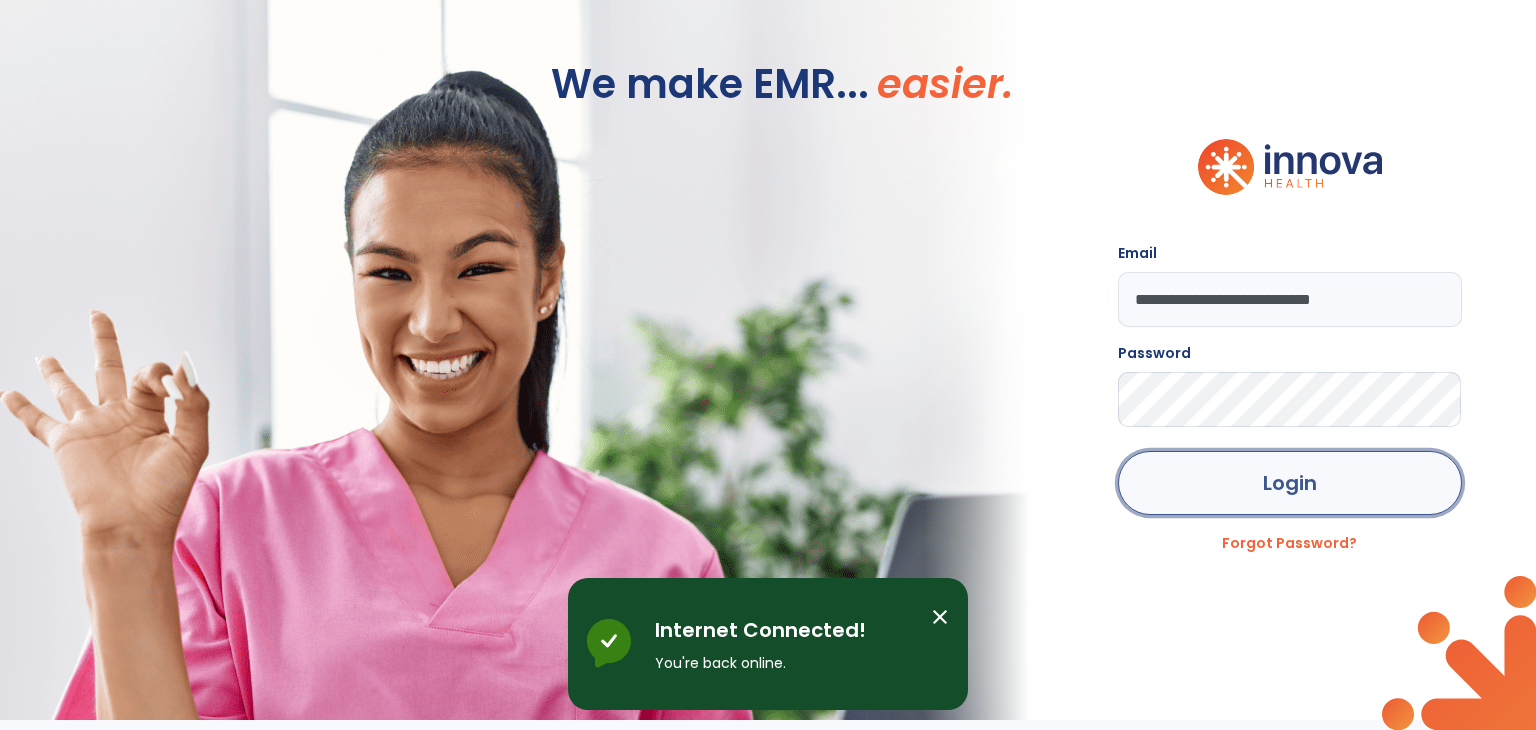 click on "Login" 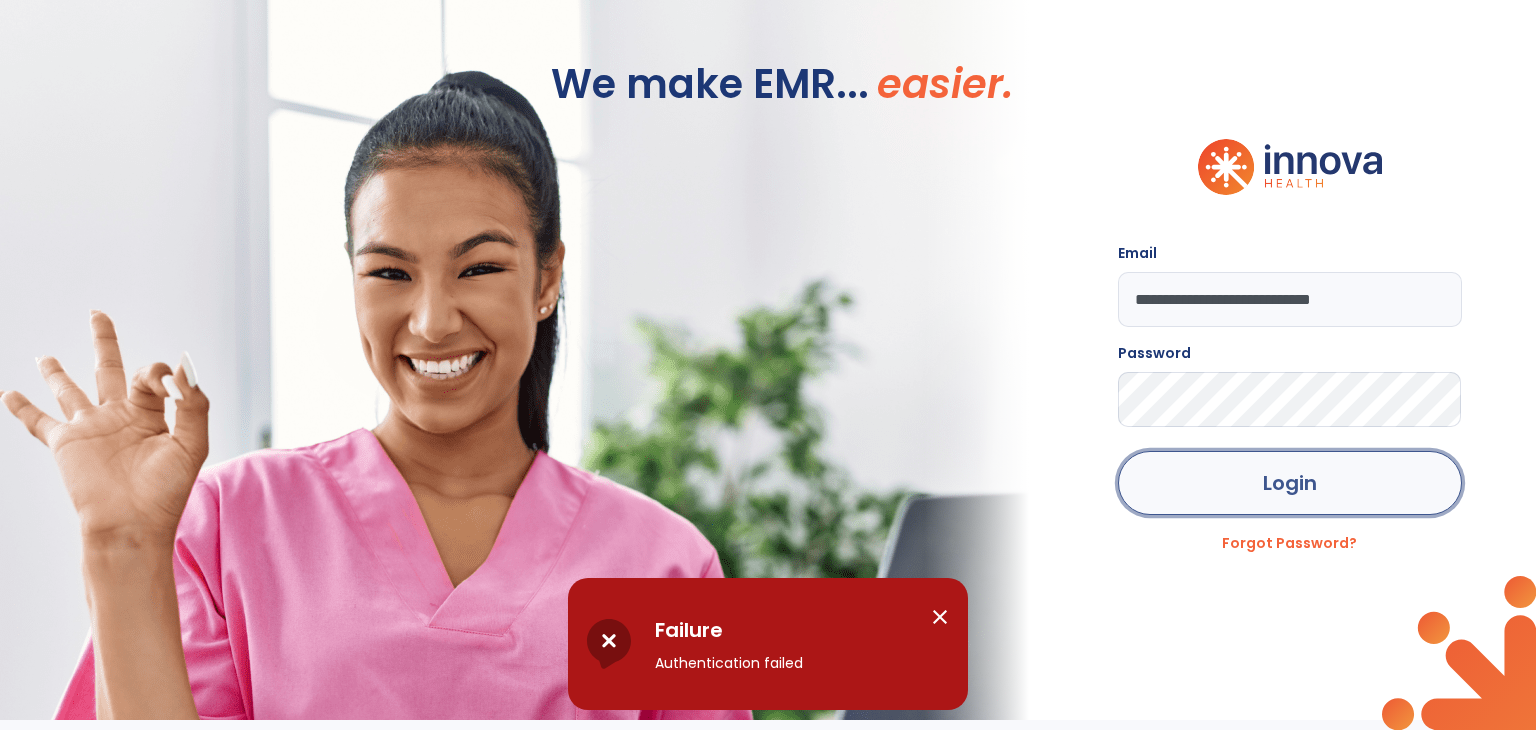 click on "Login" 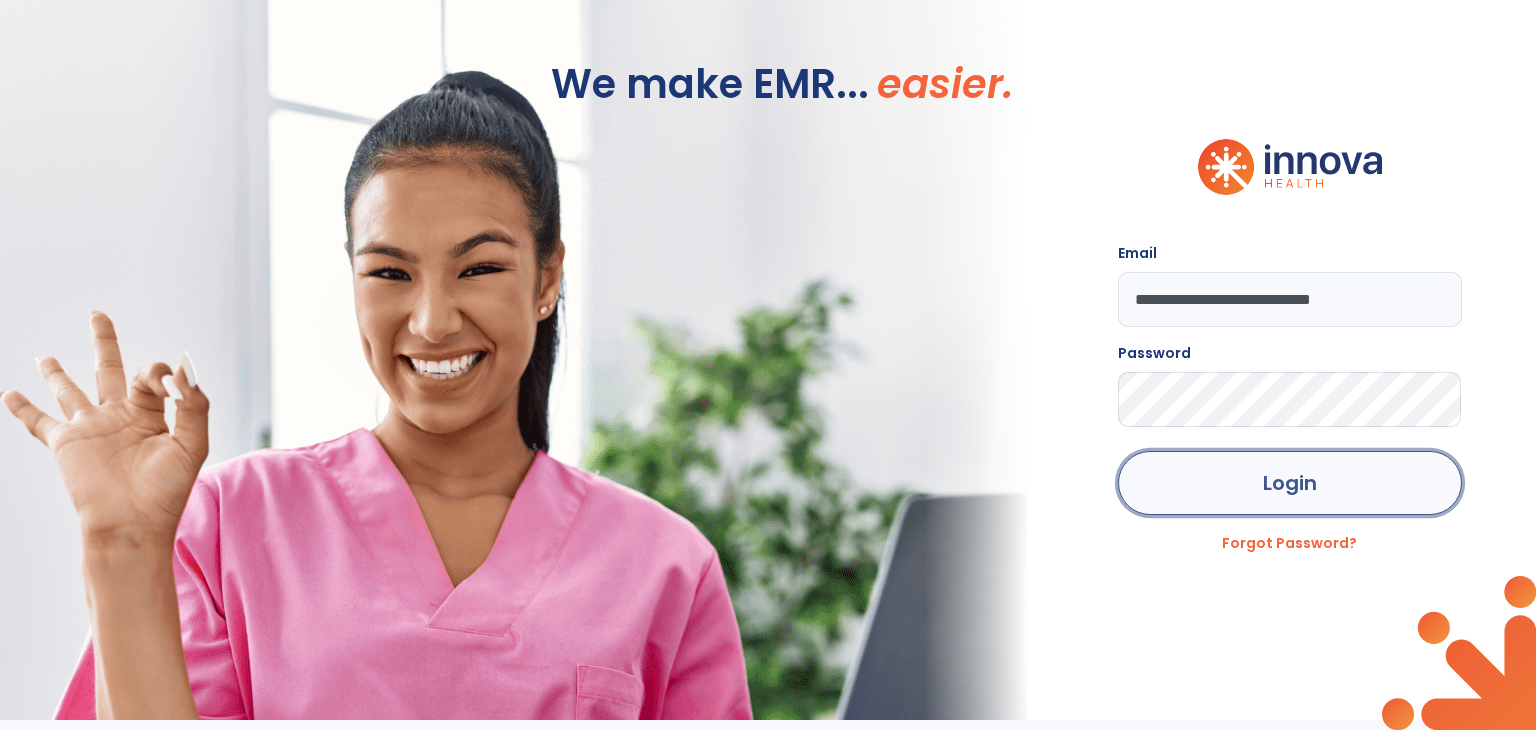 click on "Login" 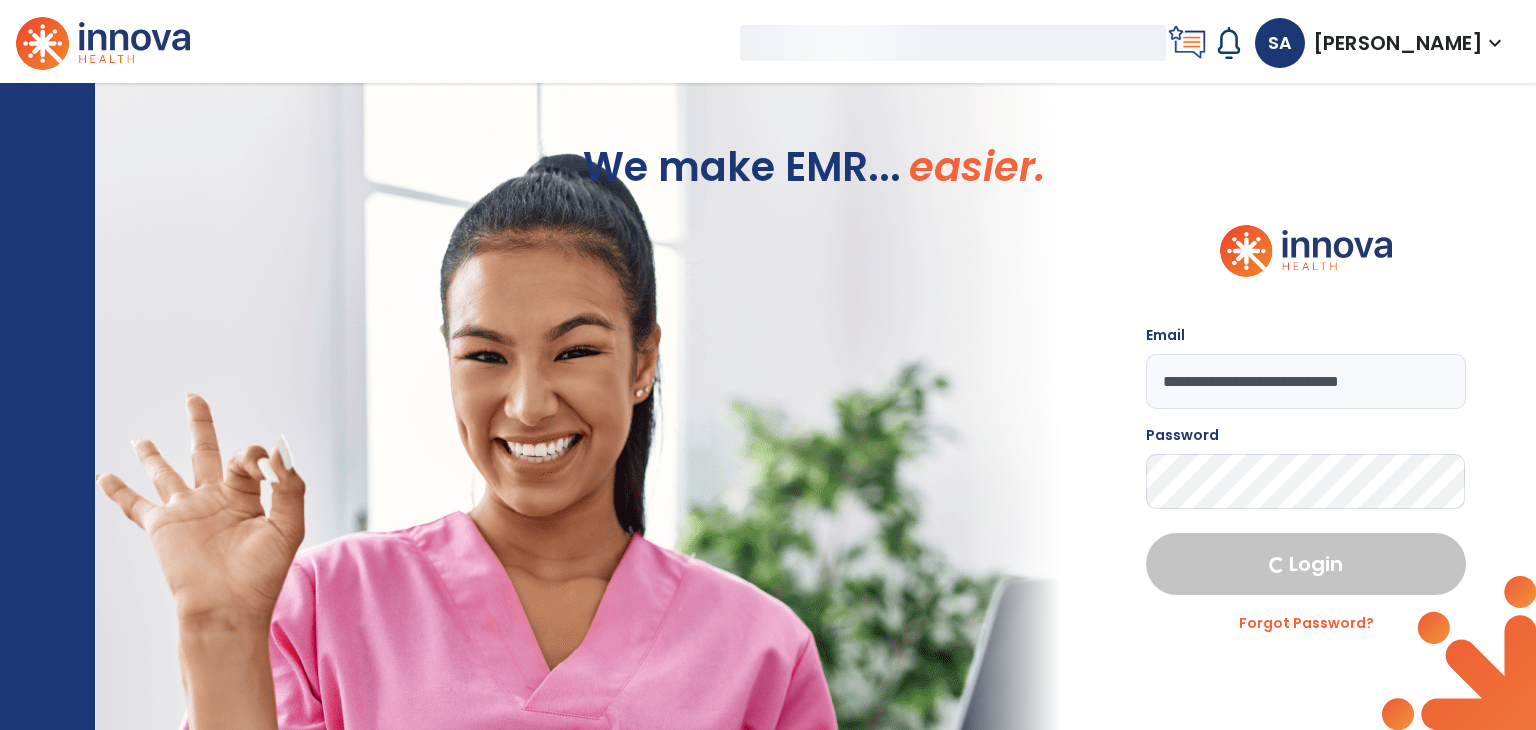select on "****" 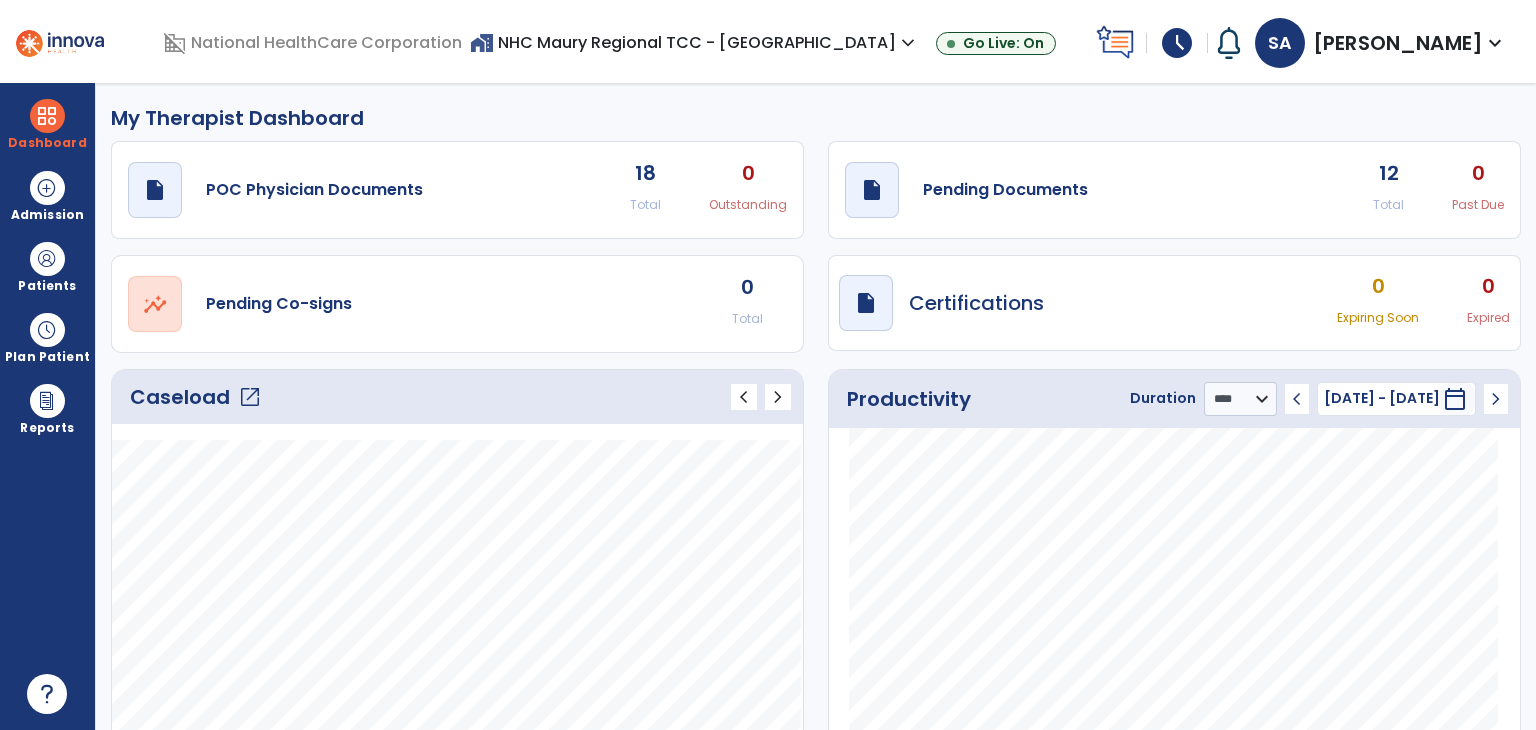 click on "open_in_new" 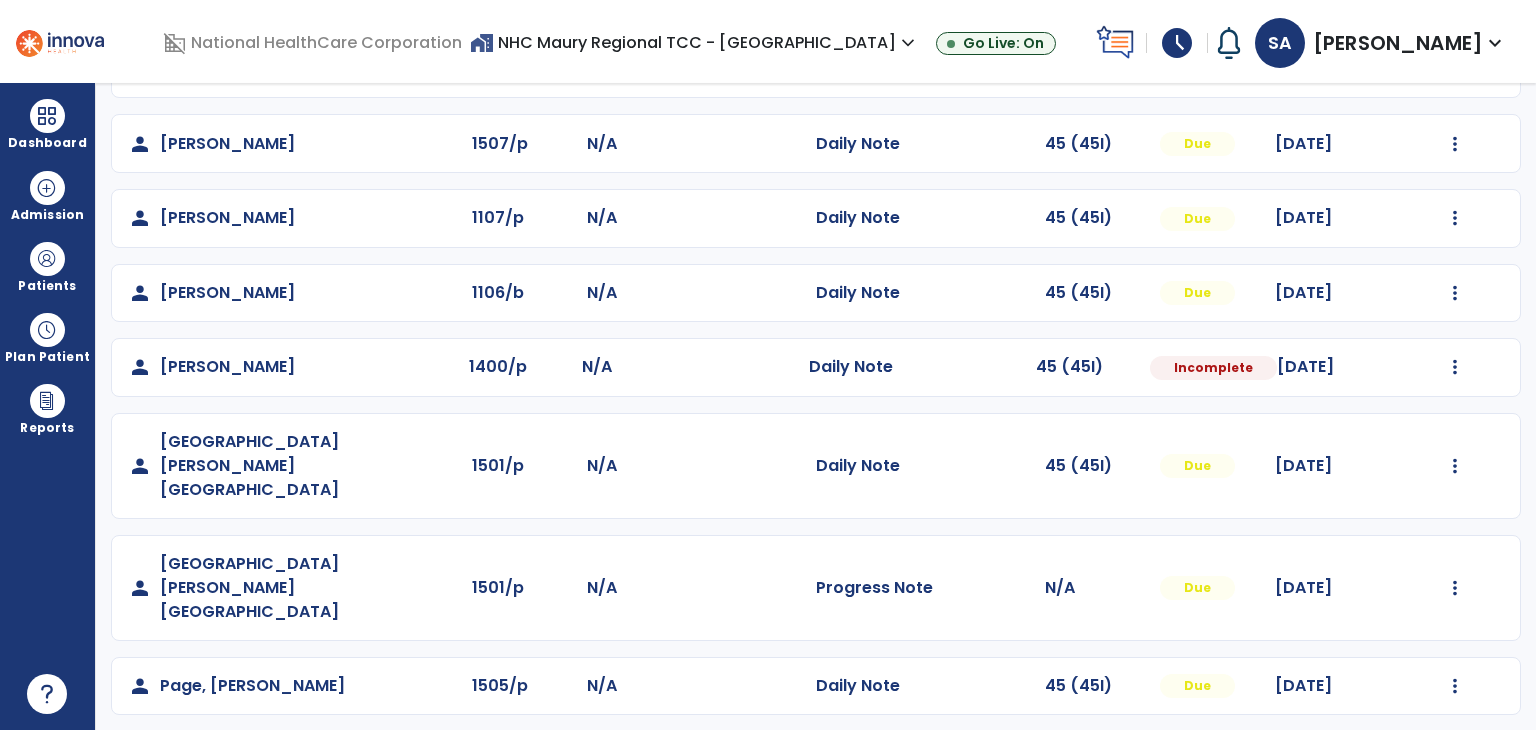 scroll, scrollTop: 370, scrollLeft: 0, axis: vertical 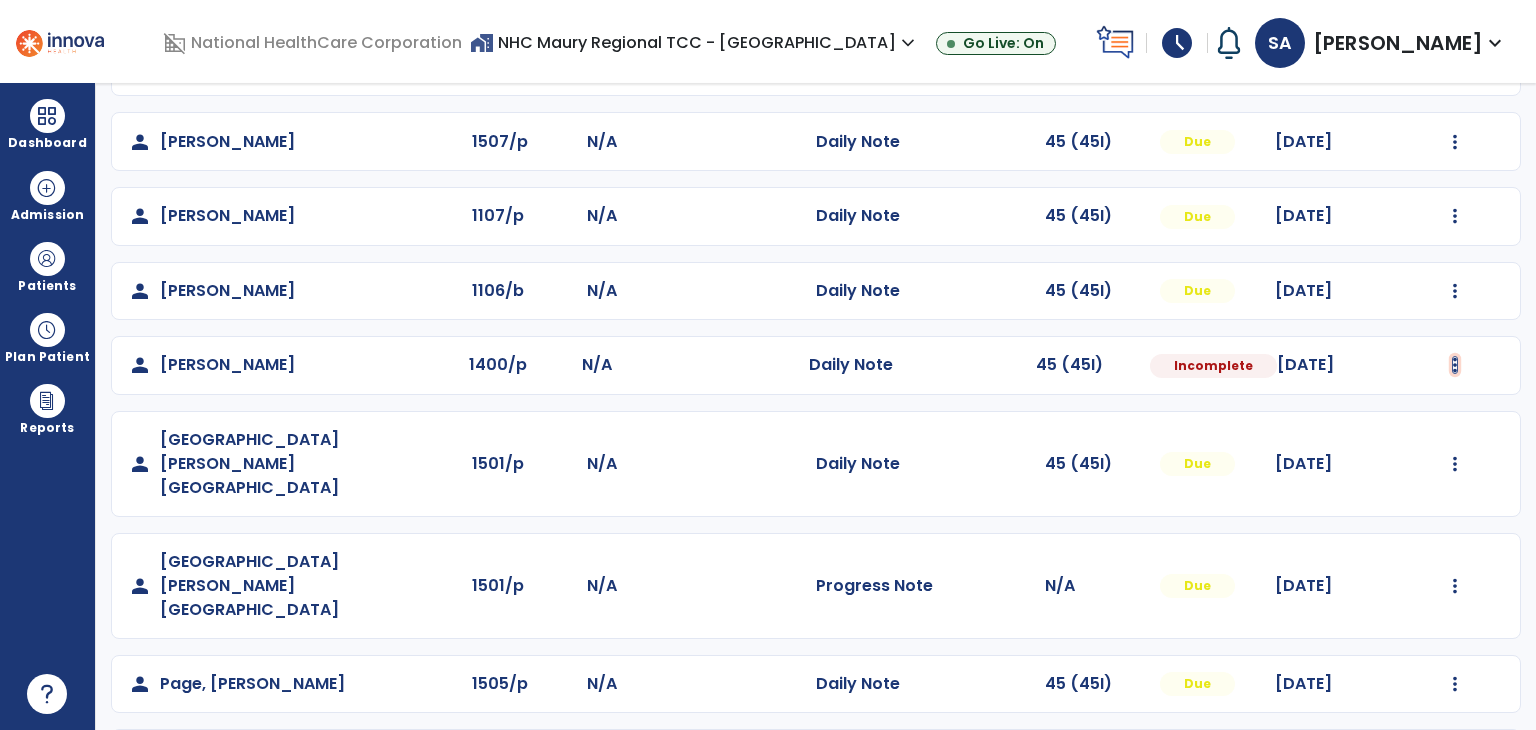 click at bounding box center [1455, -82] 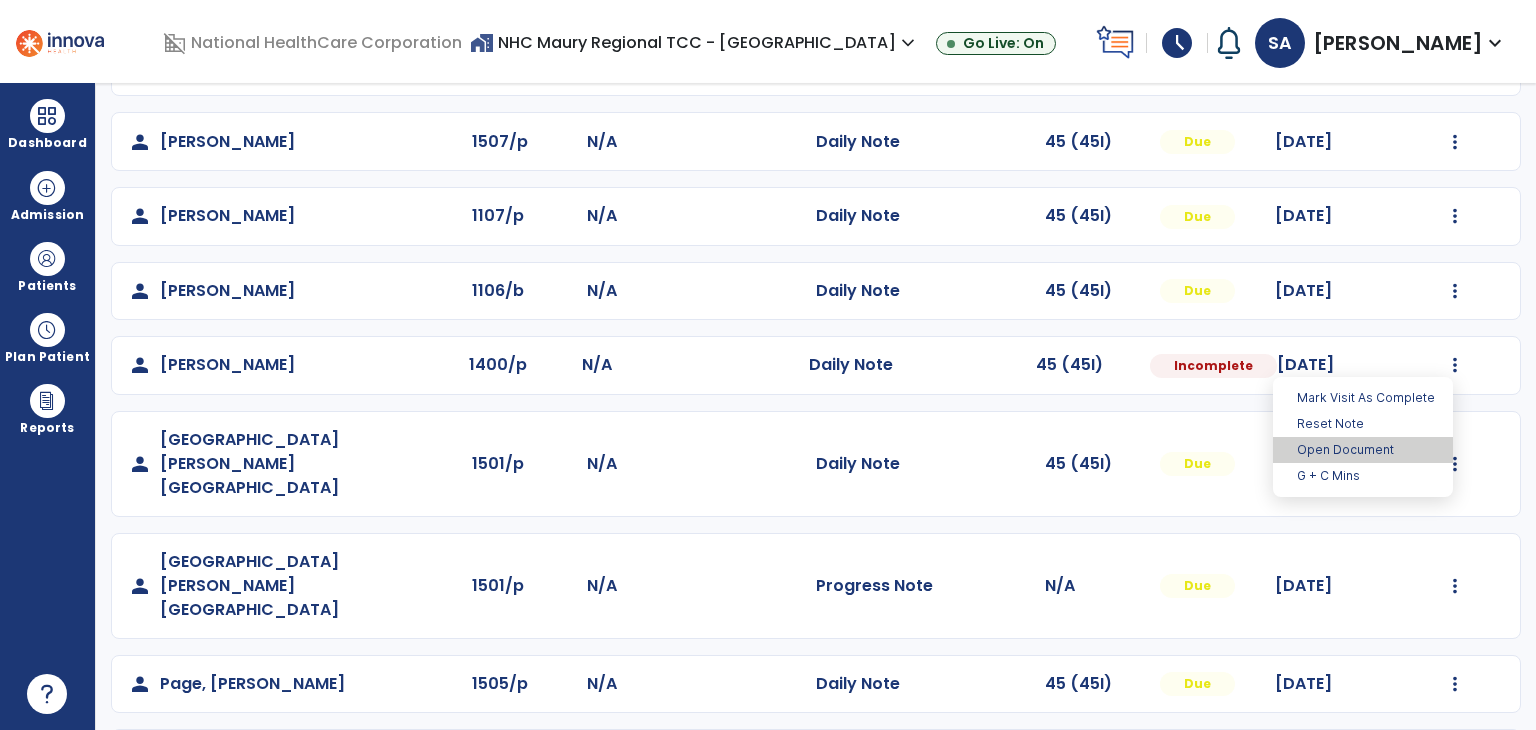 click on "Open Document" at bounding box center (1363, 450) 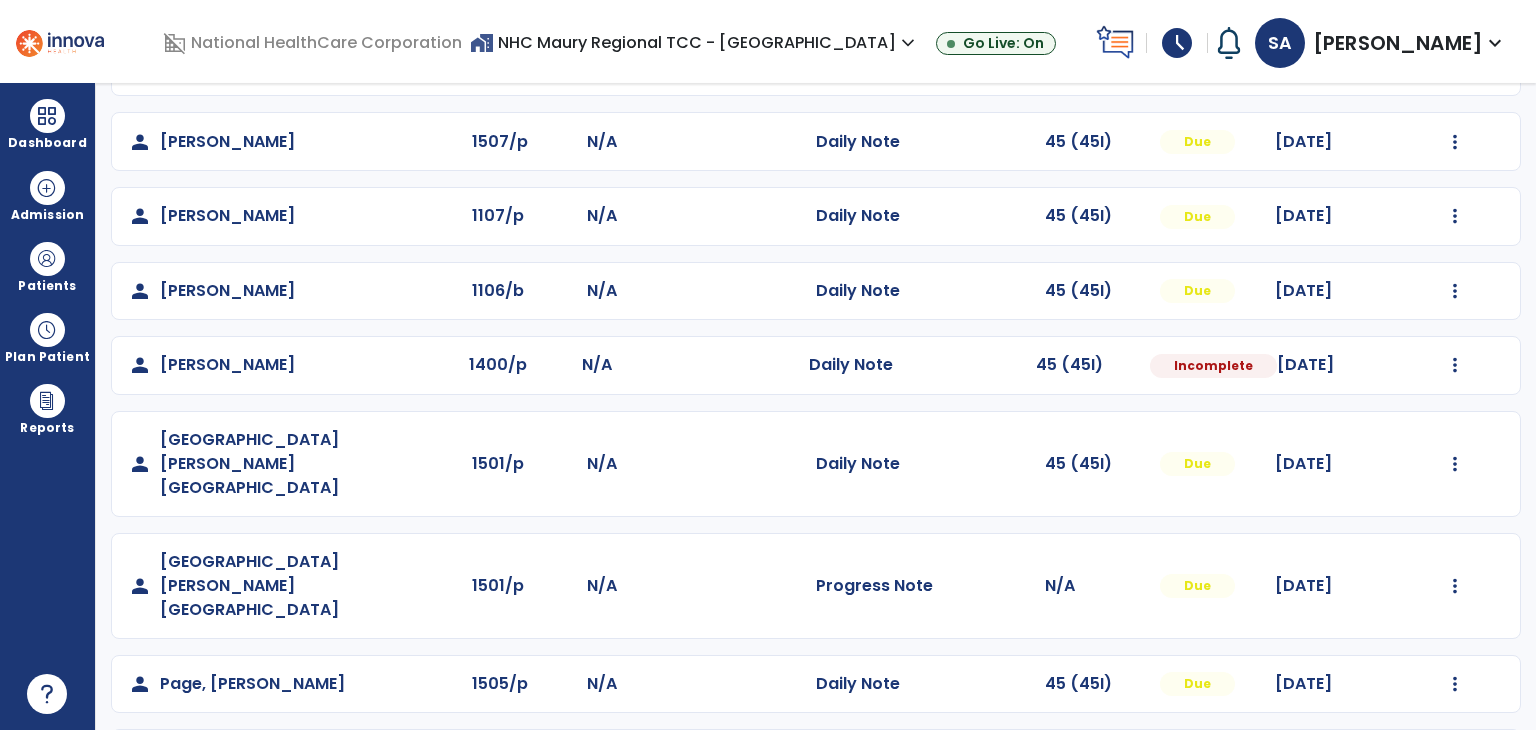 select on "*" 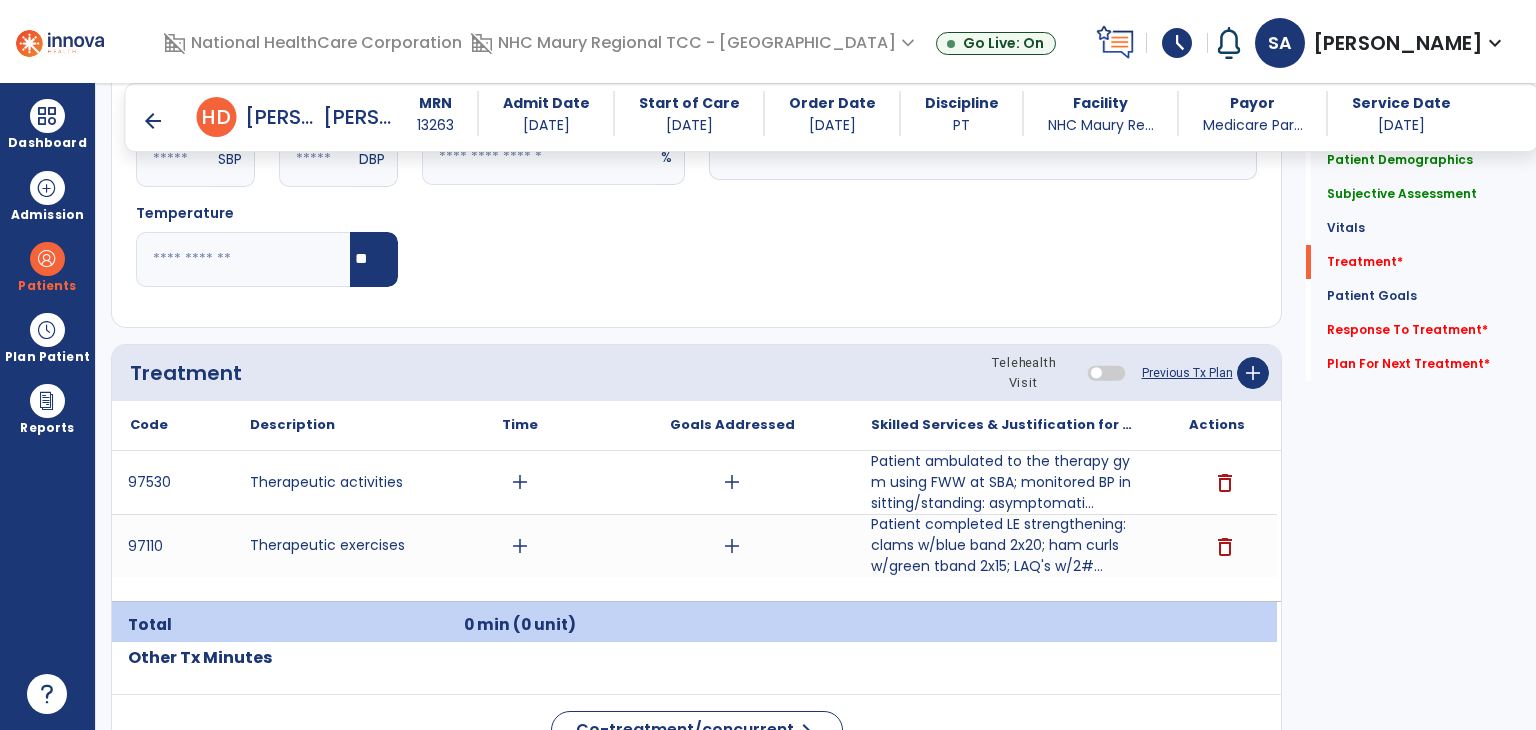 scroll, scrollTop: 1016, scrollLeft: 0, axis: vertical 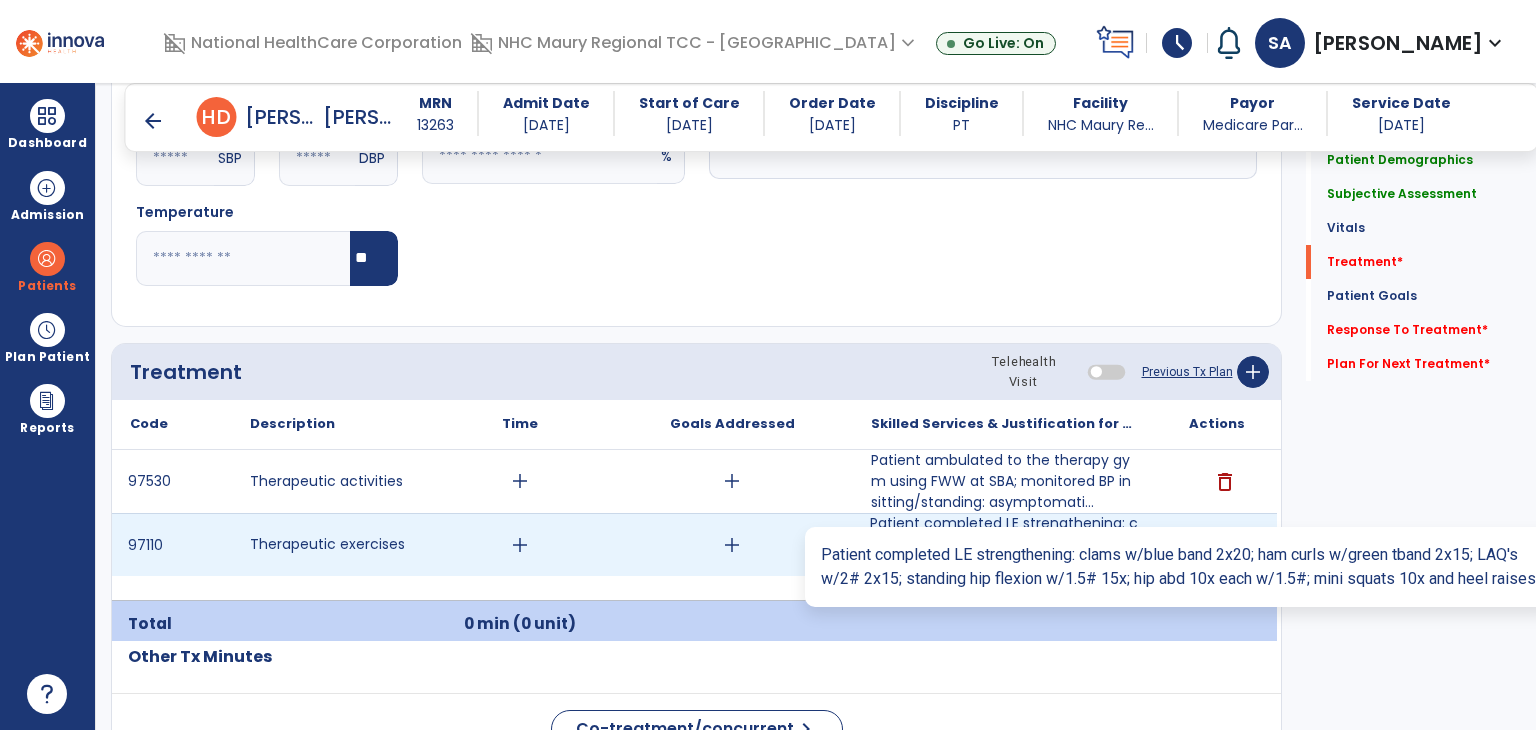click on "Patient completed LE strengthening: clams w/blue band 2x20; ham curls w/green tband 2x15; LAQ's w/2#..." at bounding box center [1004, 544] 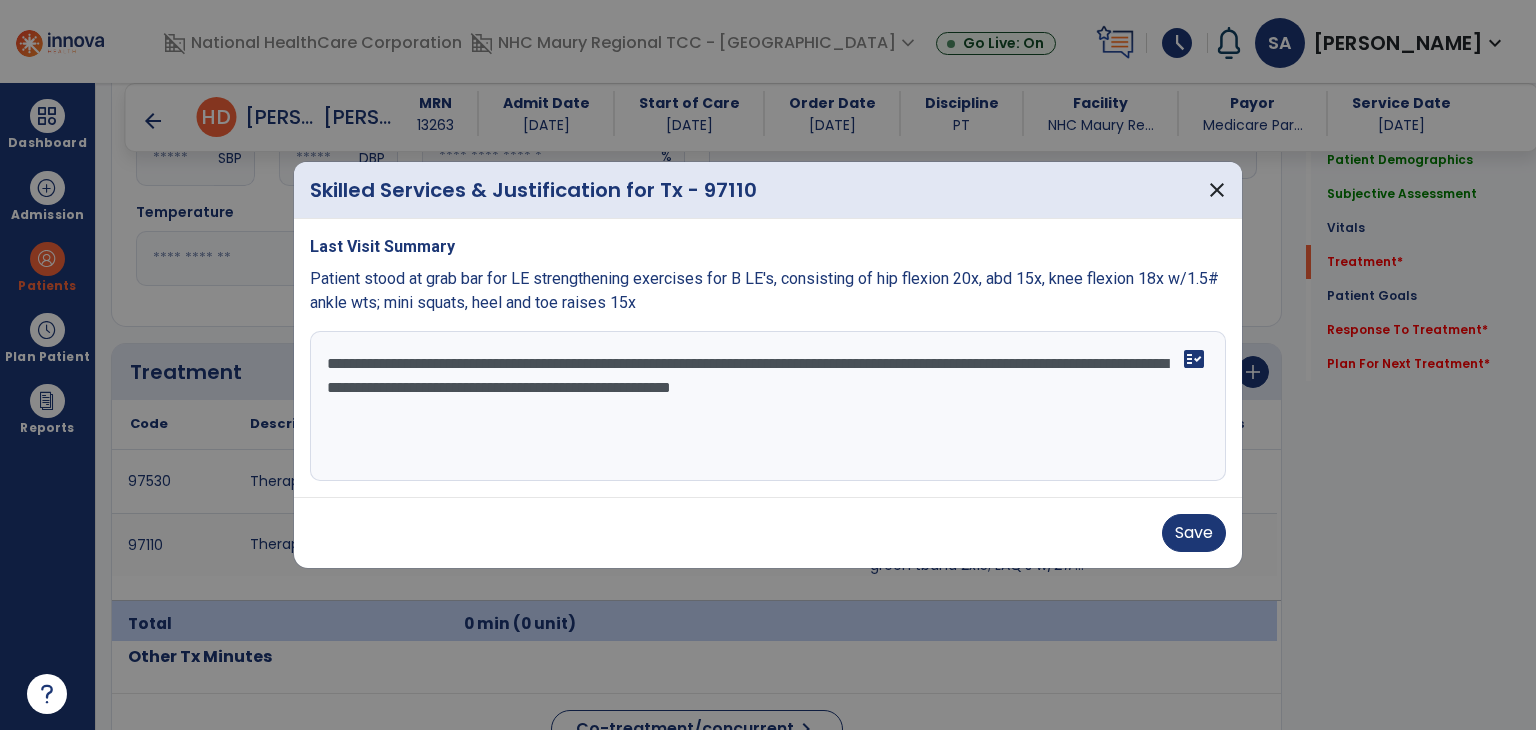 click on "**********" at bounding box center [768, 406] 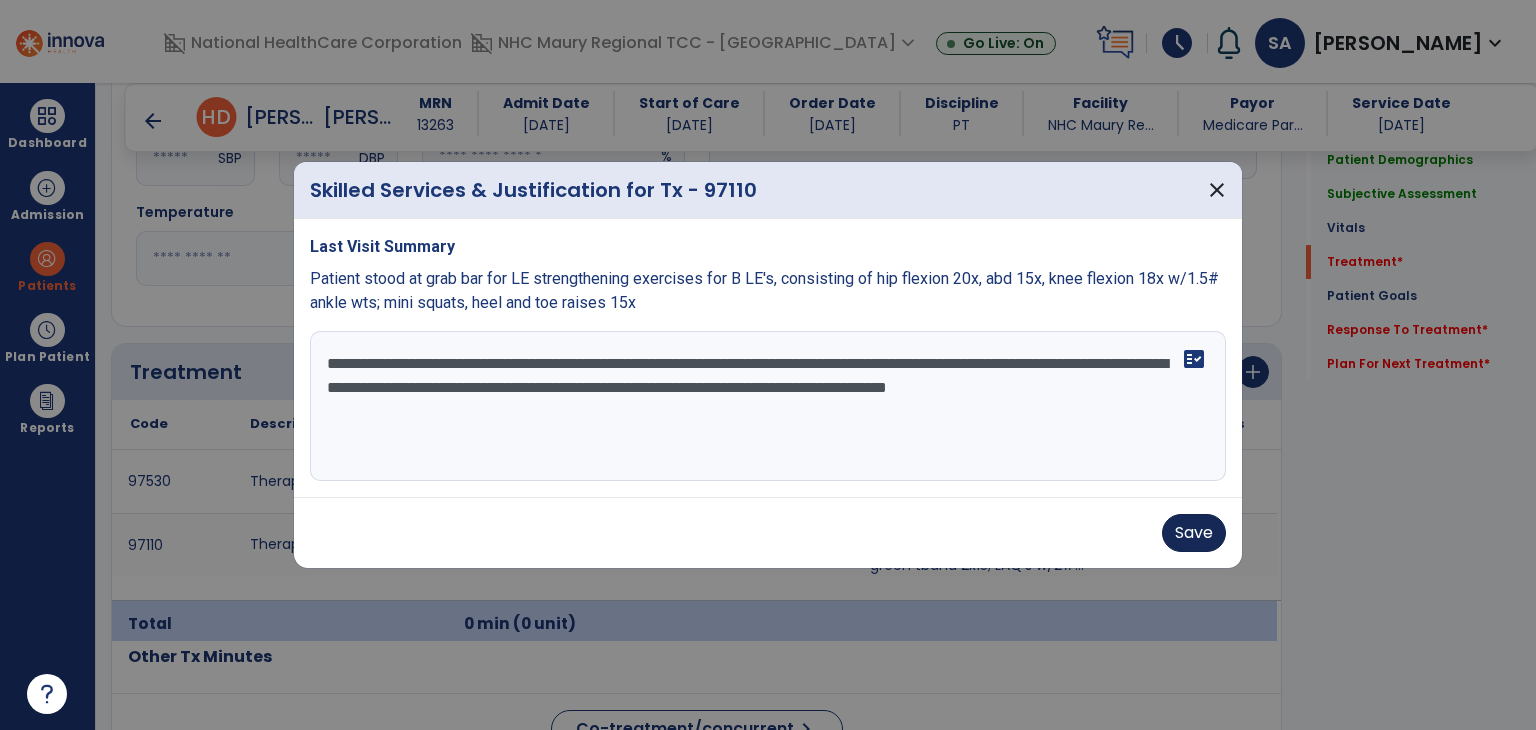 type on "**********" 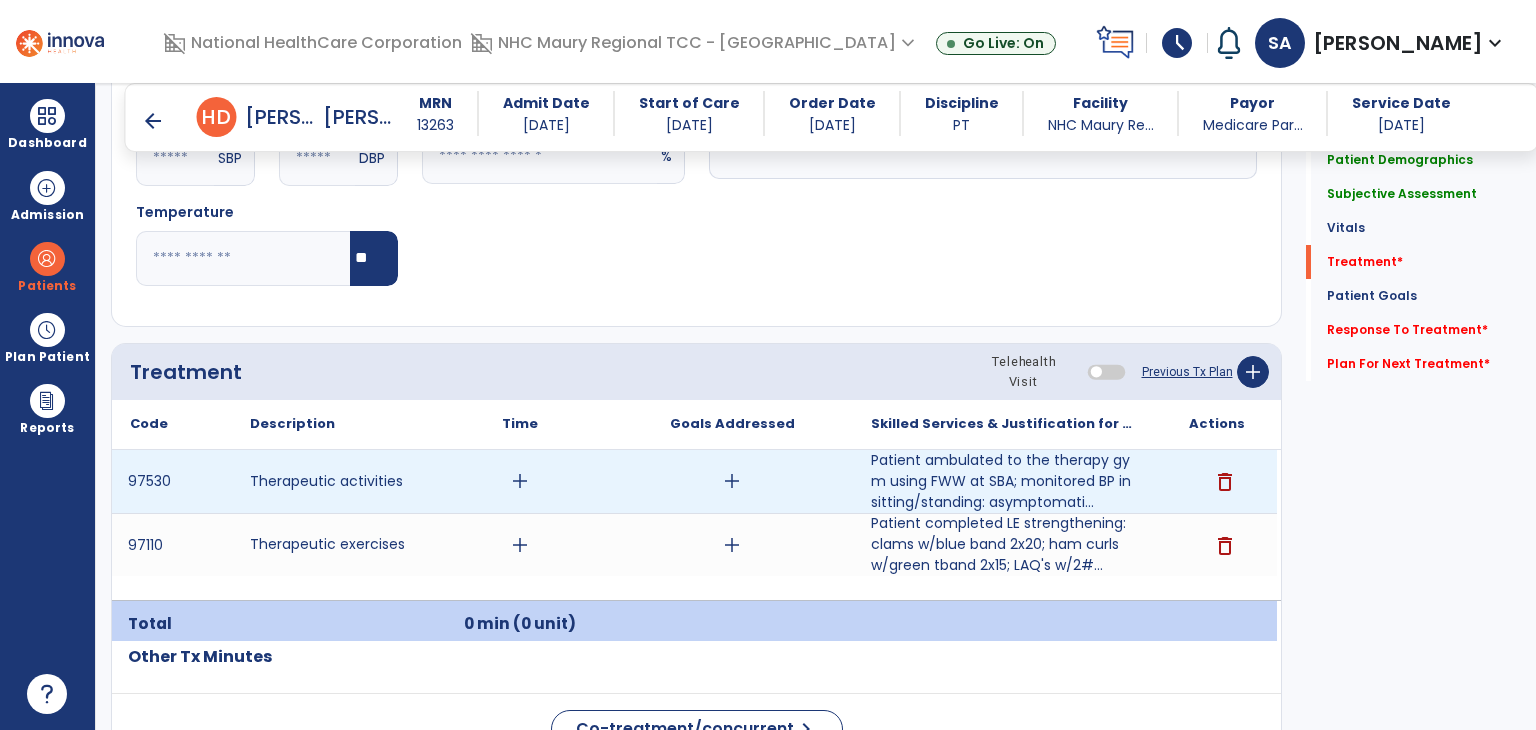 click on "add" at bounding box center [520, 481] 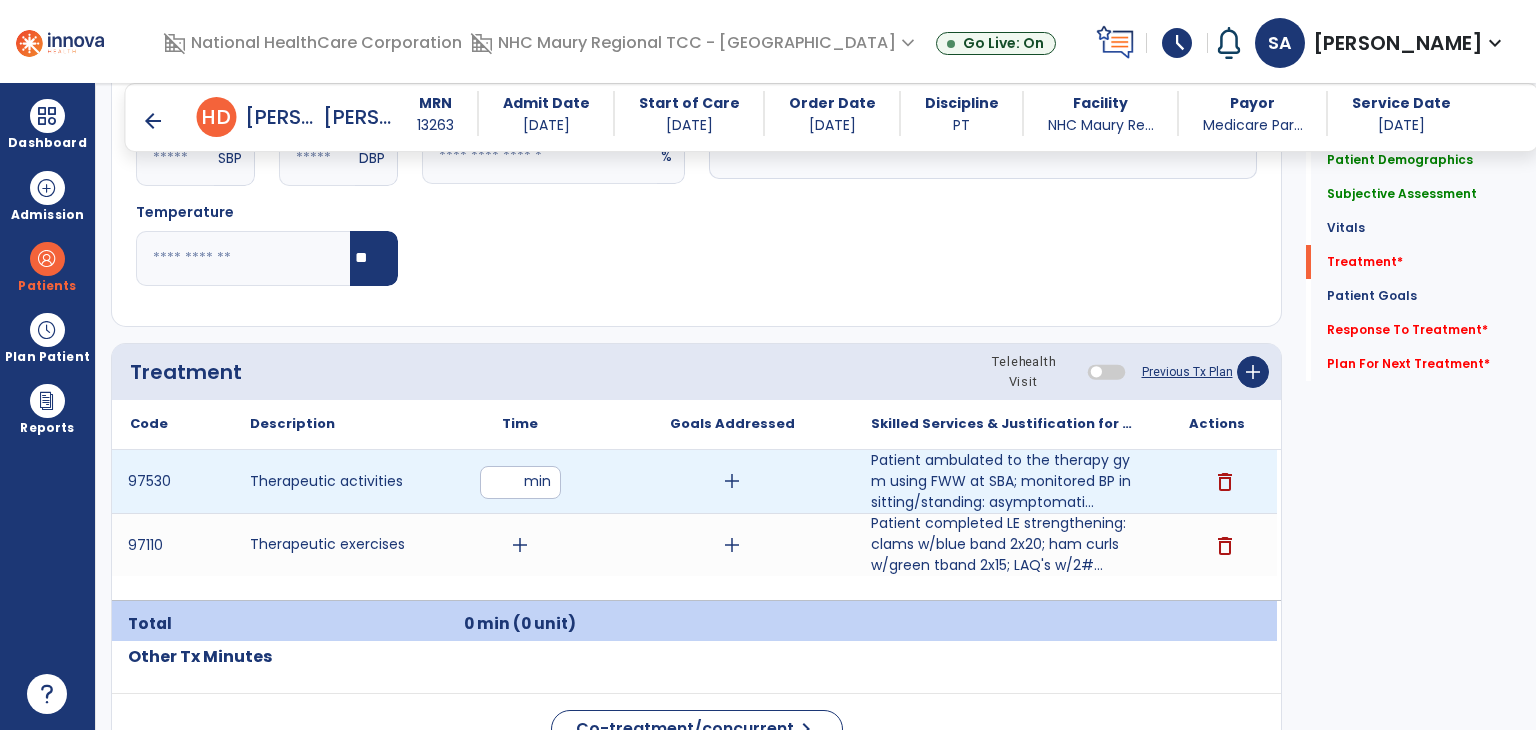 type on "*" 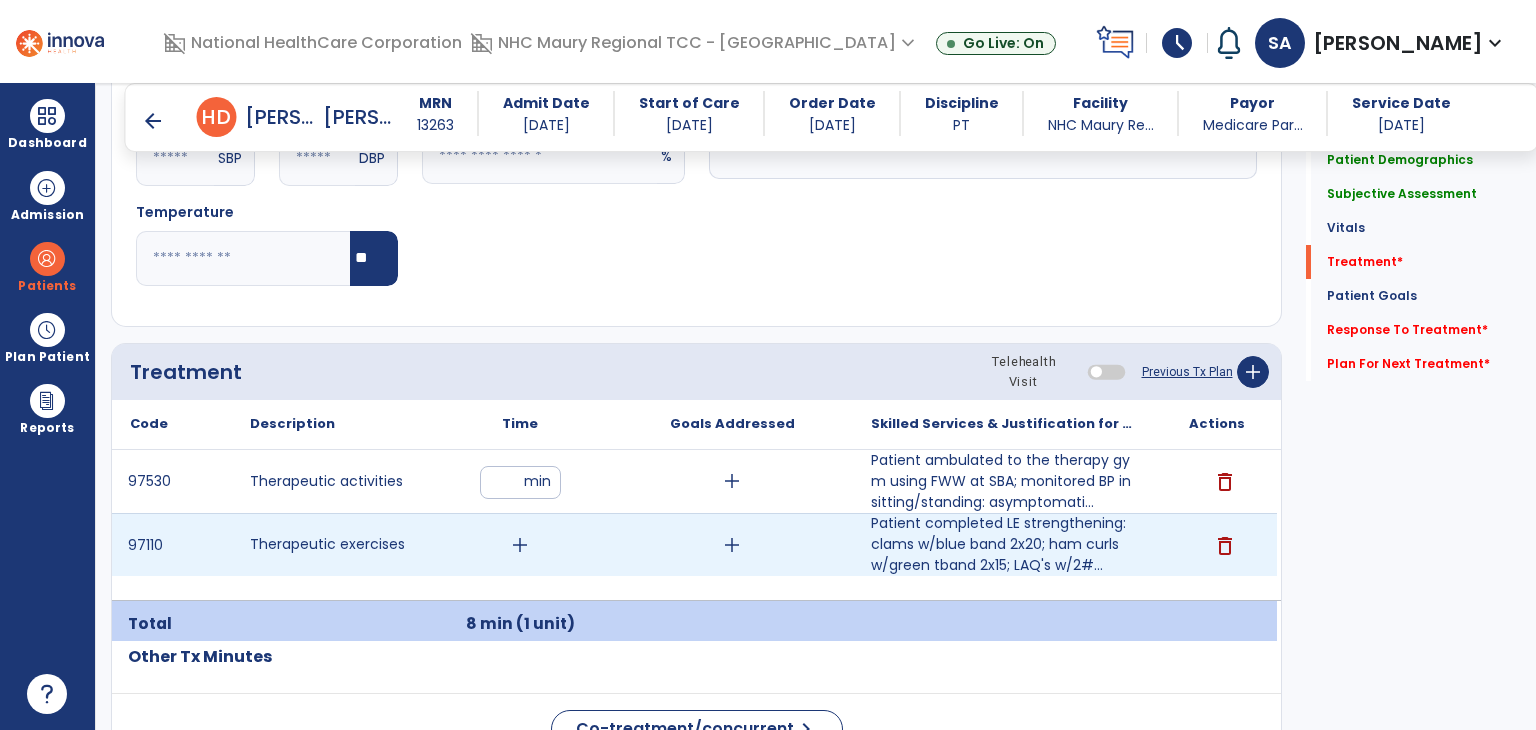click on "add" at bounding box center [520, 545] 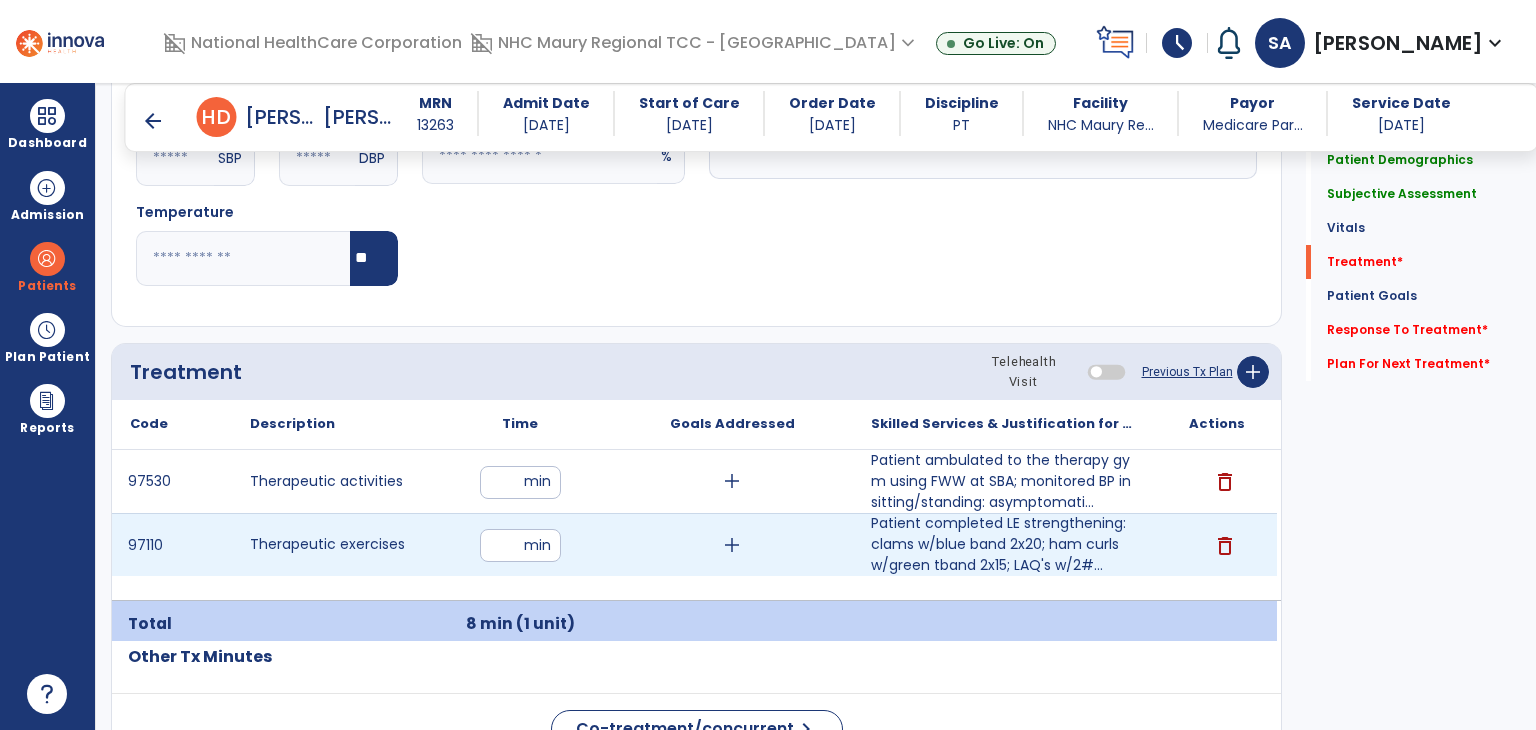 type on "**" 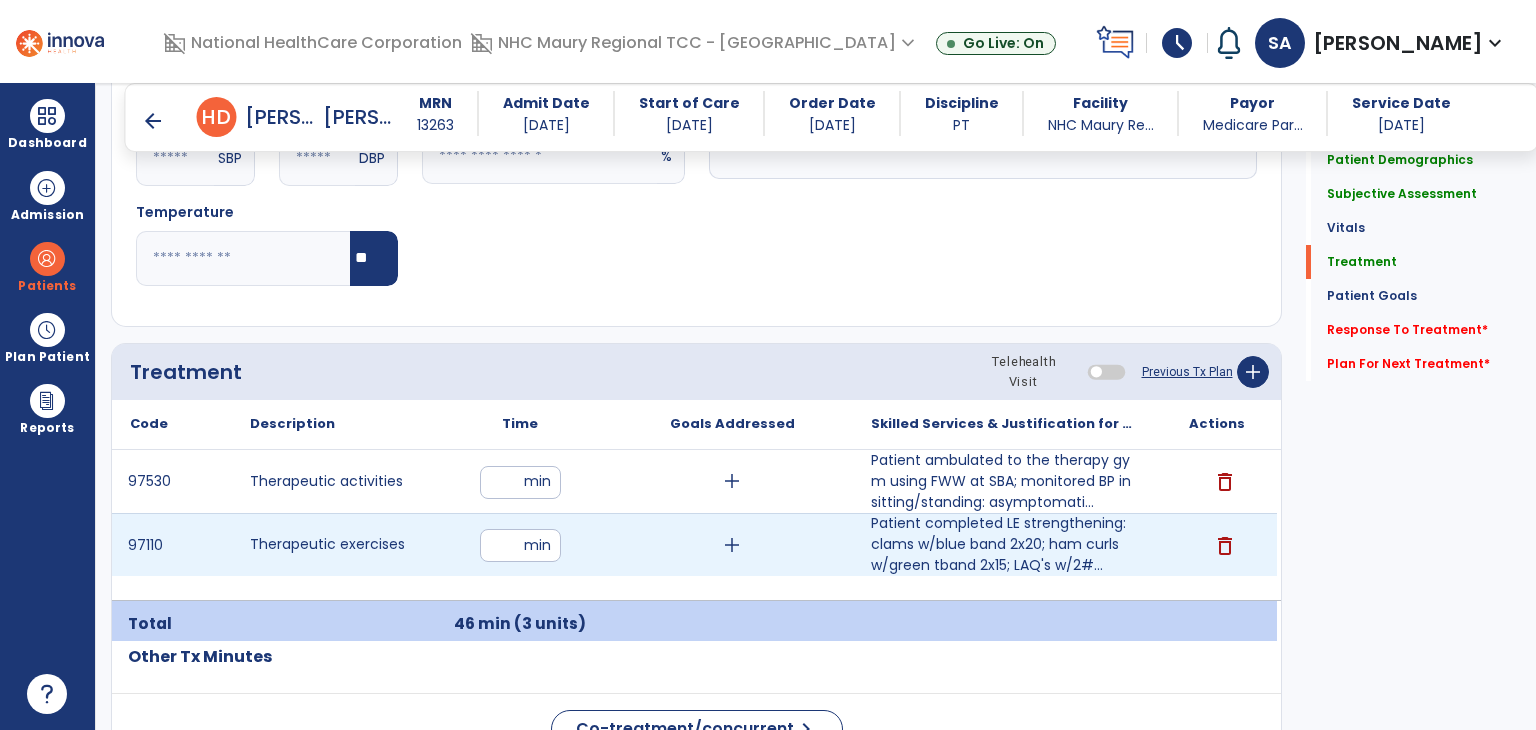 click on "**" at bounding box center (520, 545) 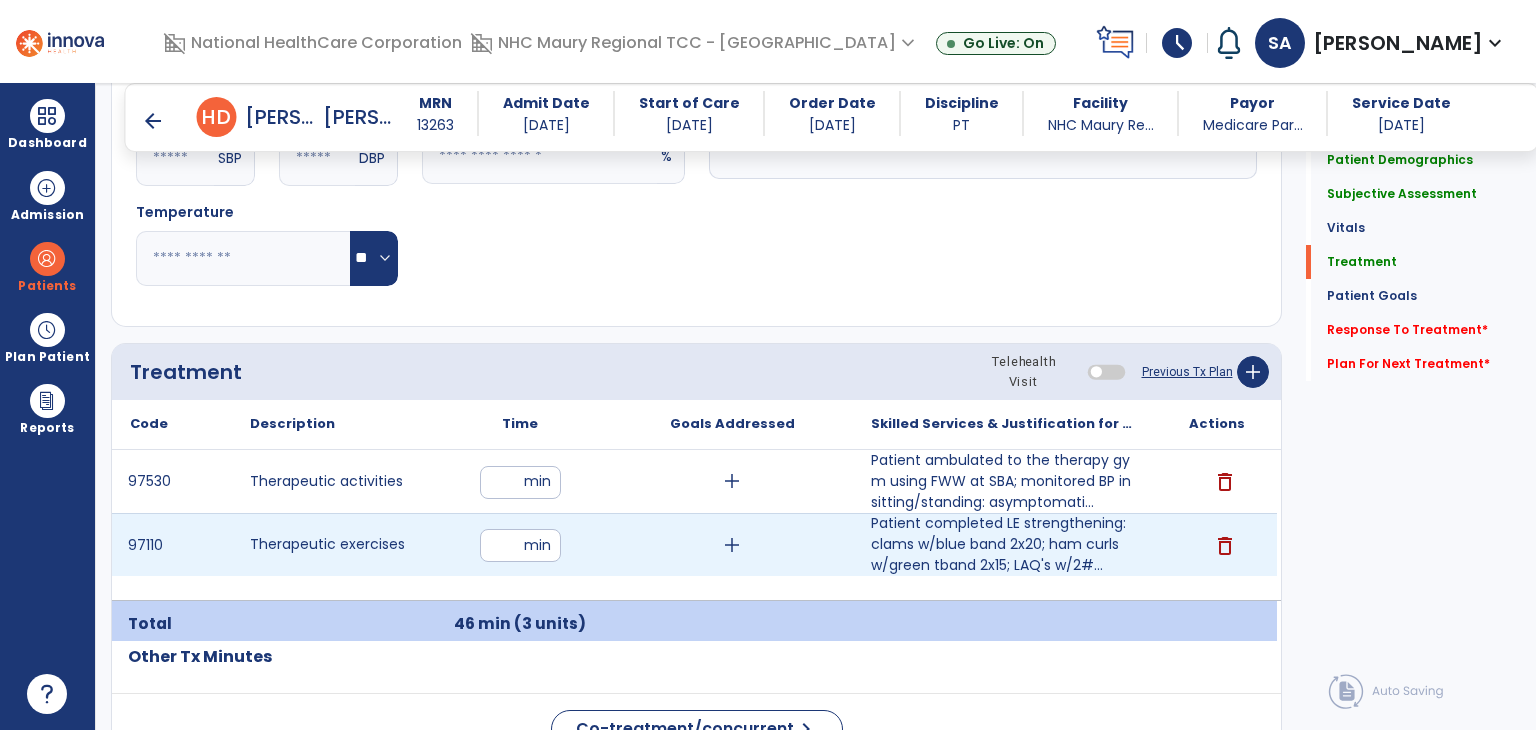type on "**" 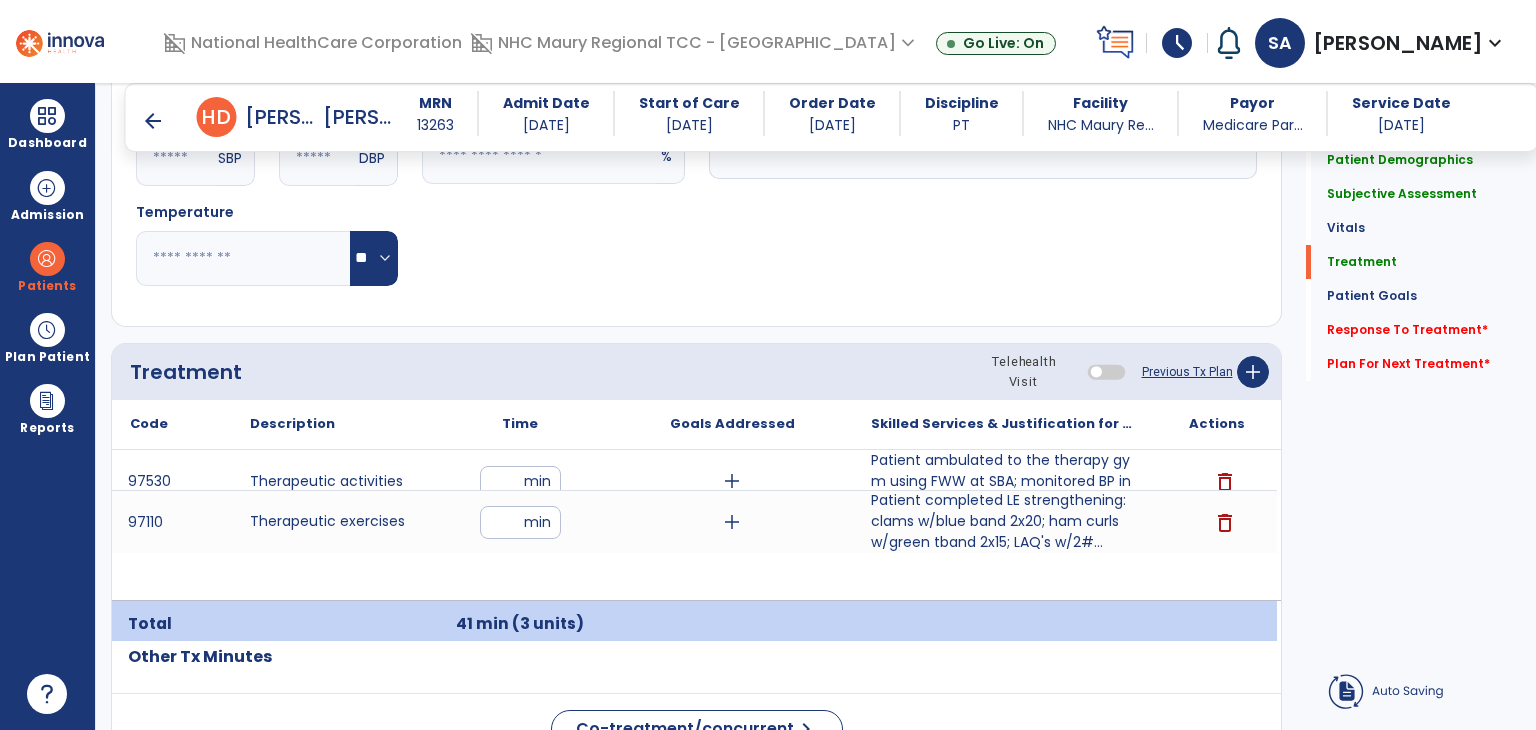 click on "Other Tx Minutes" 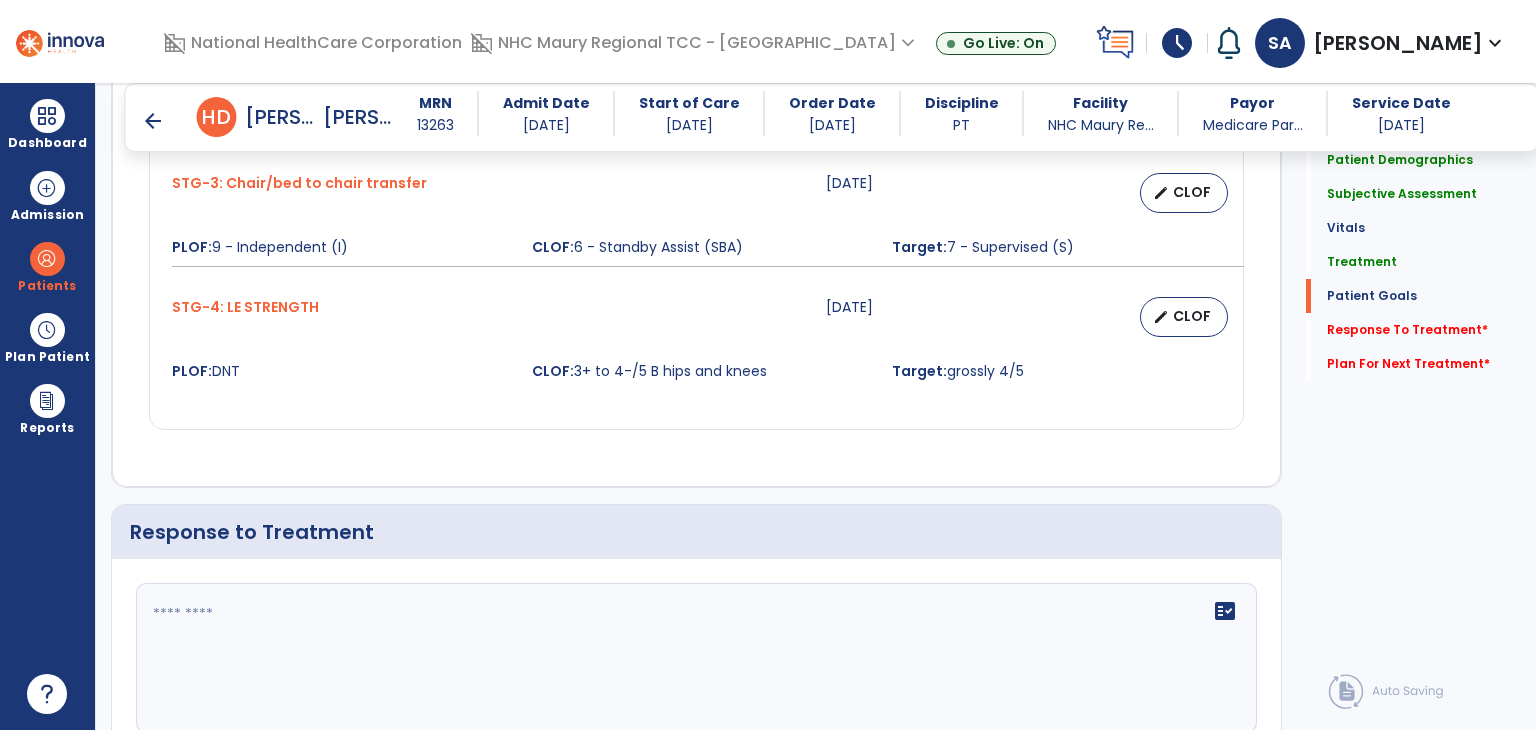 scroll, scrollTop: 2171, scrollLeft: 0, axis: vertical 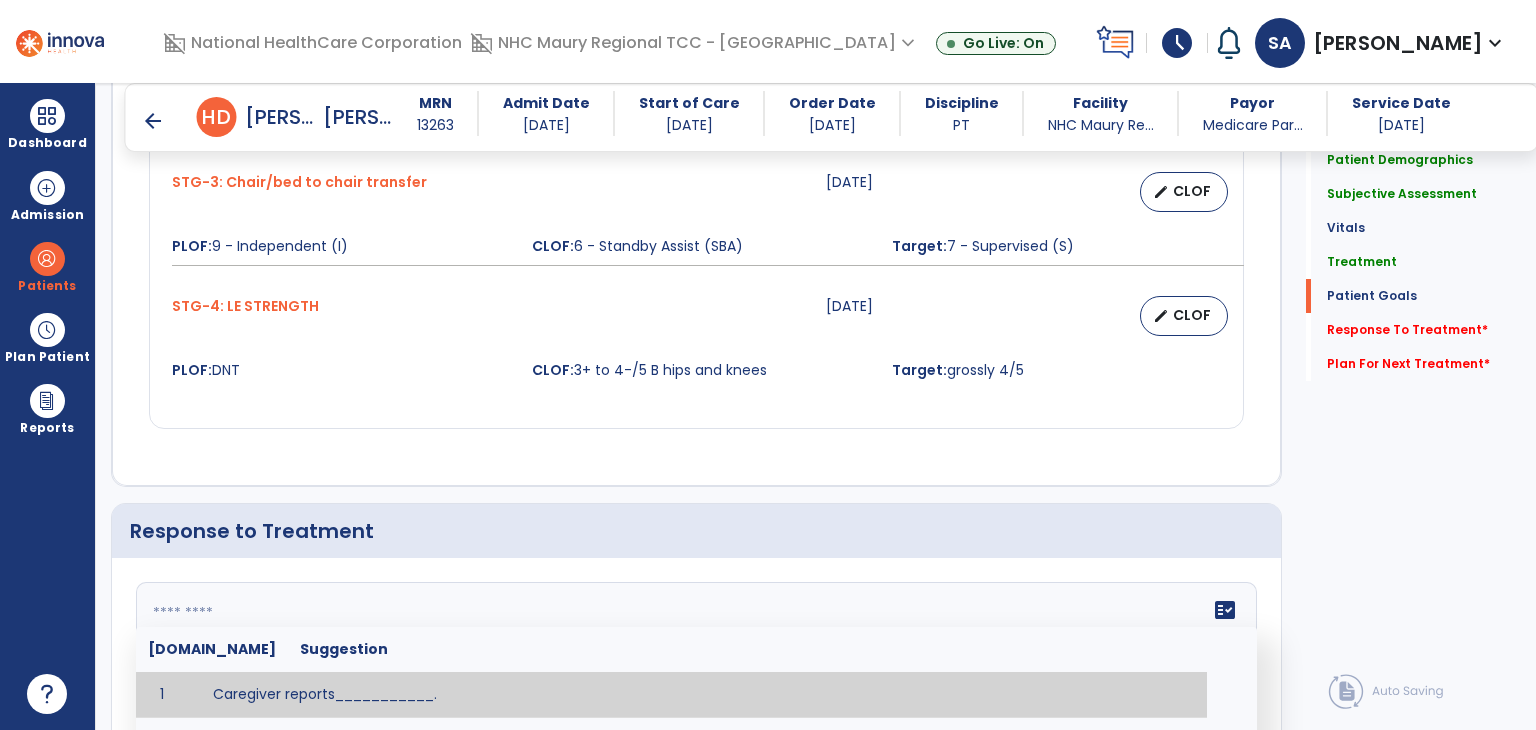 click on "fact_check  [DOMAIN_NAME] Suggestion 1 Caregiver reports___________. 2 Change in ________ status has resulted in setback in_______due to ________, requiring patient to need more assist for __________.   Treatment plan adjustments to be made include________.  Progress towards goals is expected to continue due to_________. 3 Decreased pain in __________ to [LEVEL] in response to [MODALITY/TREATMENT] allows for improvement in _________. 4 Functional gains in _______ have impacted the patient's ability to perform_________ with a reduction in assist levels to_________. 5 Functional progress this week has been significant due to__________. 6 Gains in ________ have improved the patient's ability to perform ______with decreased levels of assist to___________. 7 Improvement in ________allows patient to tolerate higher levels of challenges in_________. 8 Pain in [AREA] has decreased to [LEVEL] in response to [TREATMENT/MODALITY], allowing fore ease in completing__________. 9 10 11 12 13 14 15 16 17 18 19 20 21" 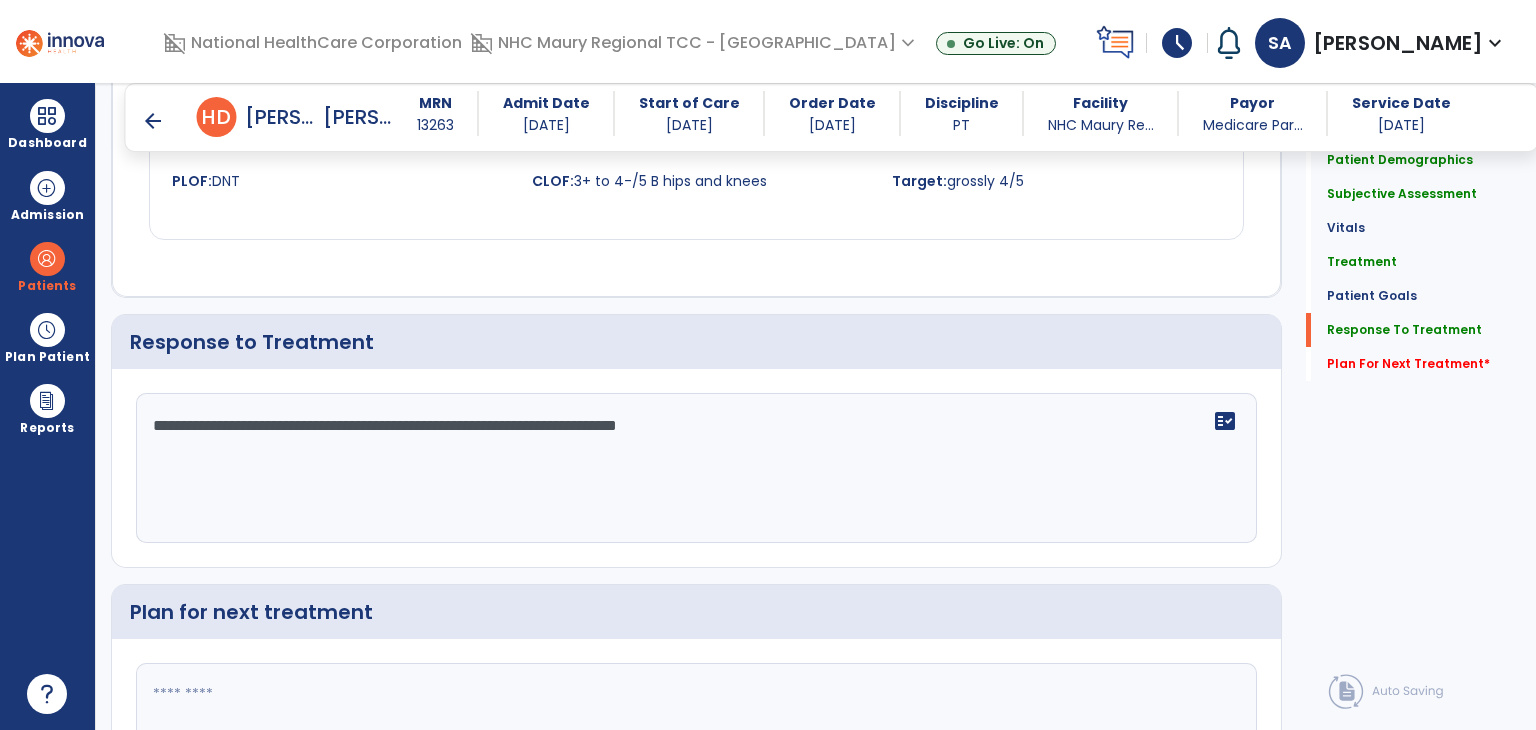 scroll, scrollTop: 2528, scrollLeft: 0, axis: vertical 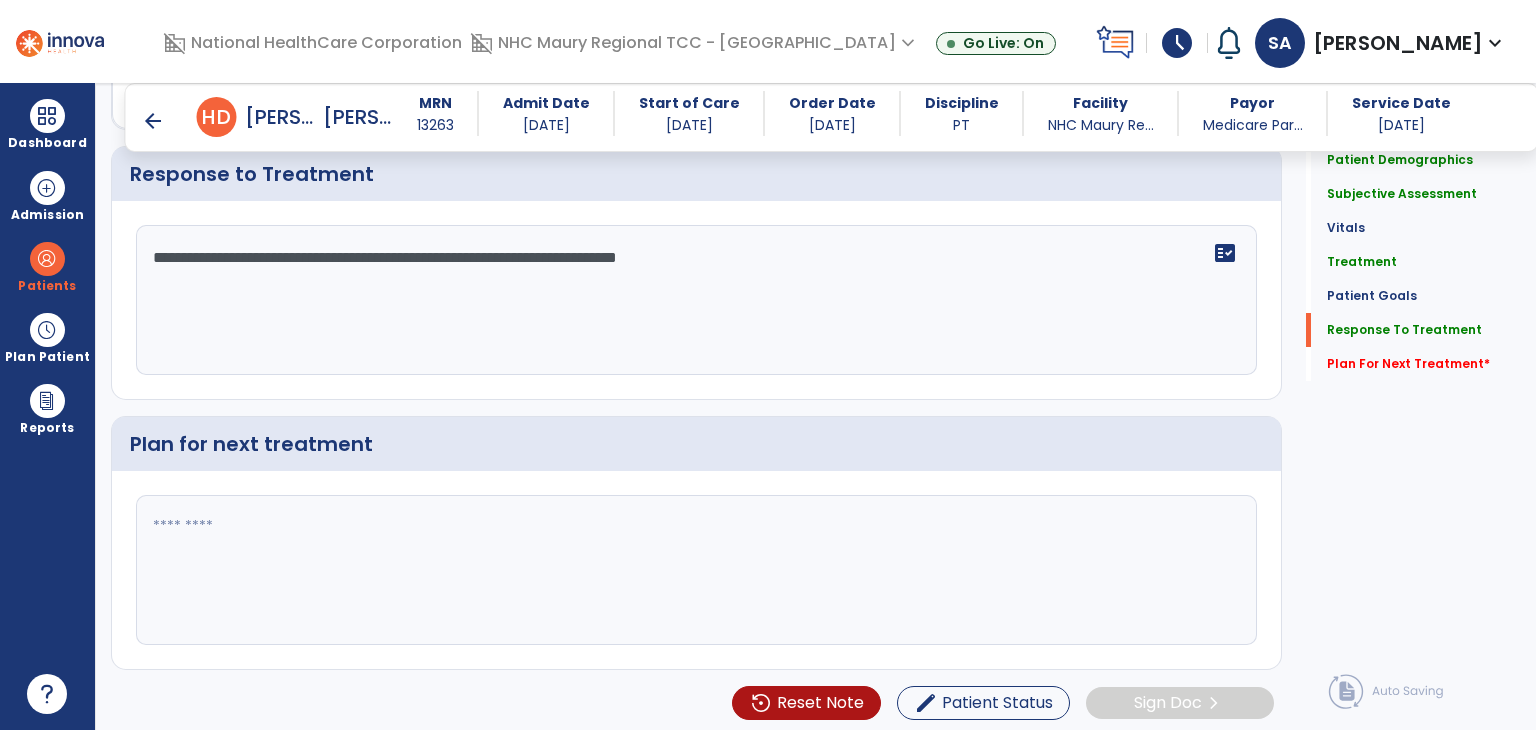 type on "**********" 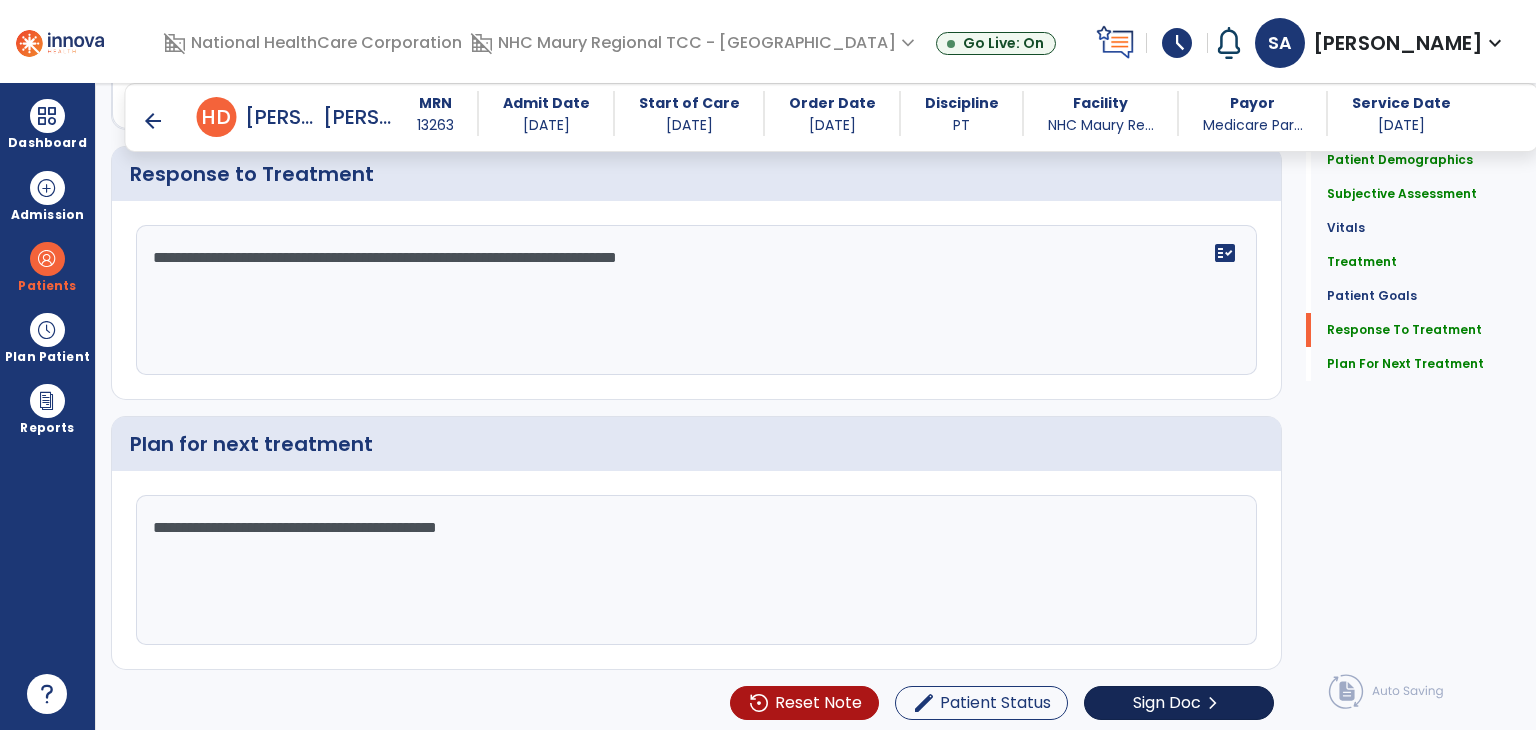 type on "**********" 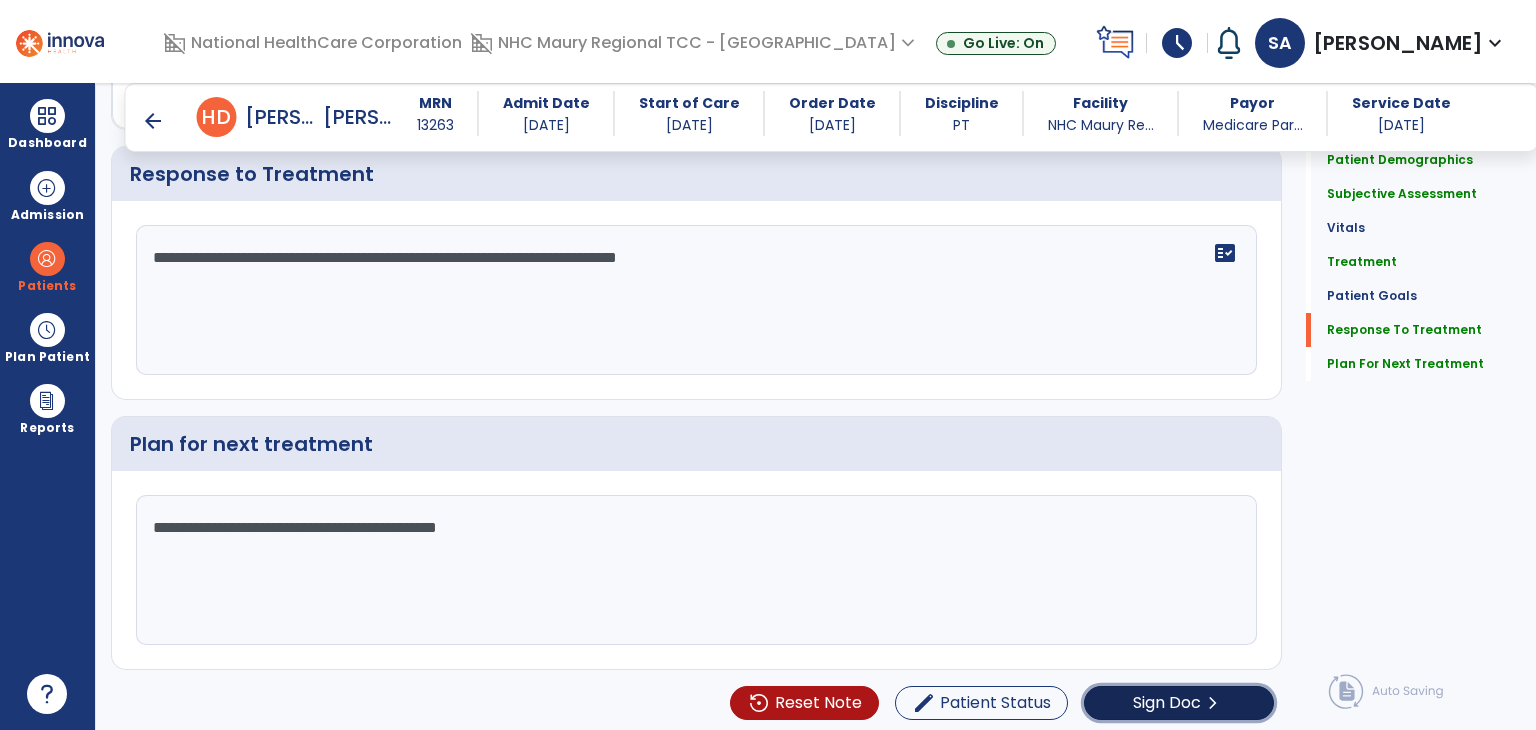 click on "Sign Doc  chevron_right" 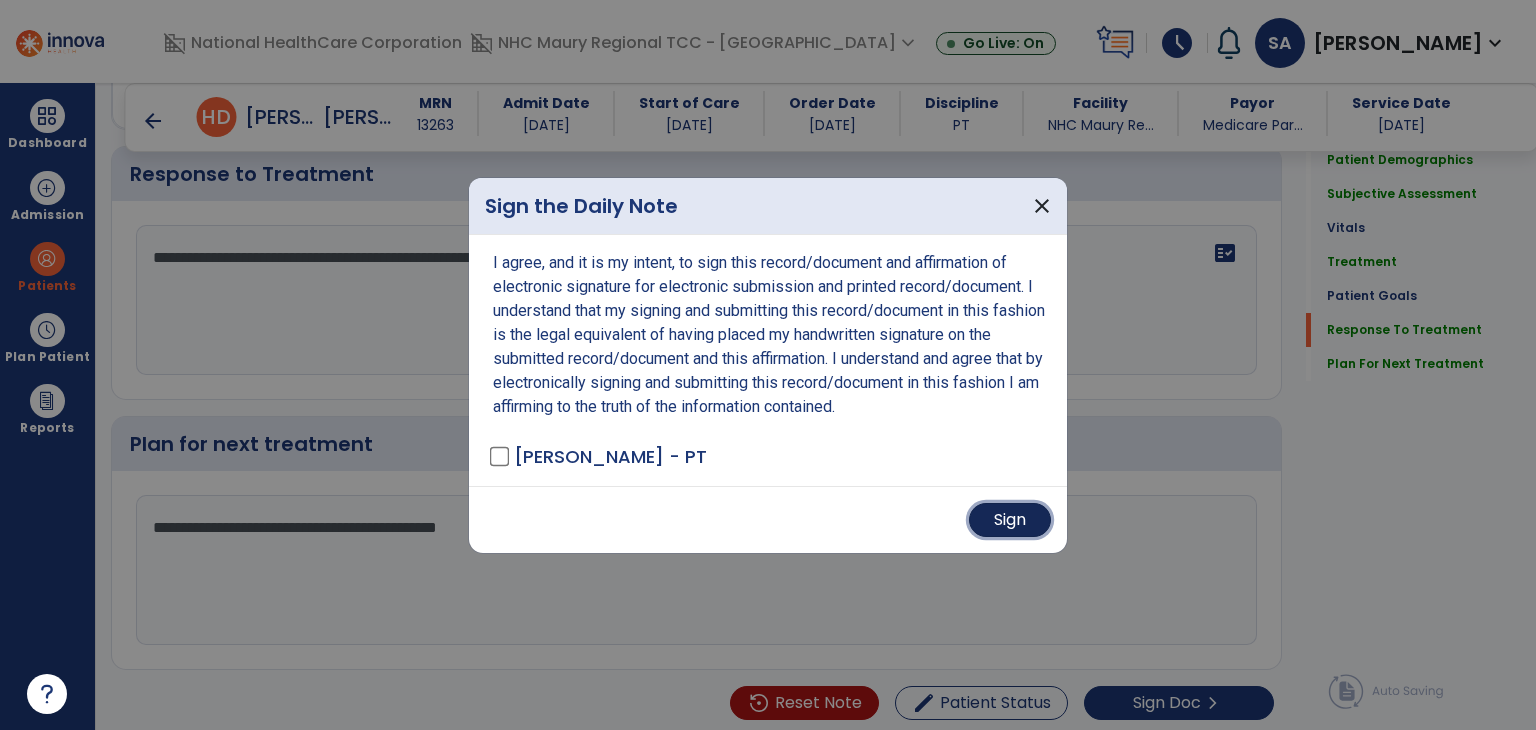 click on "Sign" at bounding box center [1010, 520] 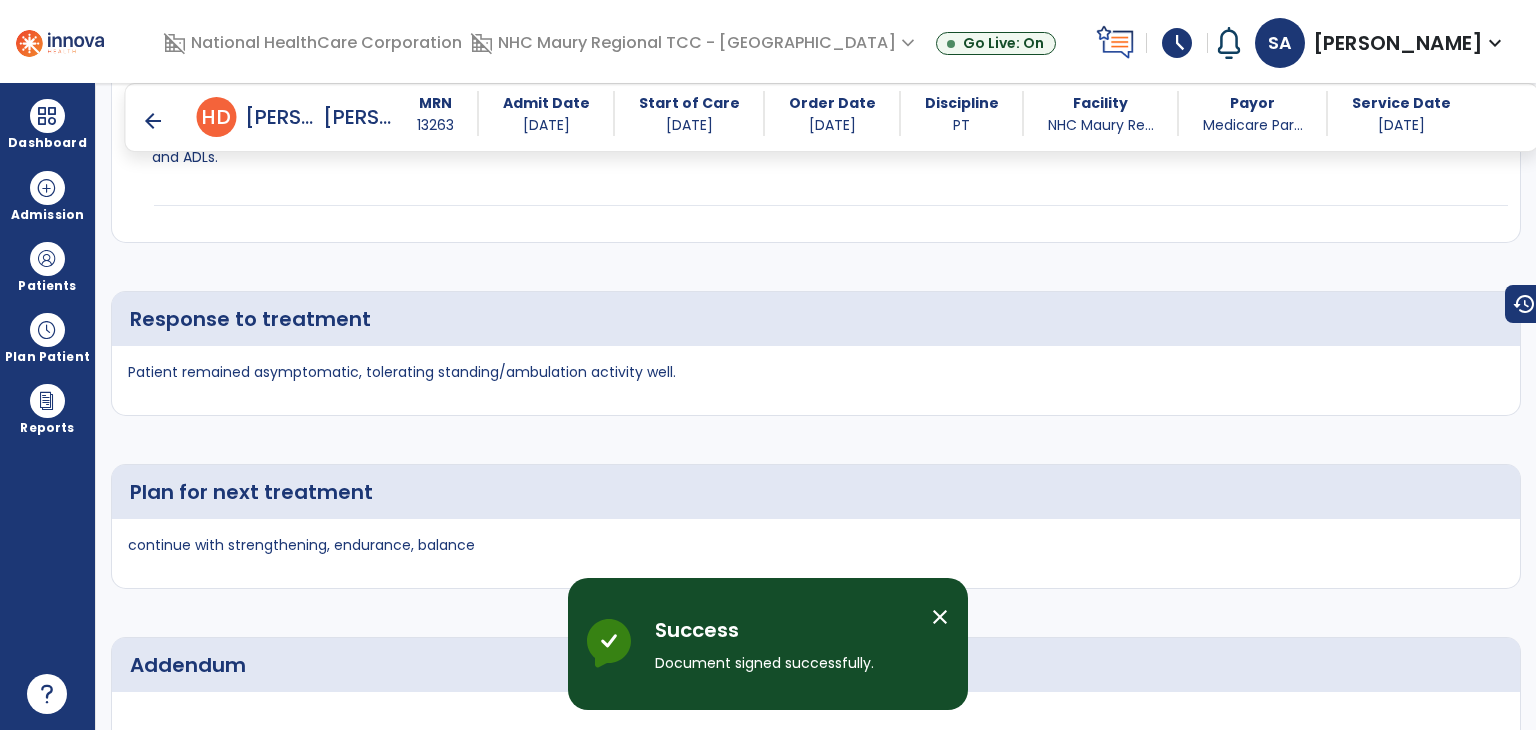 scroll, scrollTop: 3435, scrollLeft: 0, axis: vertical 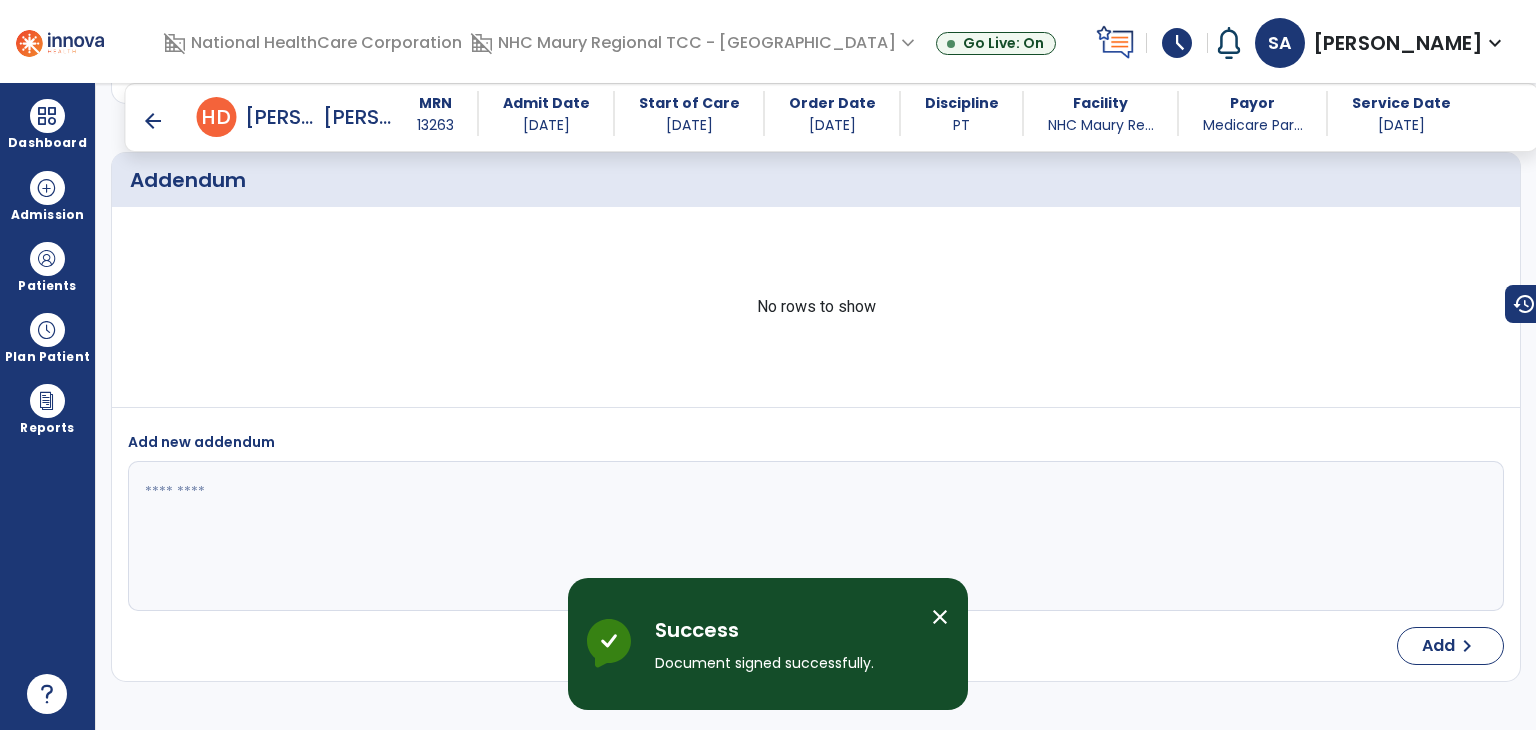 click on "arrow_back      [PERSON_NAME]  MRN [MEDICAL_RECORD_NUMBER] Admit Date [DATE] Start of Care [DATE] Order Date [DATE] Discipline PT Facility NHC Maury Re... Payor Medicare Par... Service Date [DATE]" at bounding box center (832, 117) 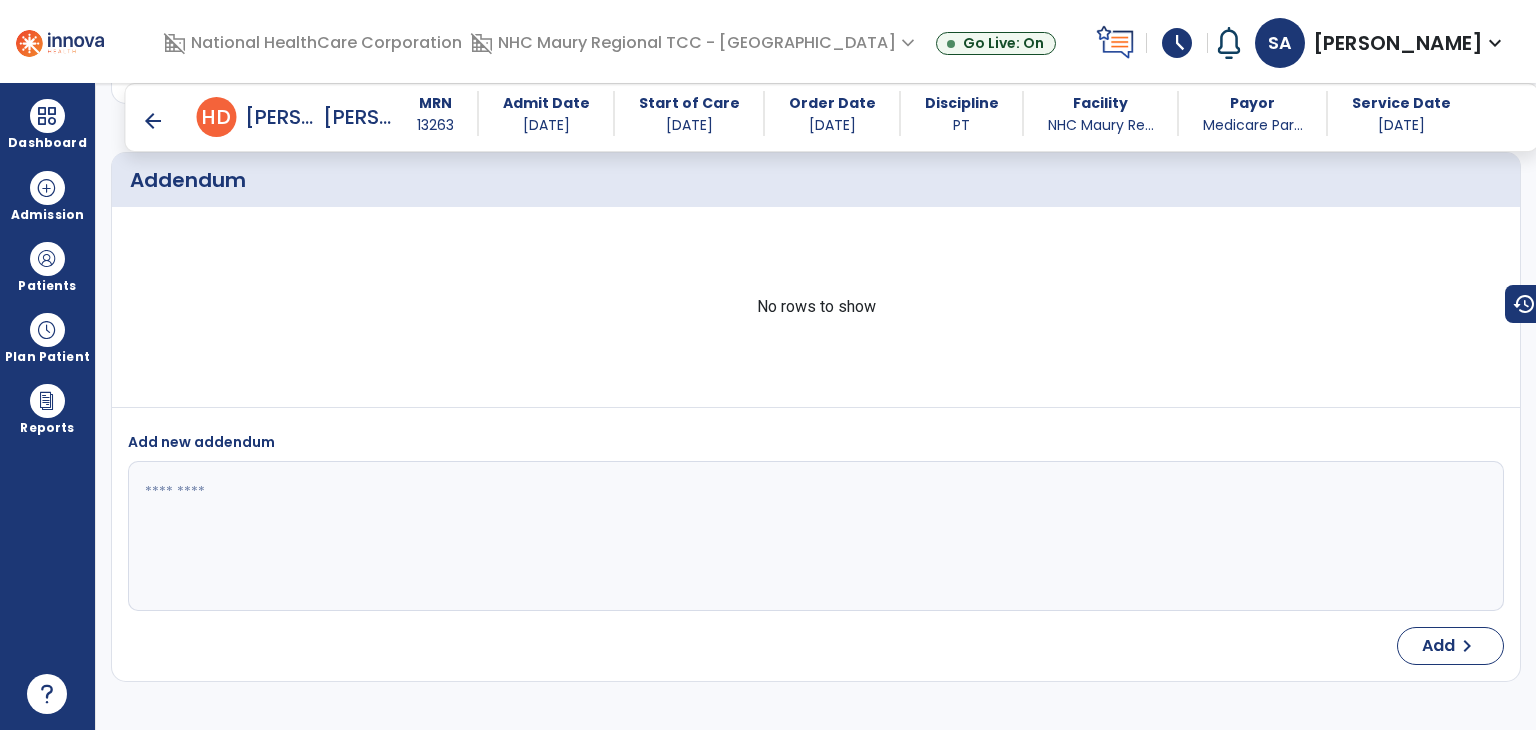 click on "arrow_back" at bounding box center (153, 121) 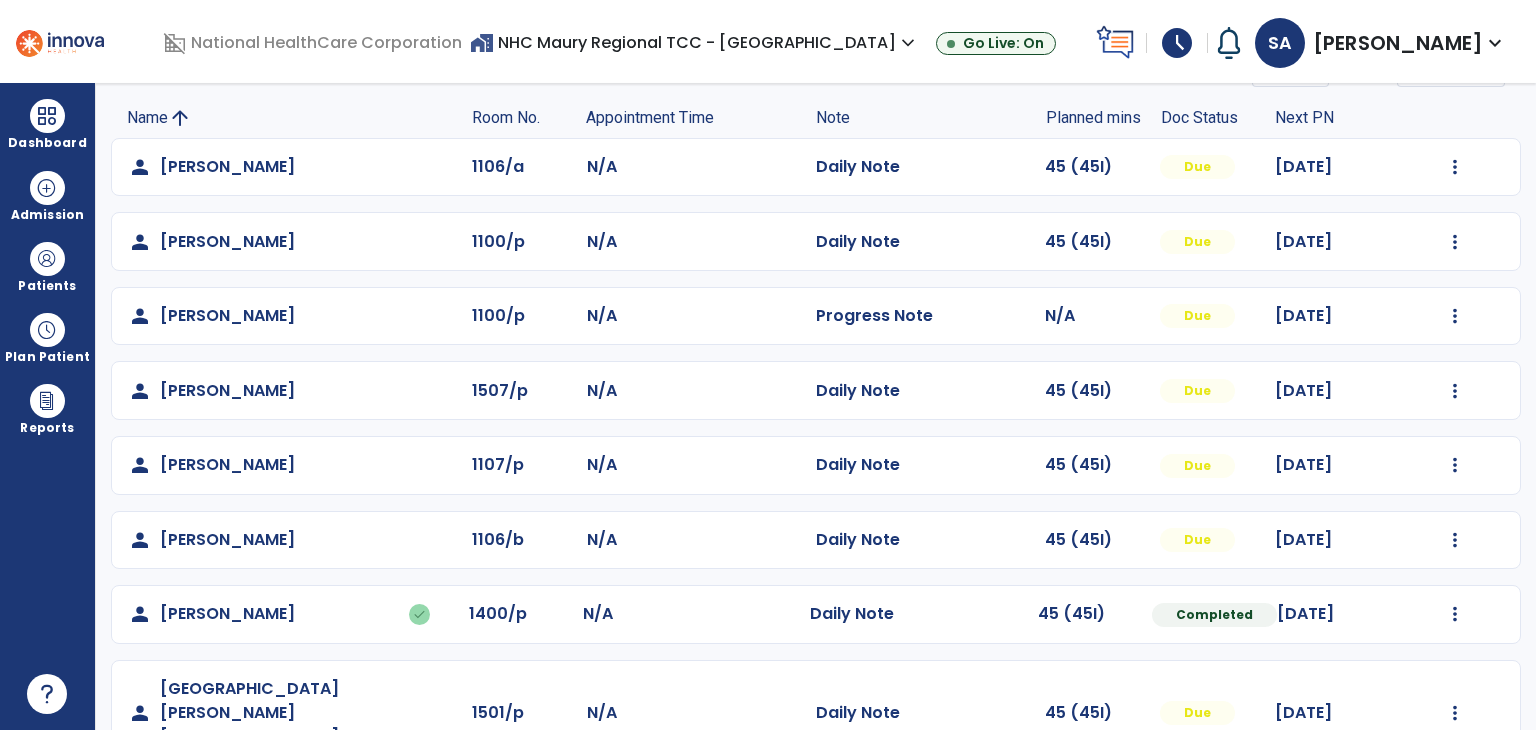scroll, scrollTop: 119, scrollLeft: 0, axis: vertical 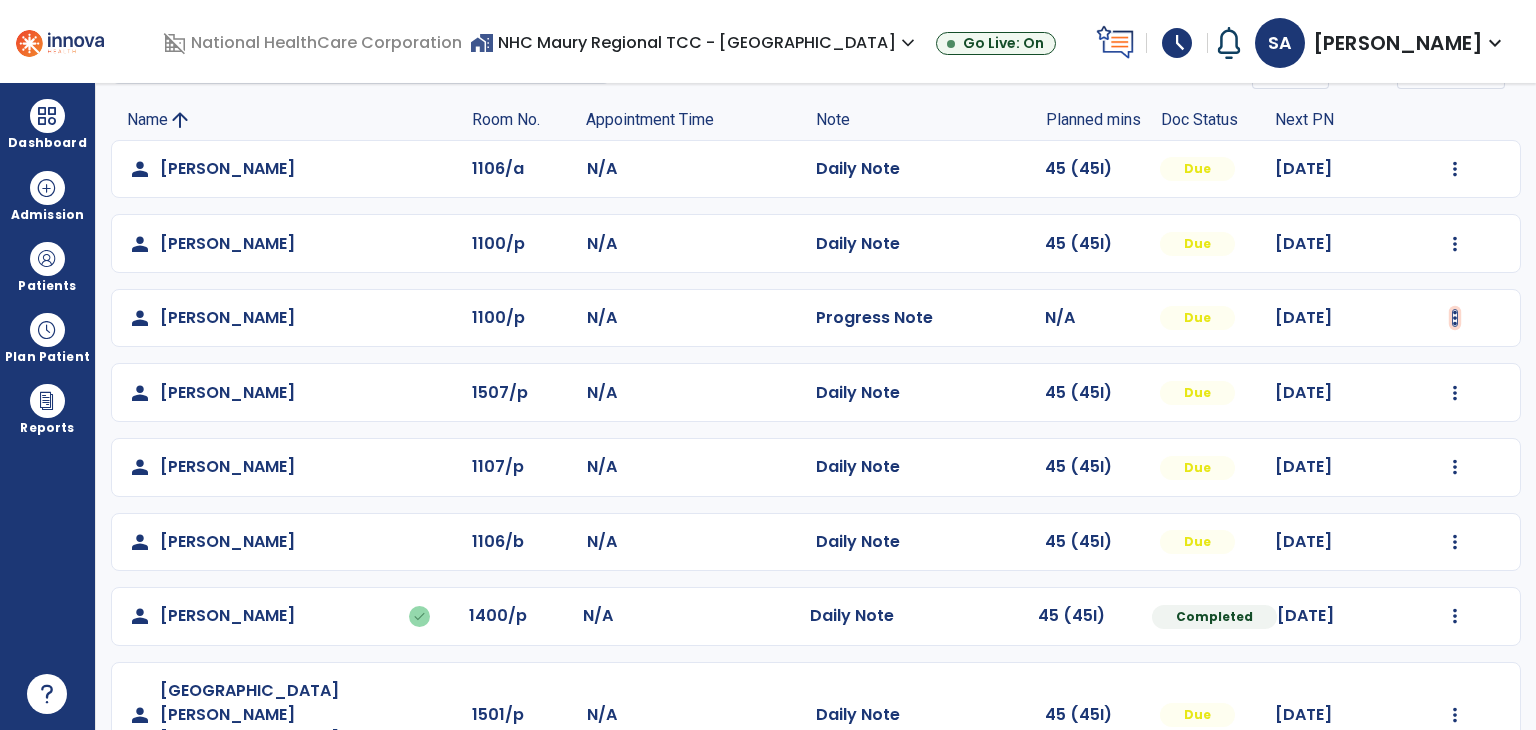 click at bounding box center [1455, 169] 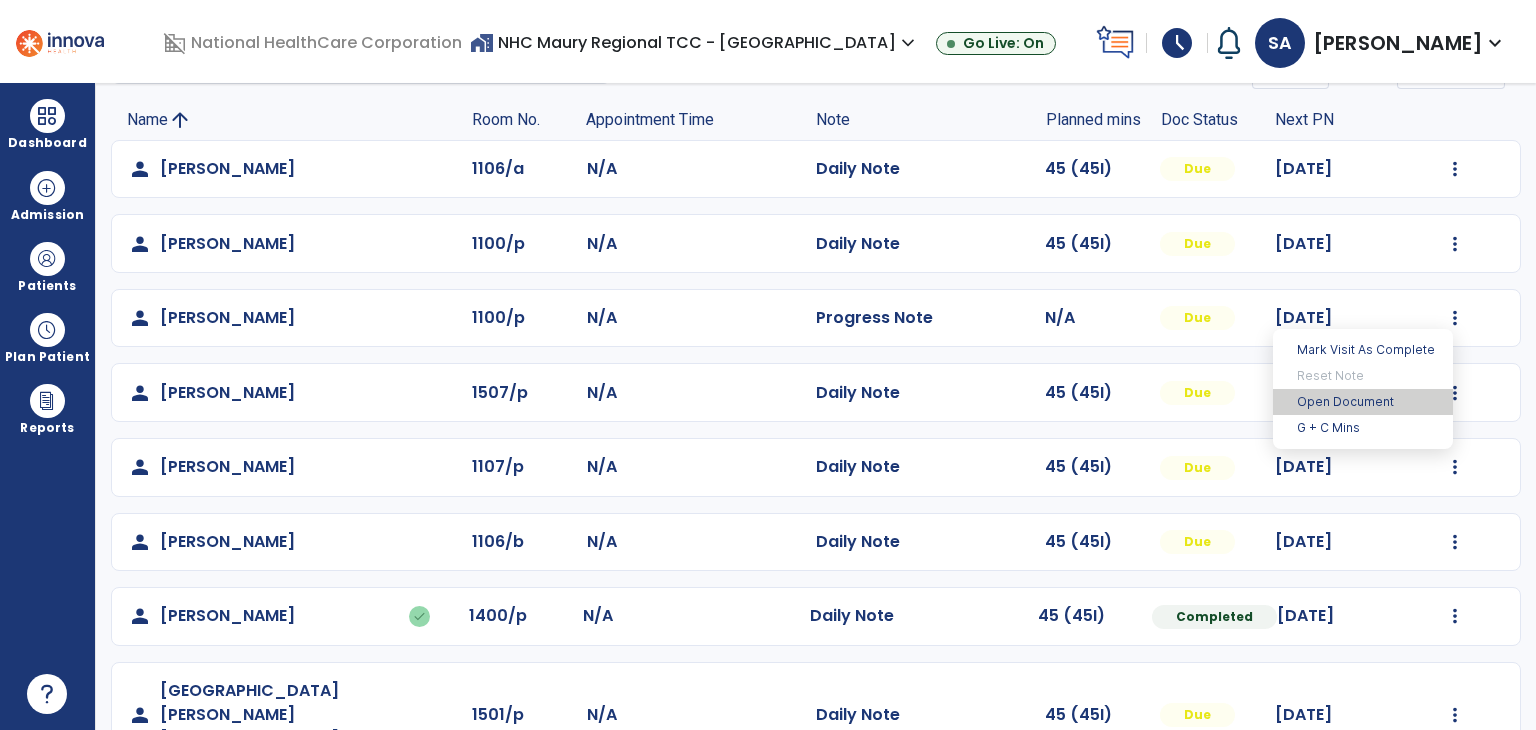 click on "Open Document" at bounding box center [1363, 402] 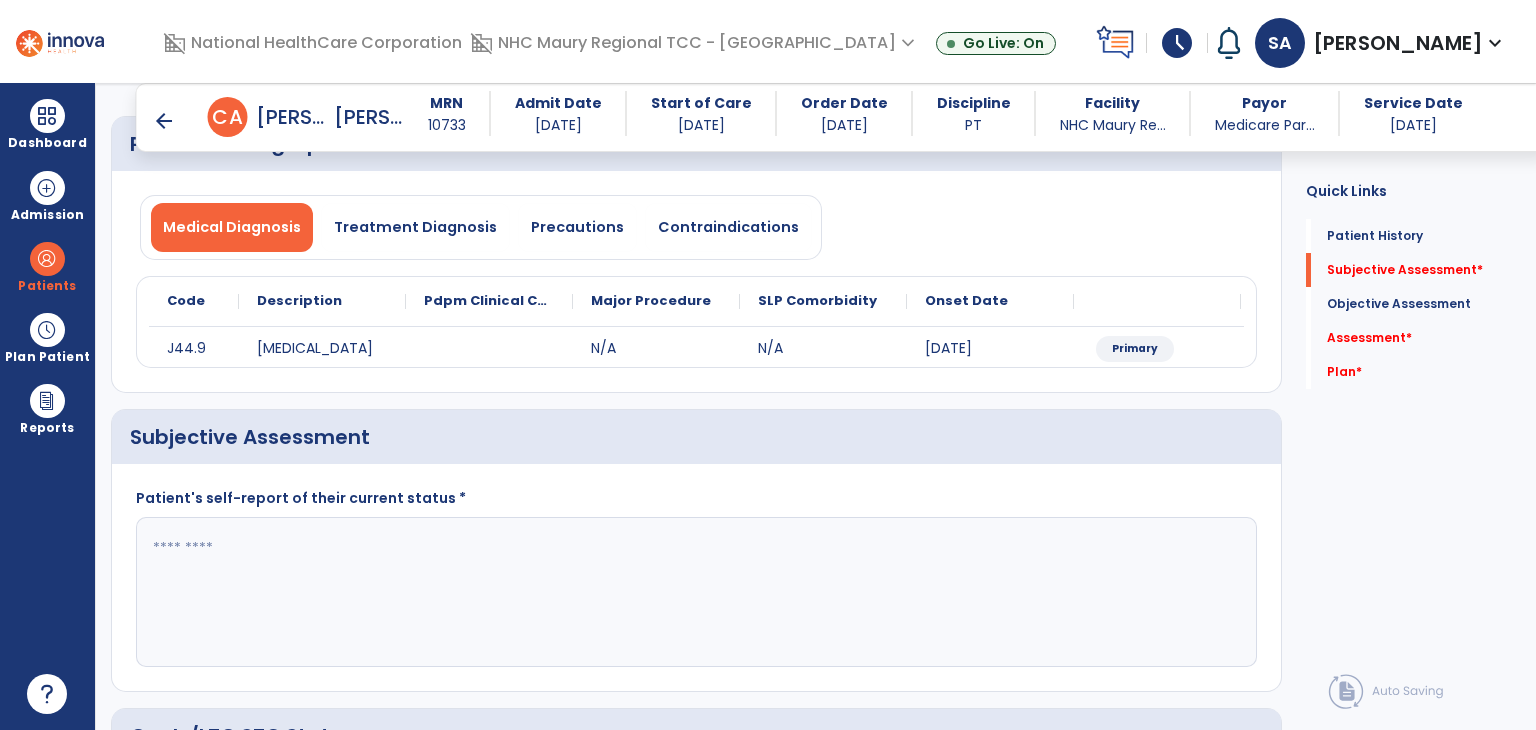 scroll, scrollTop: 379, scrollLeft: 0, axis: vertical 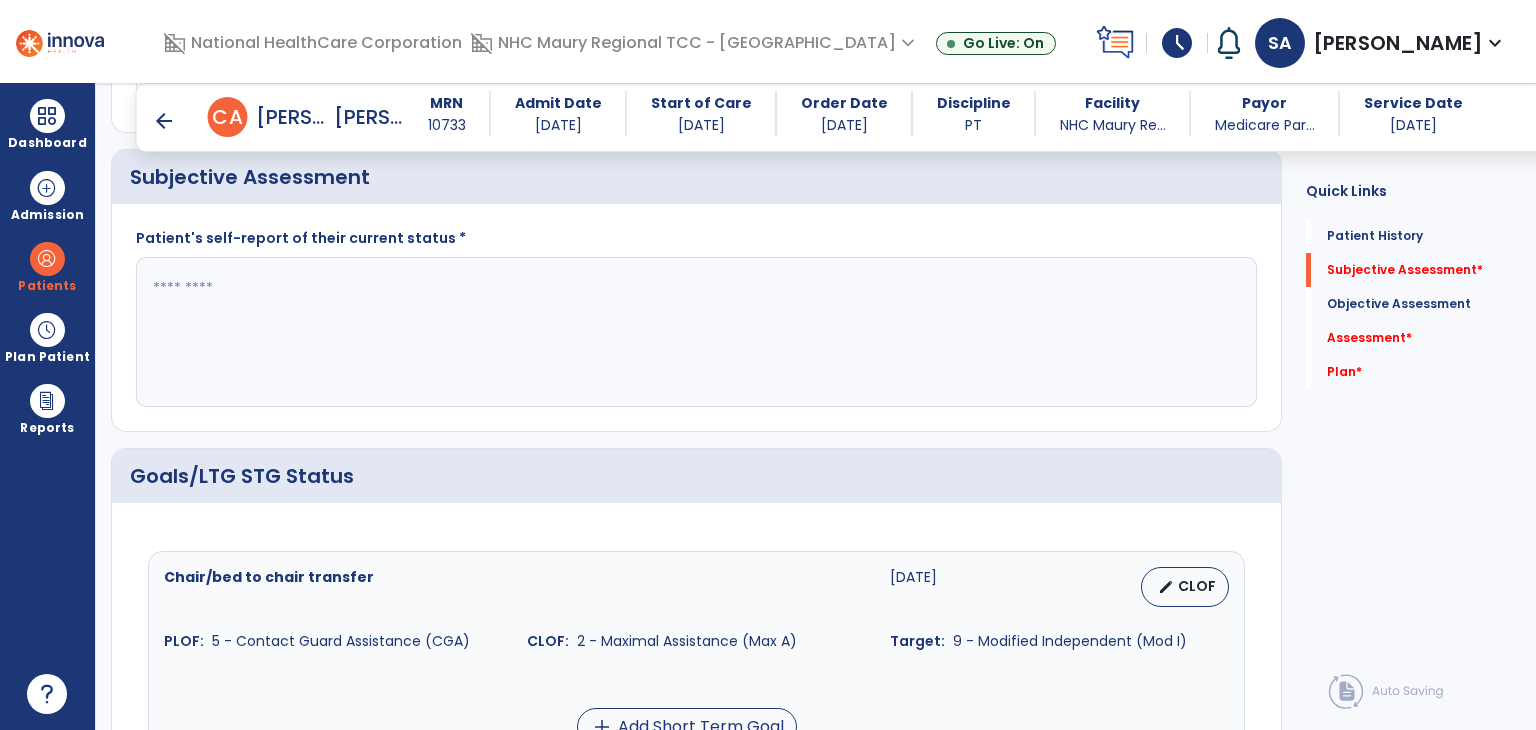 click 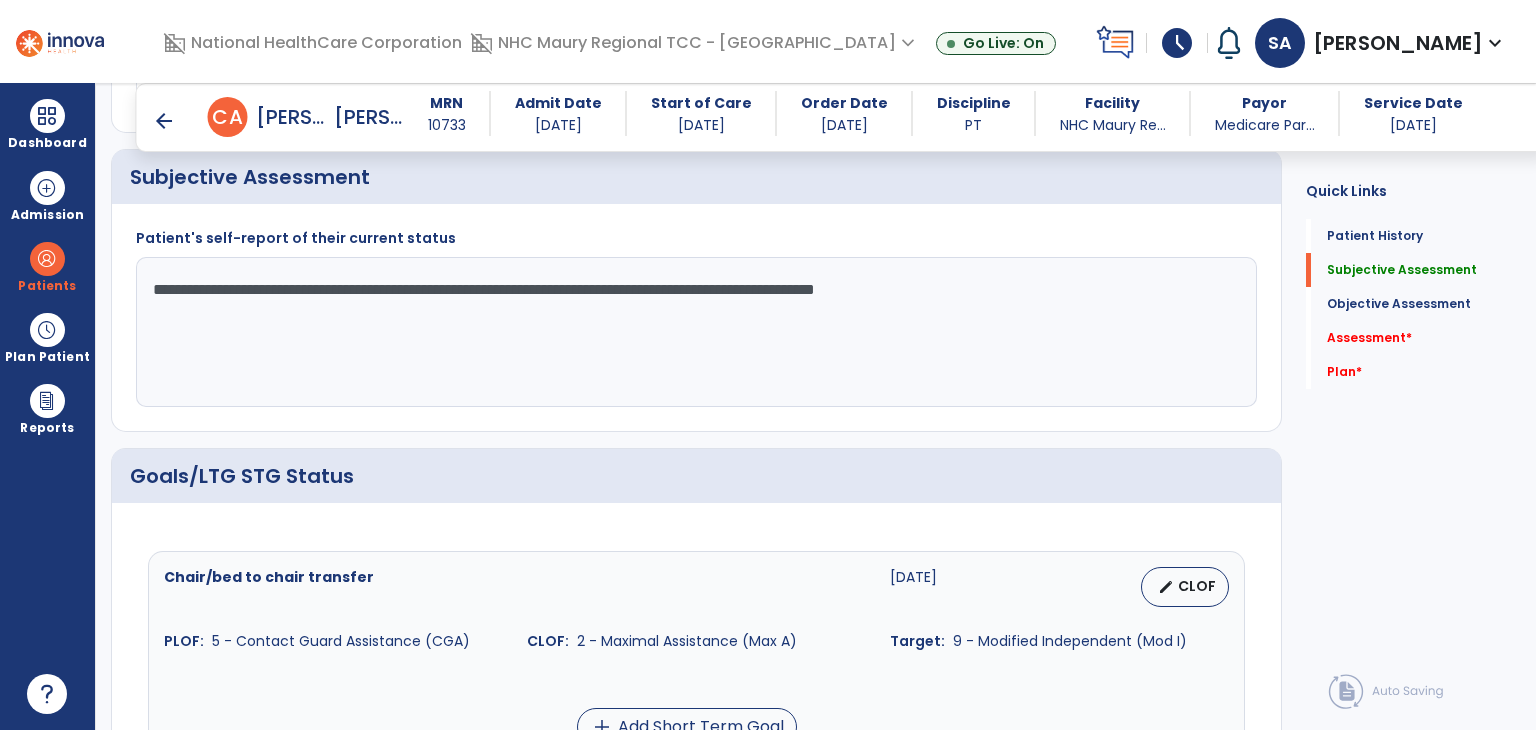 click on "**********" 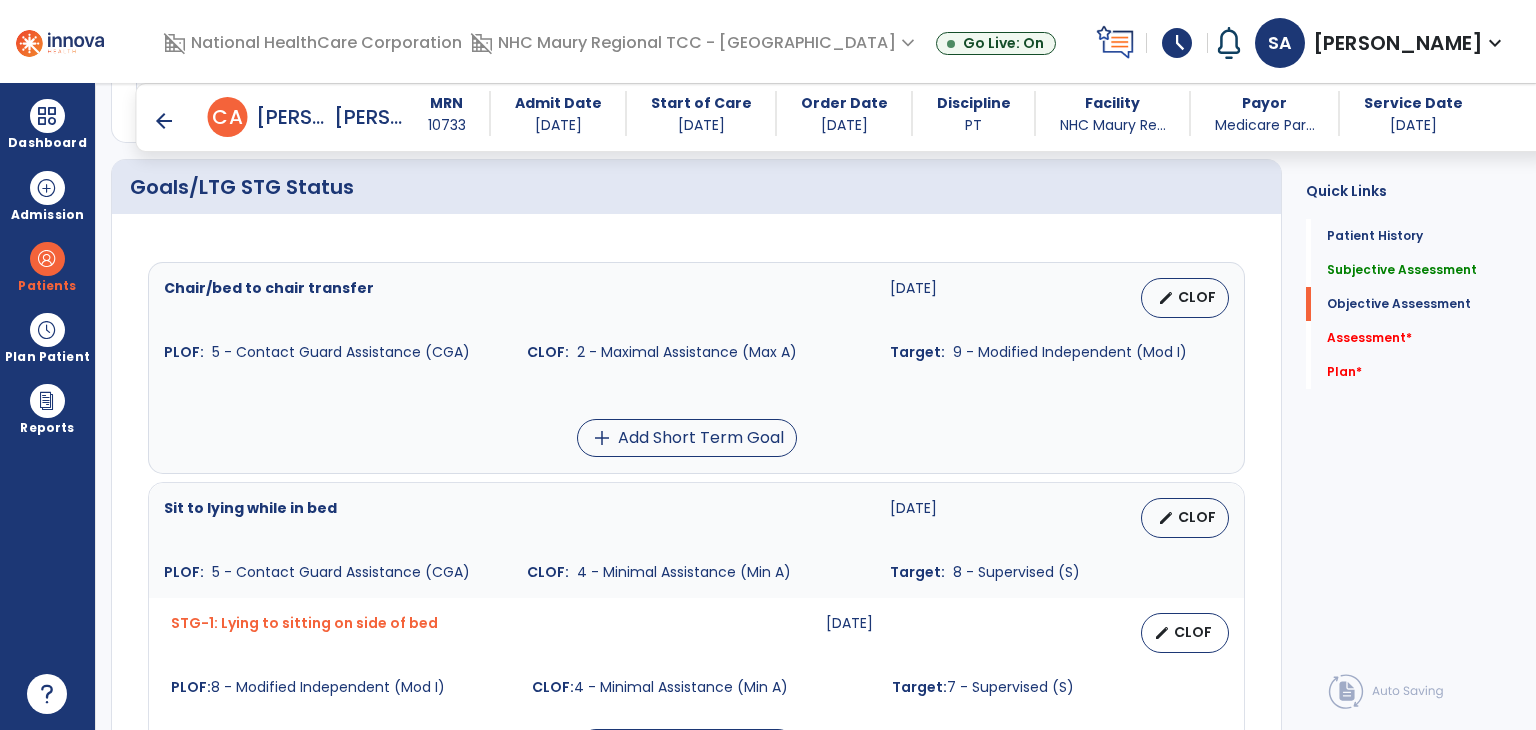 scroll, scrollTop: 677, scrollLeft: 0, axis: vertical 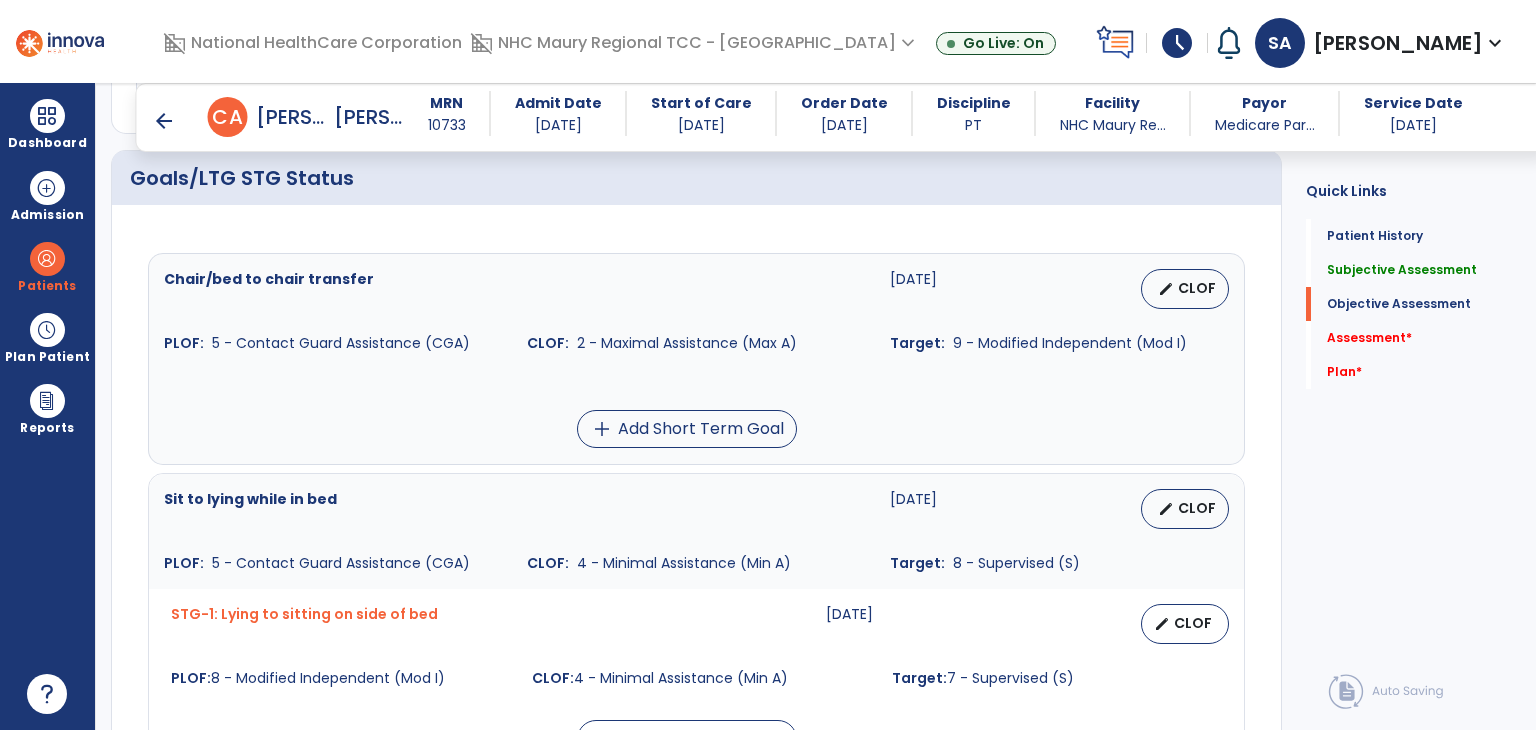 type on "**********" 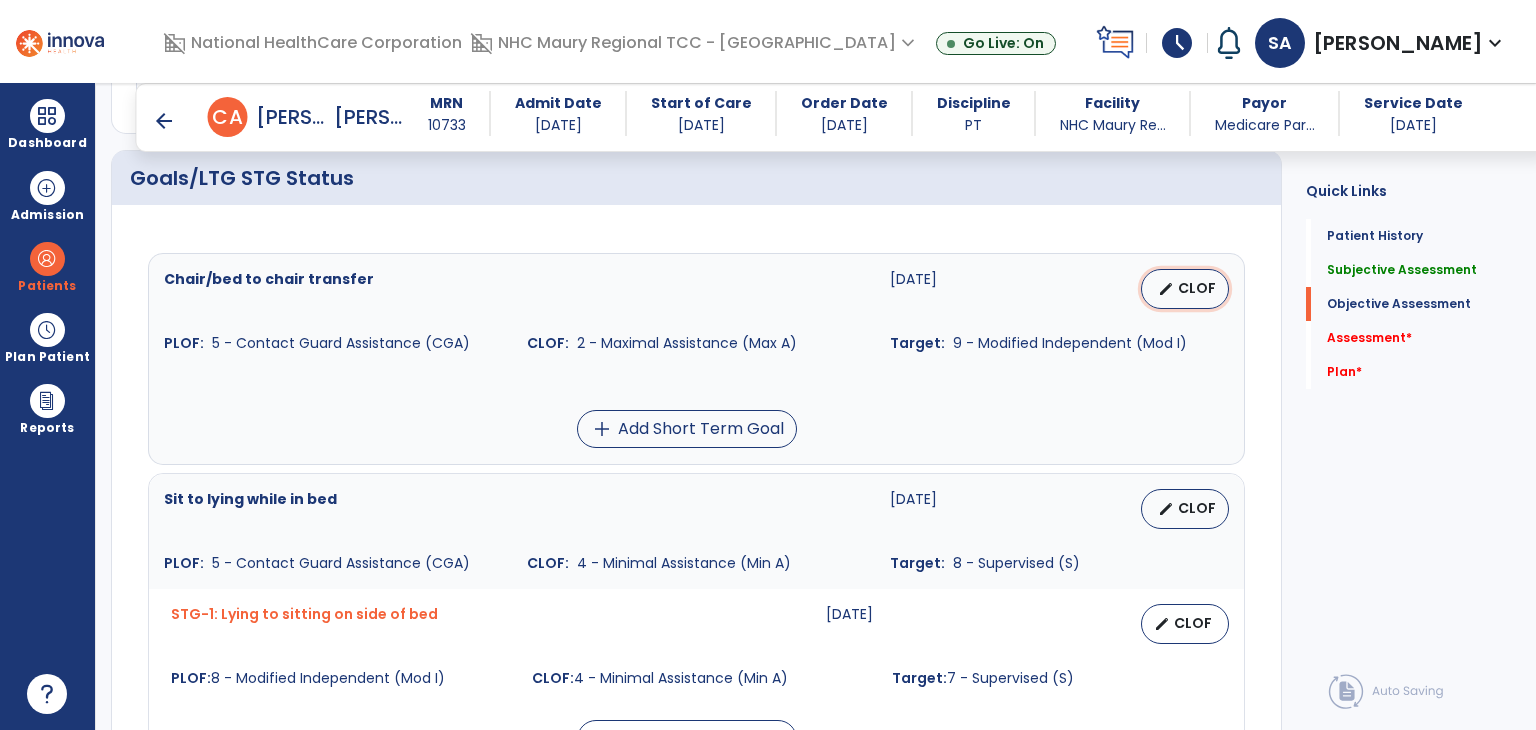 click on "CLOF" at bounding box center (1197, 288) 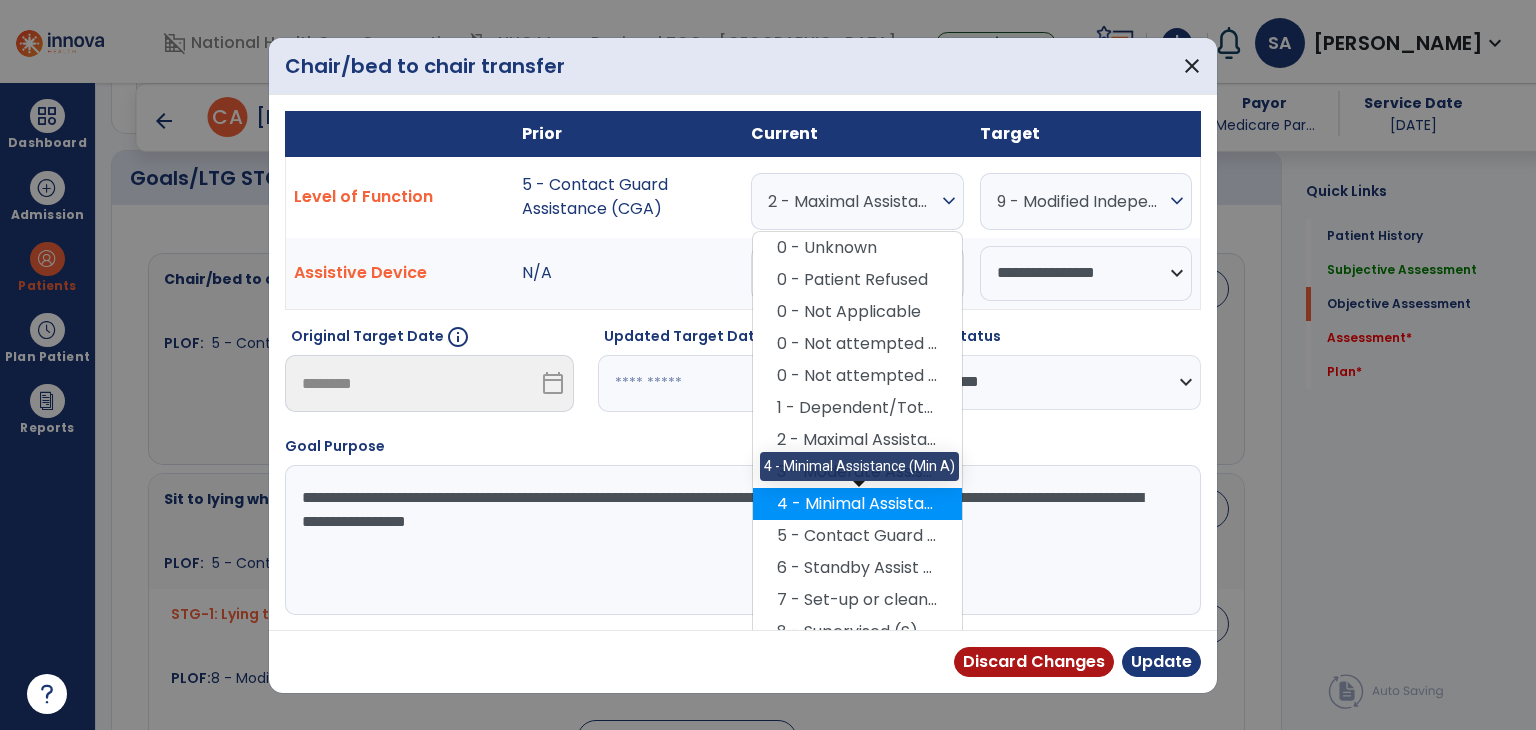 click on "4 - Minimal Assistance (Min A)" at bounding box center (857, 504) 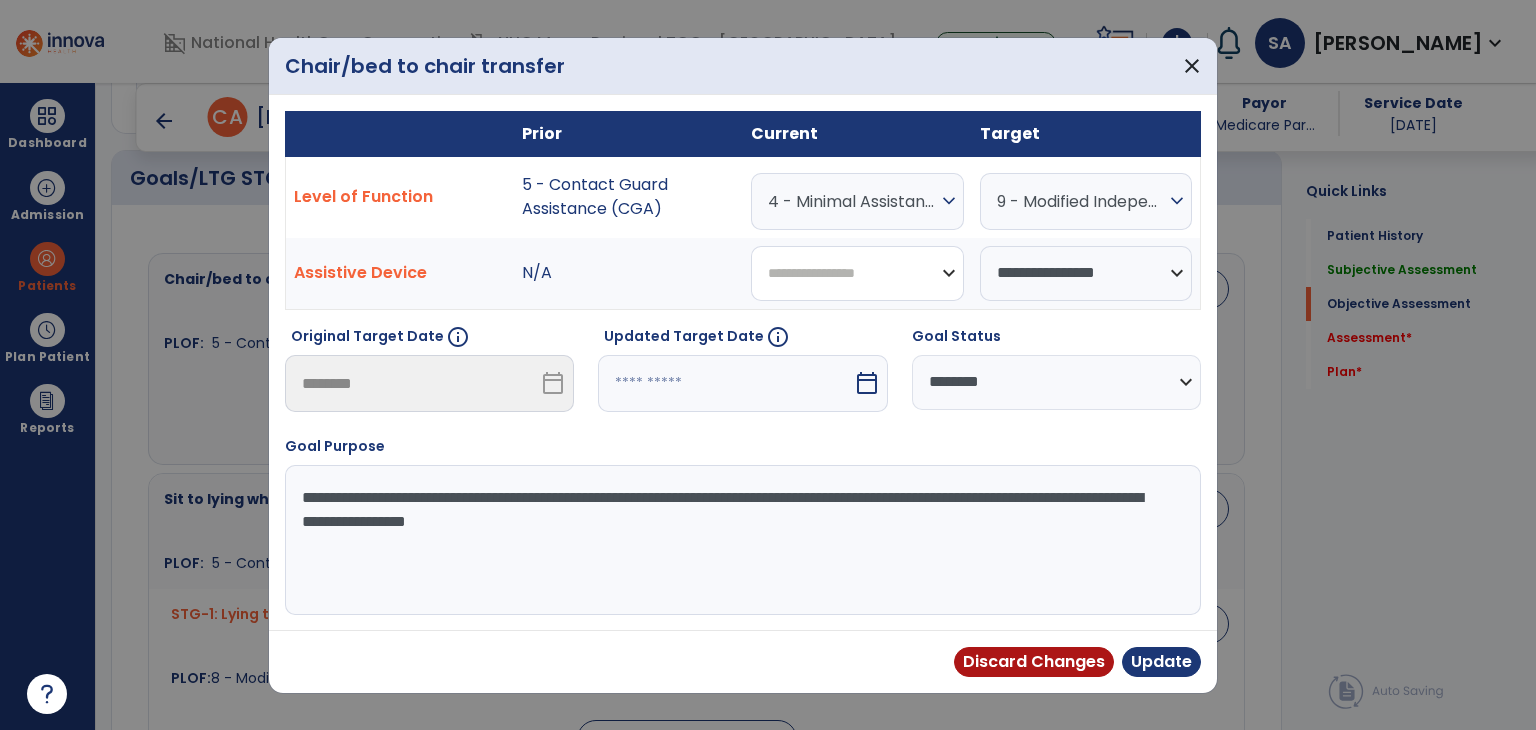 click on "**********" at bounding box center [857, 273] 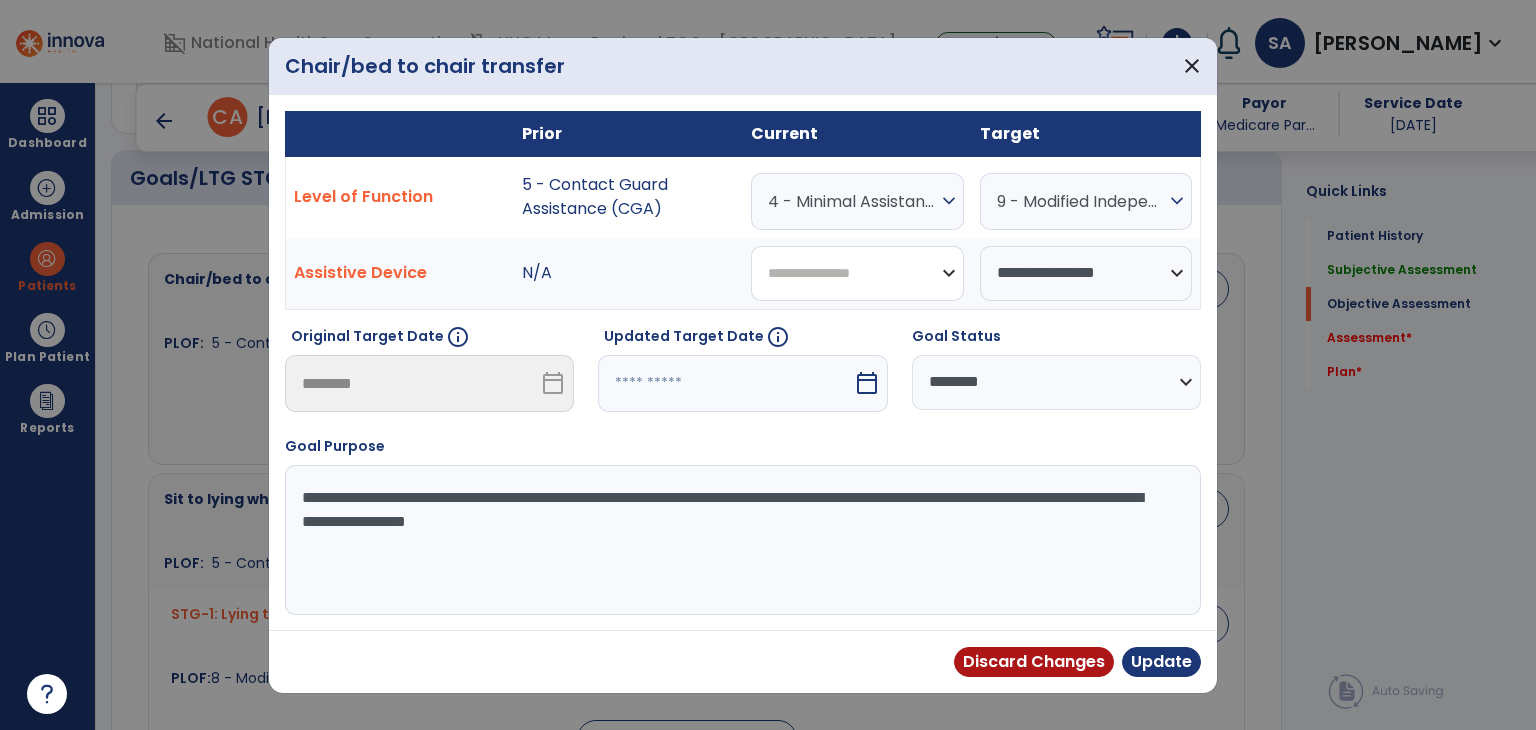 click on "**********" at bounding box center (857, 273) 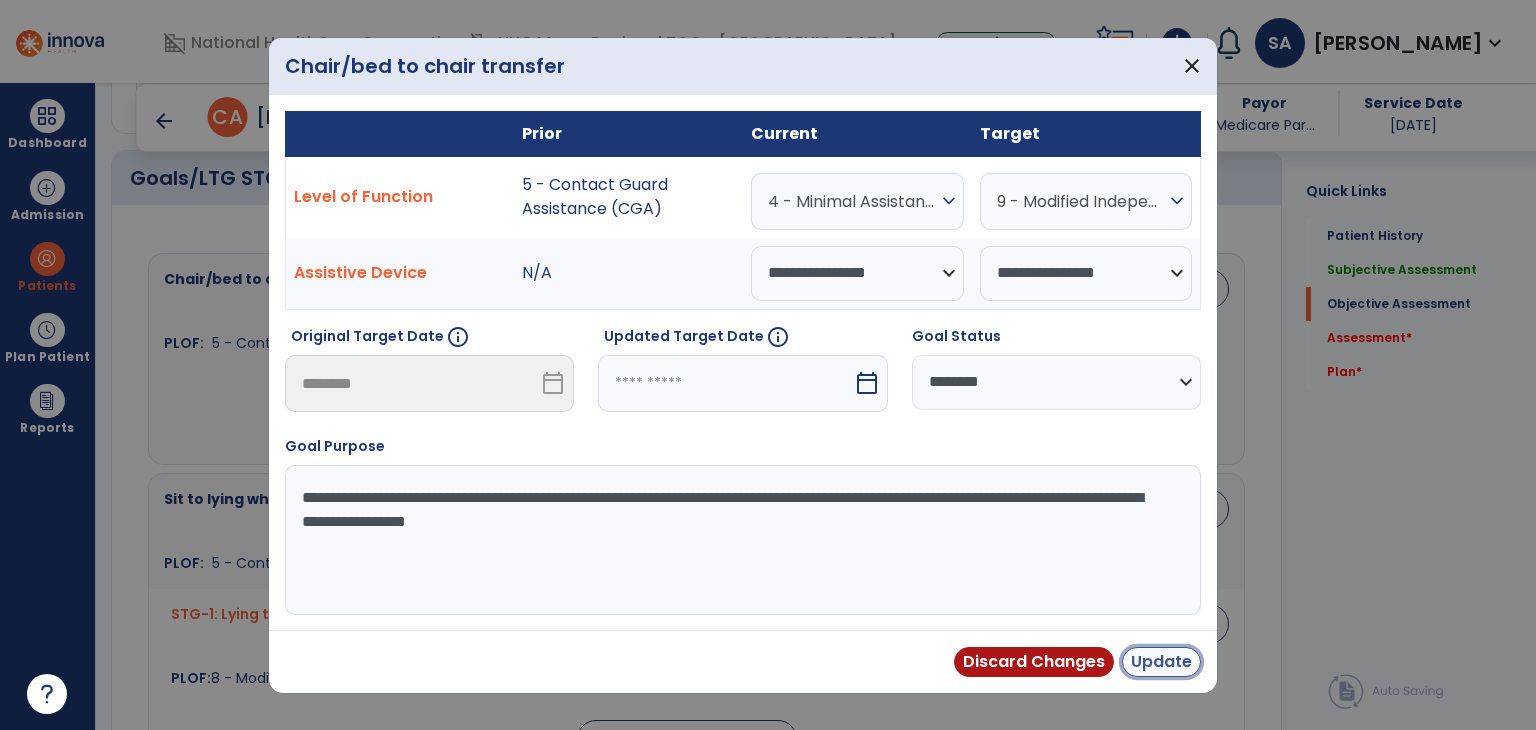 click on "Update" at bounding box center [1161, 662] 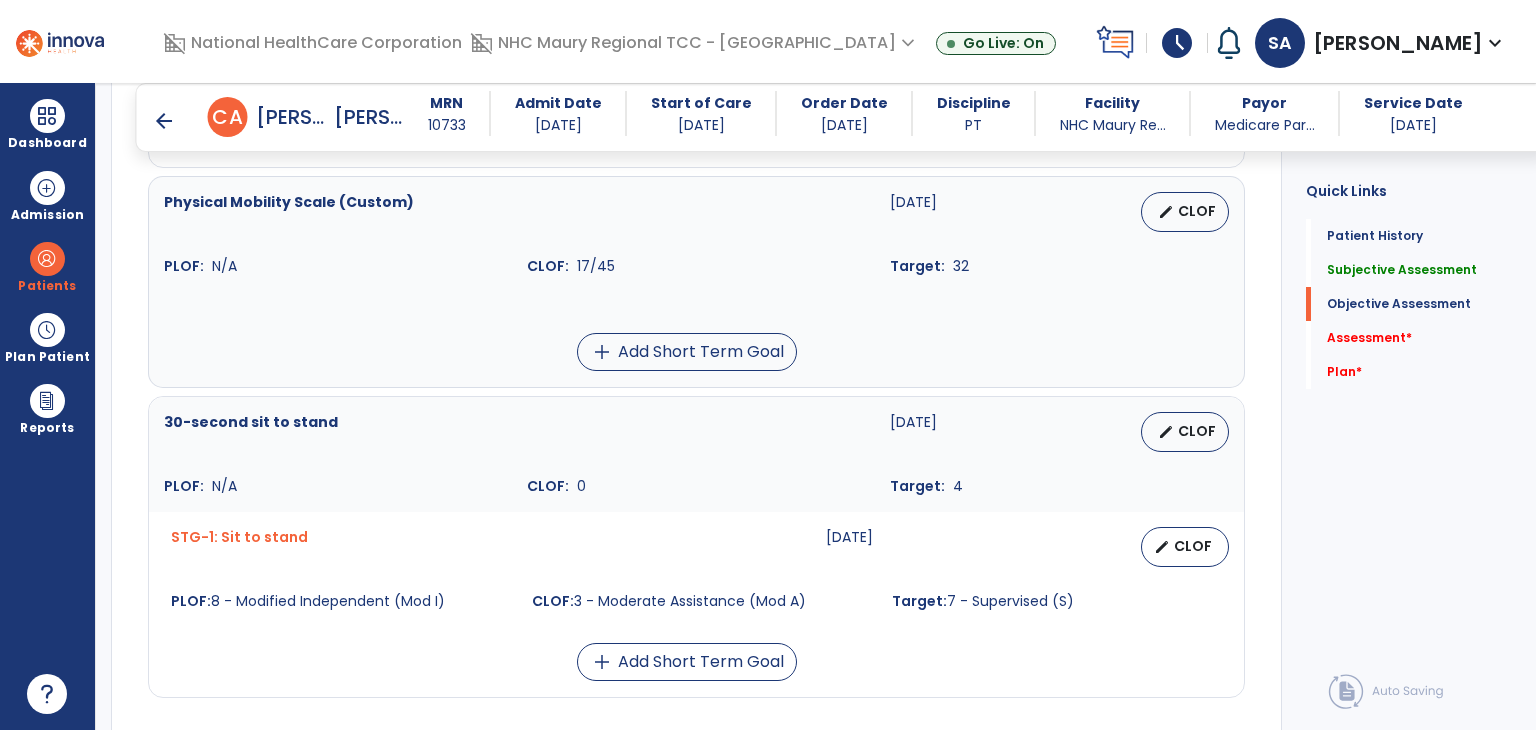 scroll, scrollTop: 1637, scrollLeft: 0, axis: vertical 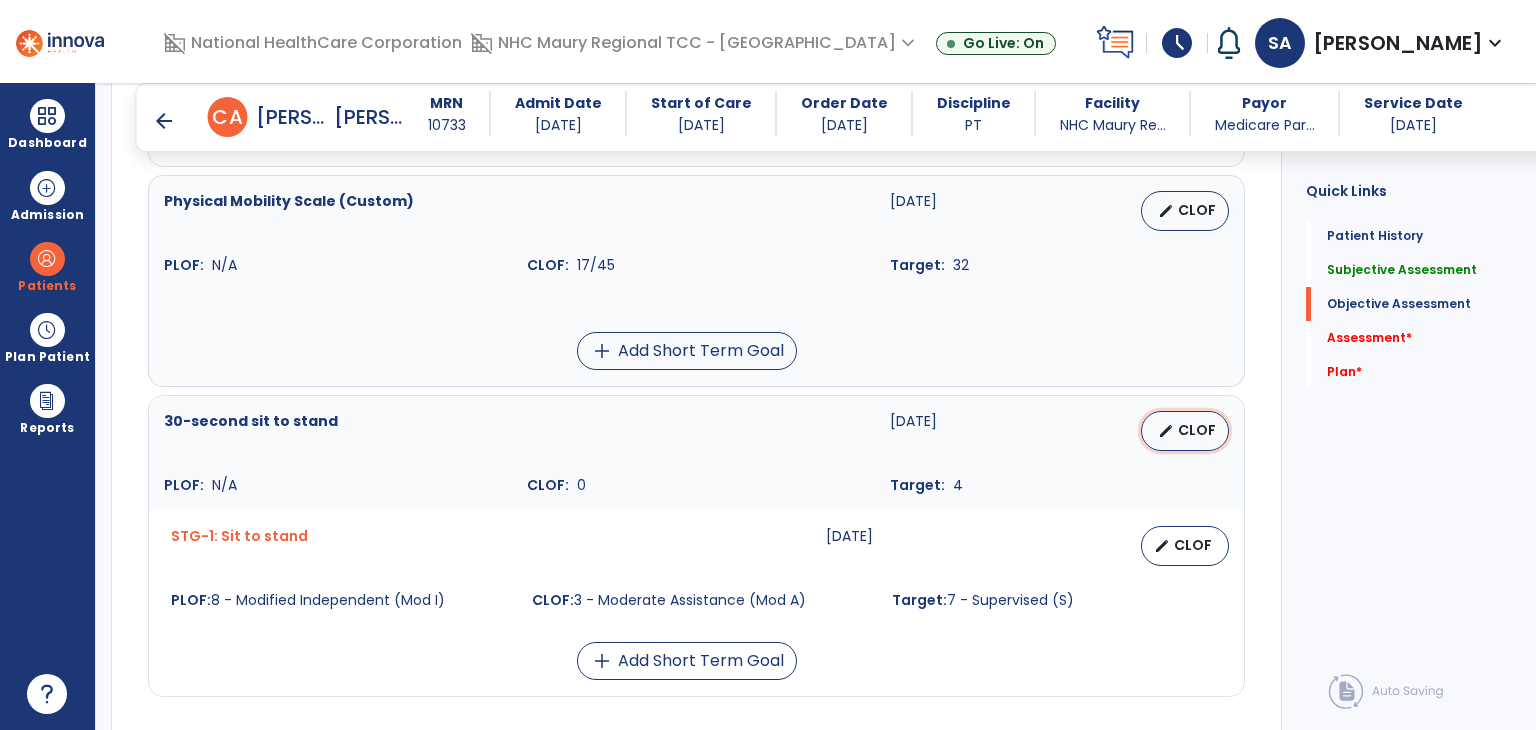 click on "edit" at bounding box center (1166, 431) 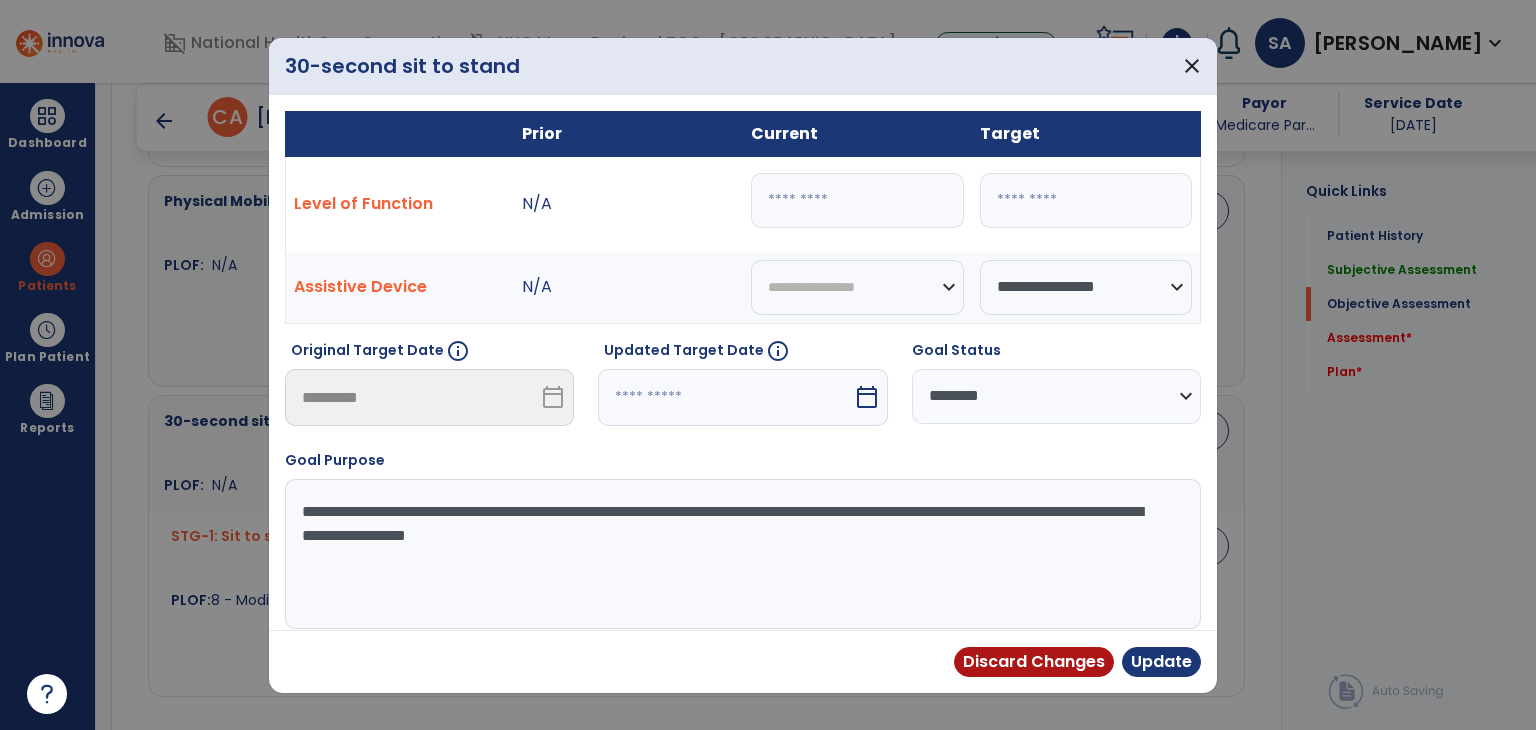 click on "*" at bounding box center (857, 200) 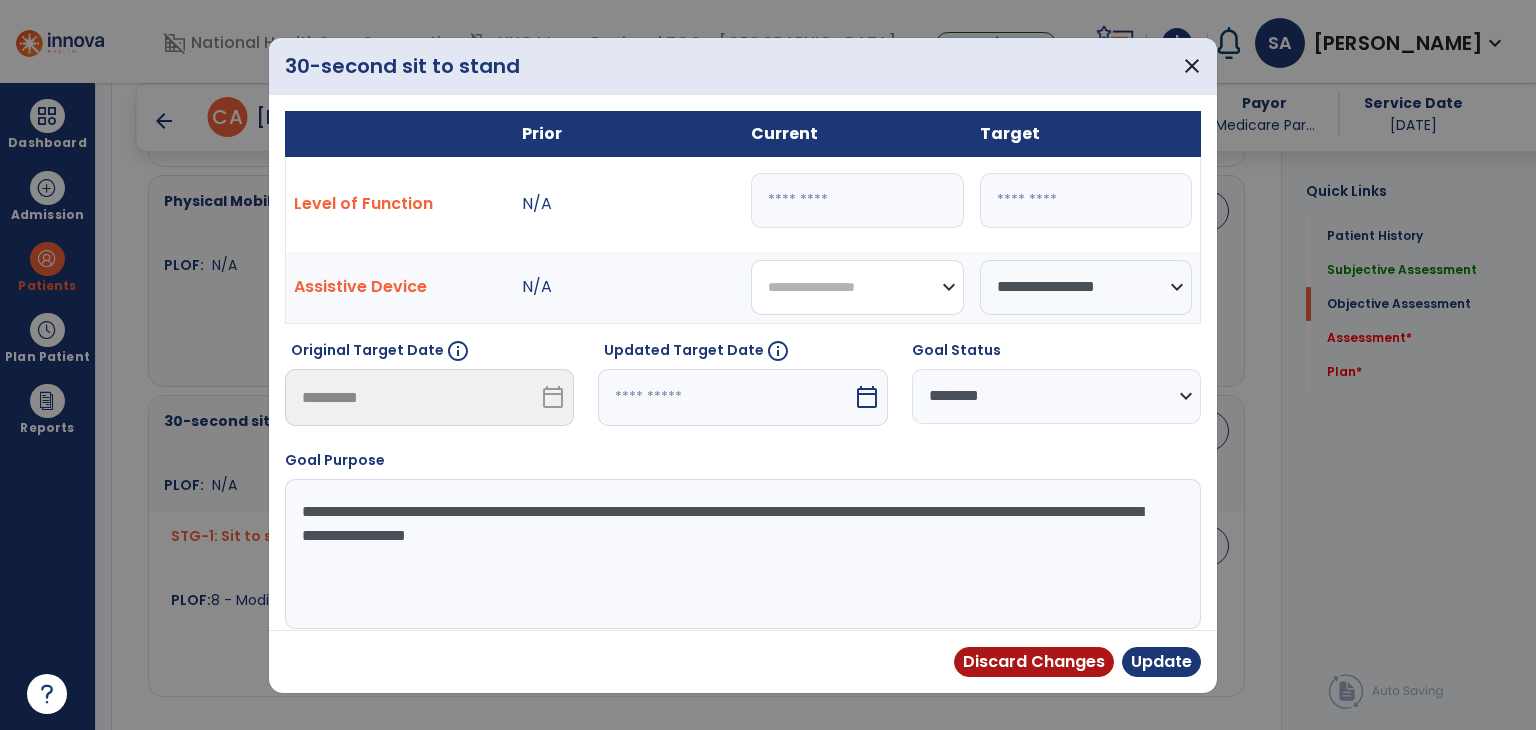 click on "**********" at bounding box center [857, 287] 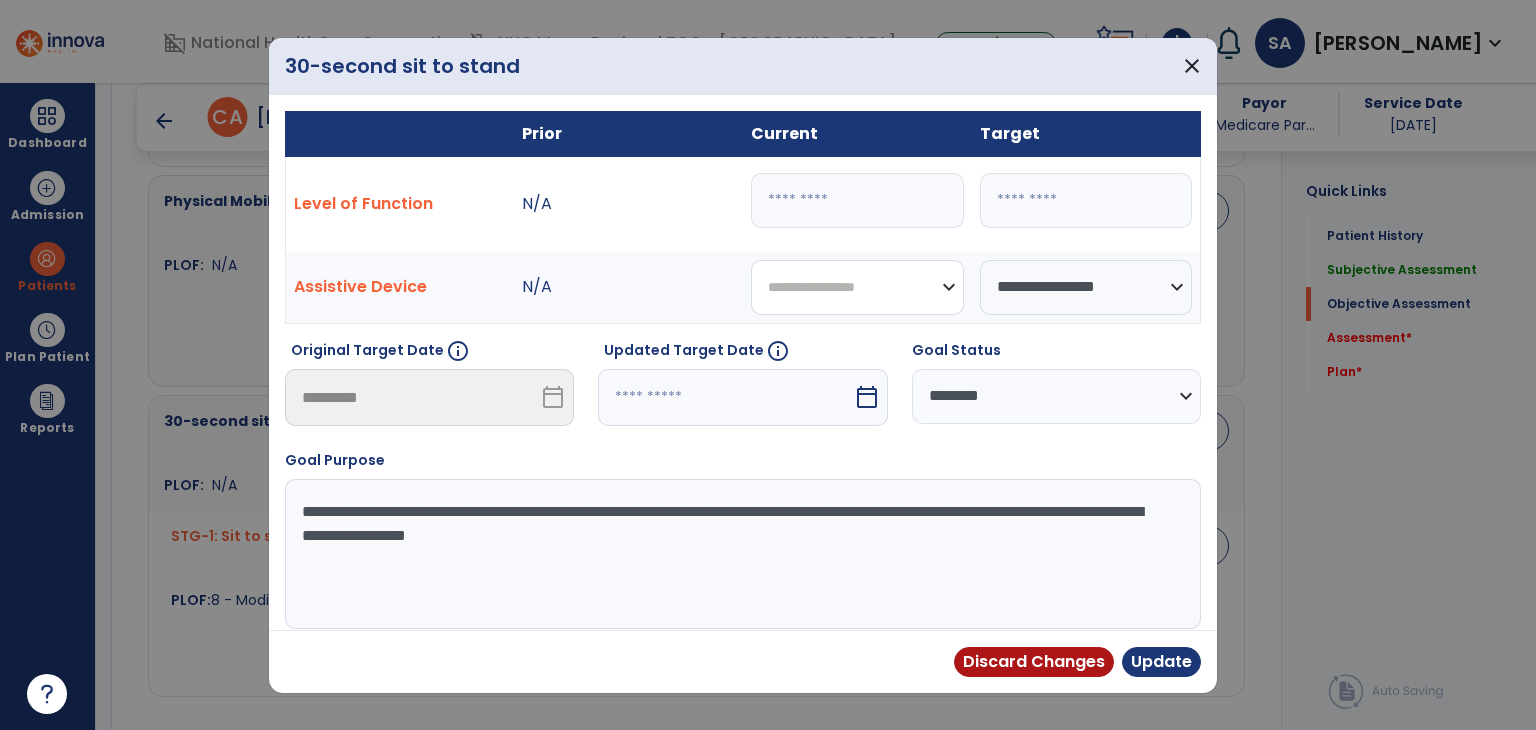 select on "**********" 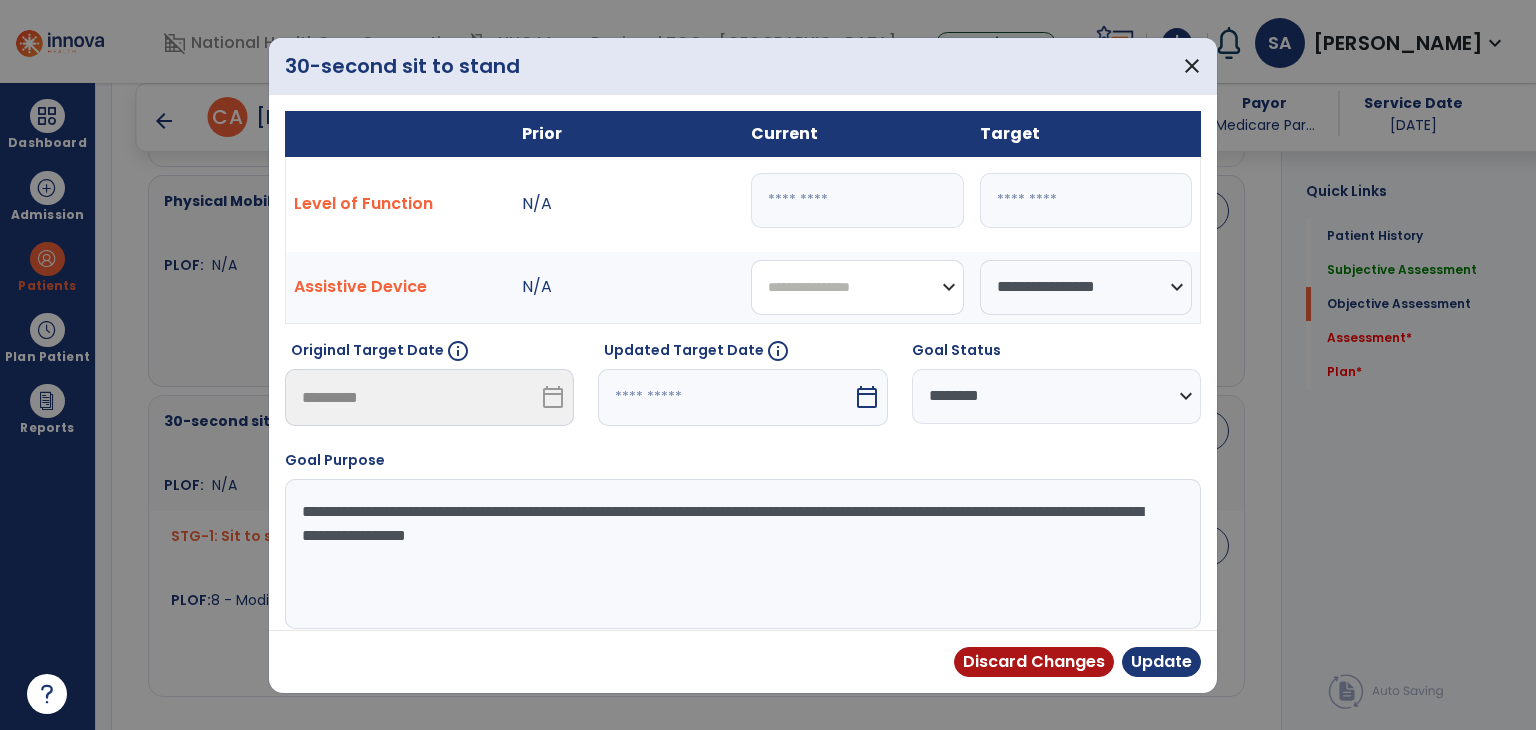 click on "**********" at bounding box center [857, 287] 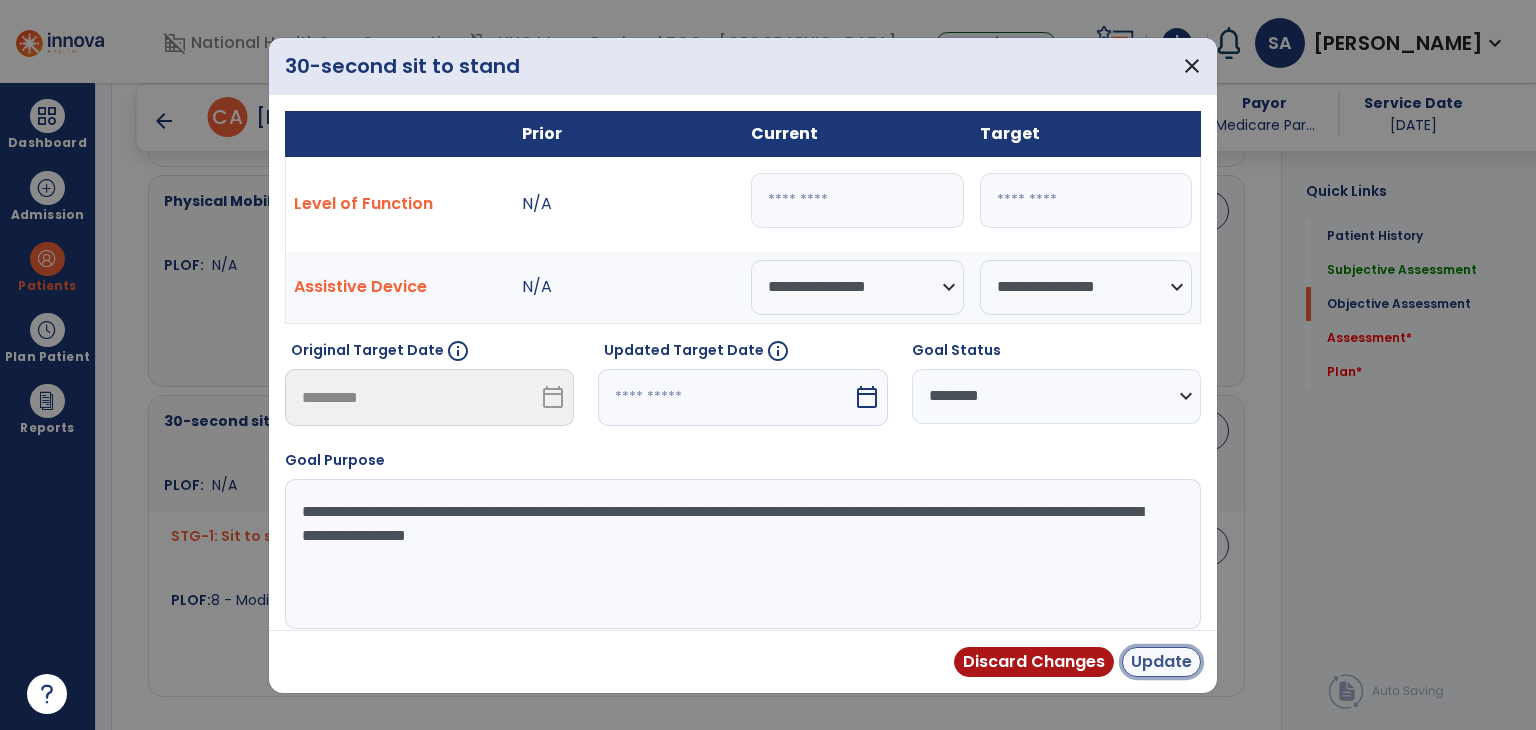 click on "Update" at bounding box center [1161, 662] 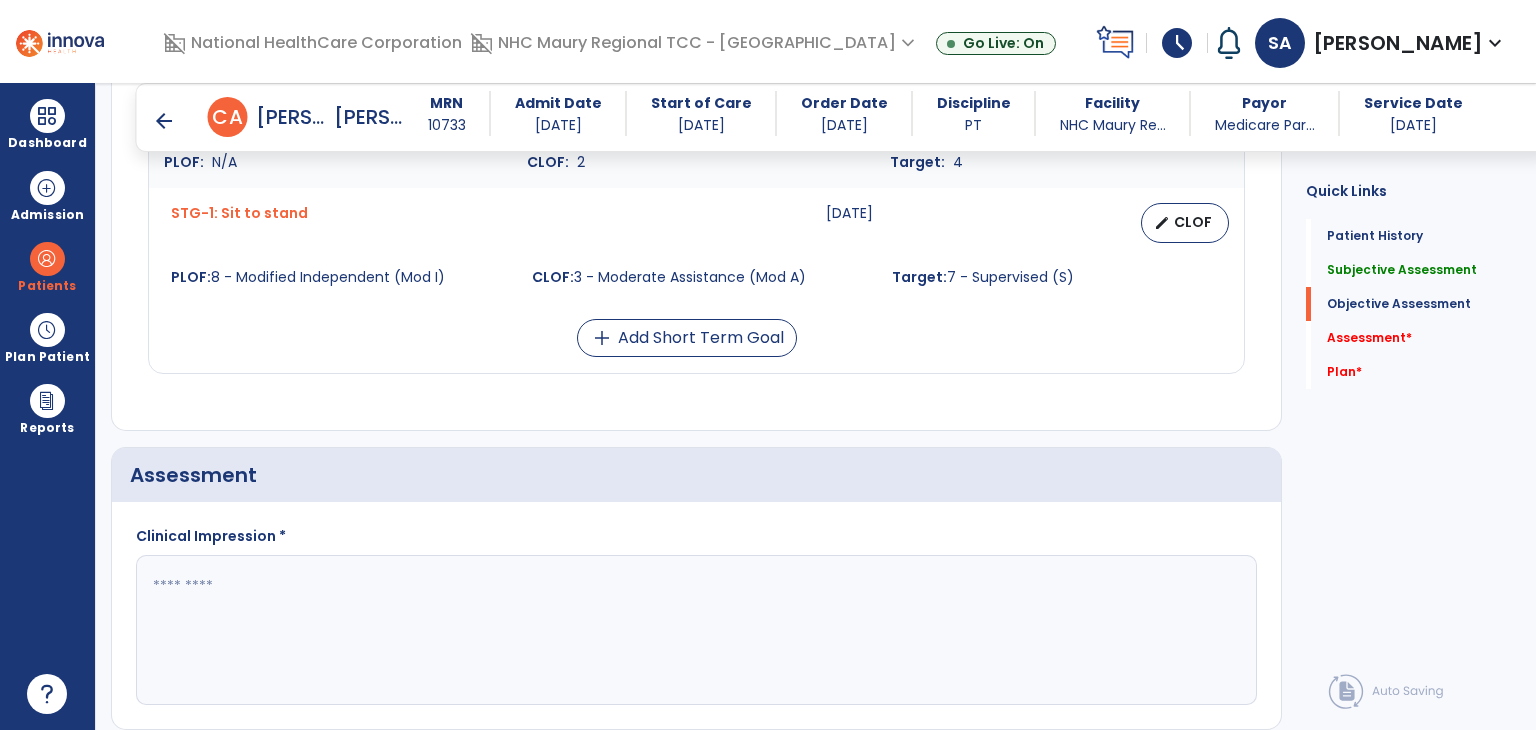 scroll, scrollTop: 1964, scrollLeft: 0, axis: vertical 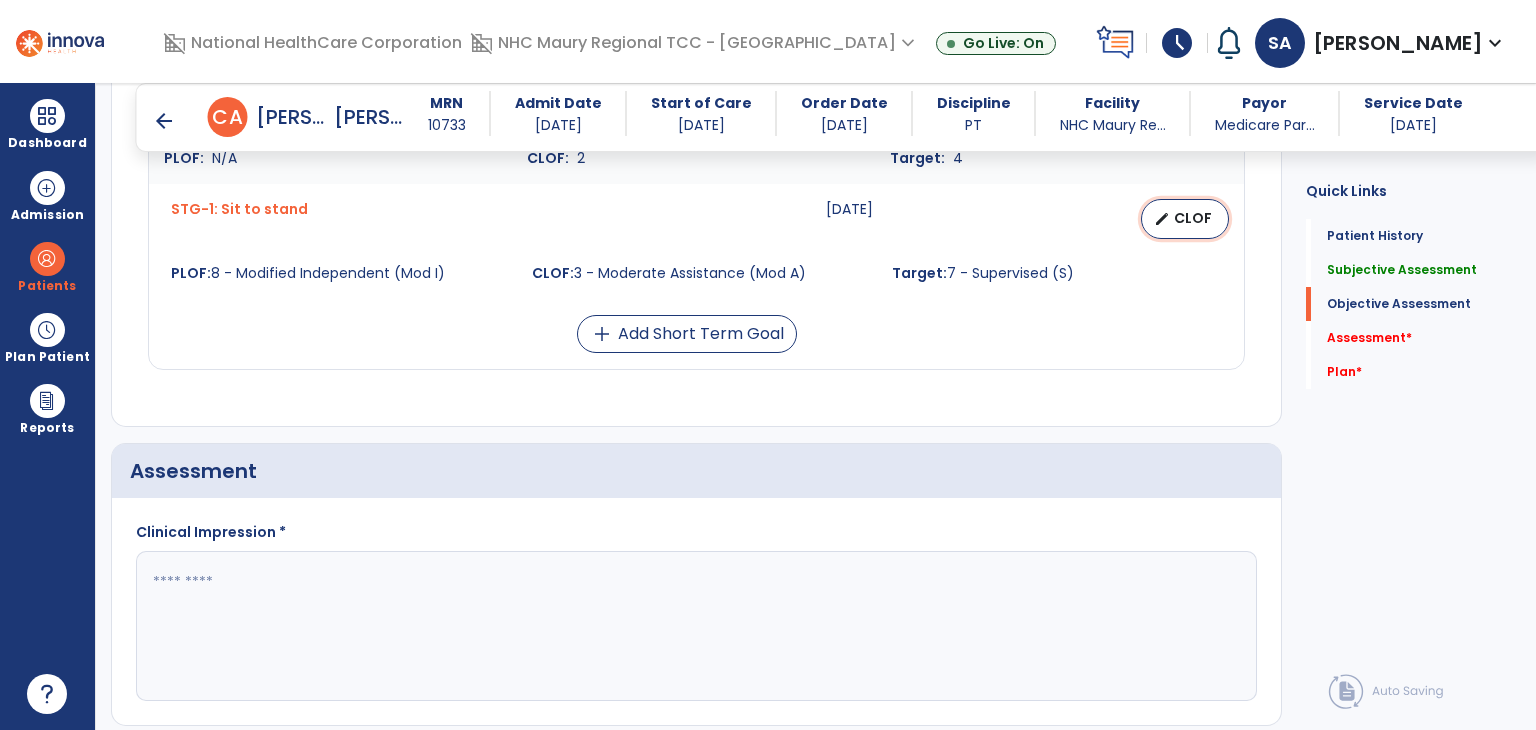 click on "CLOF" at bounding box center [1193, 218] 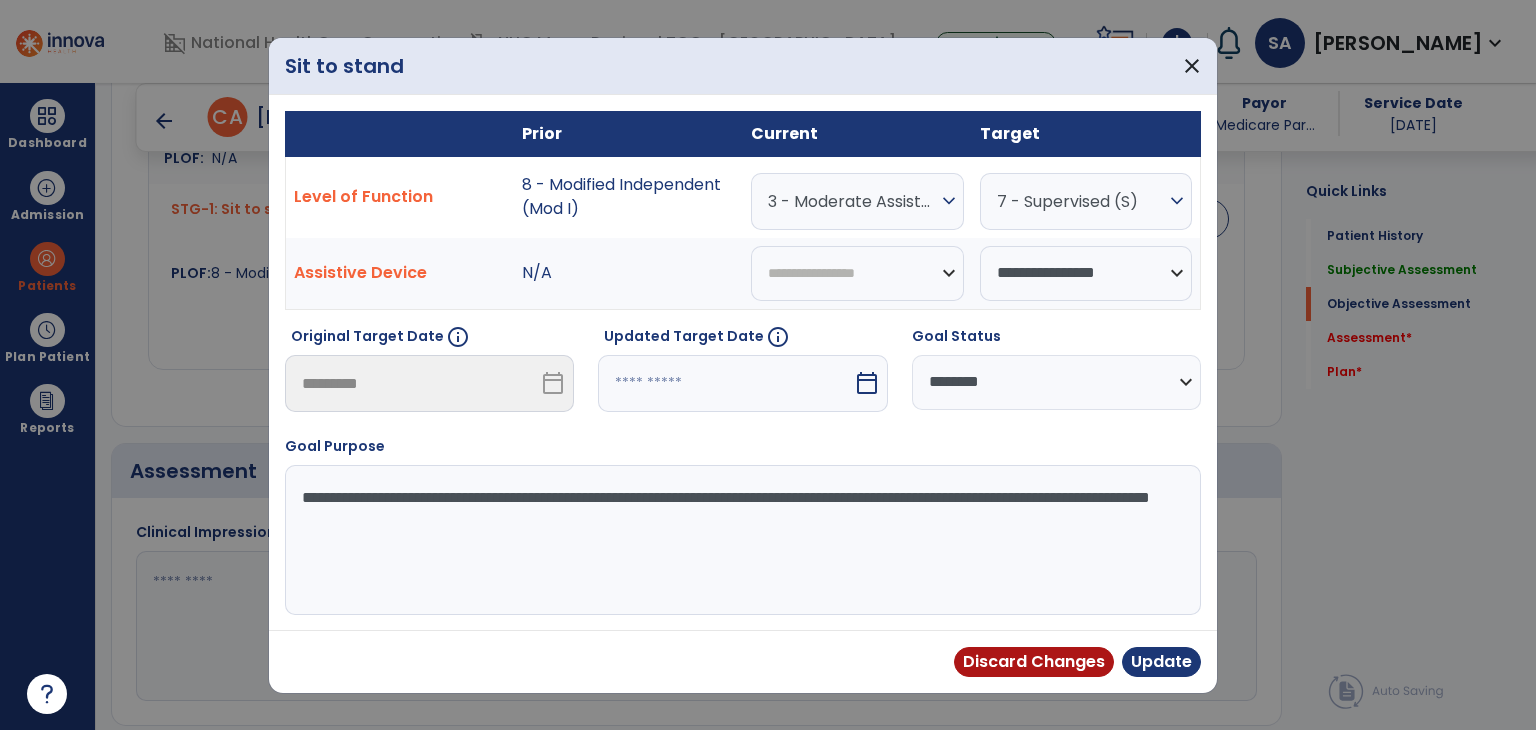 click on "3 - Moderate Assistance (Mod A)" at bounding box center [852, 201] 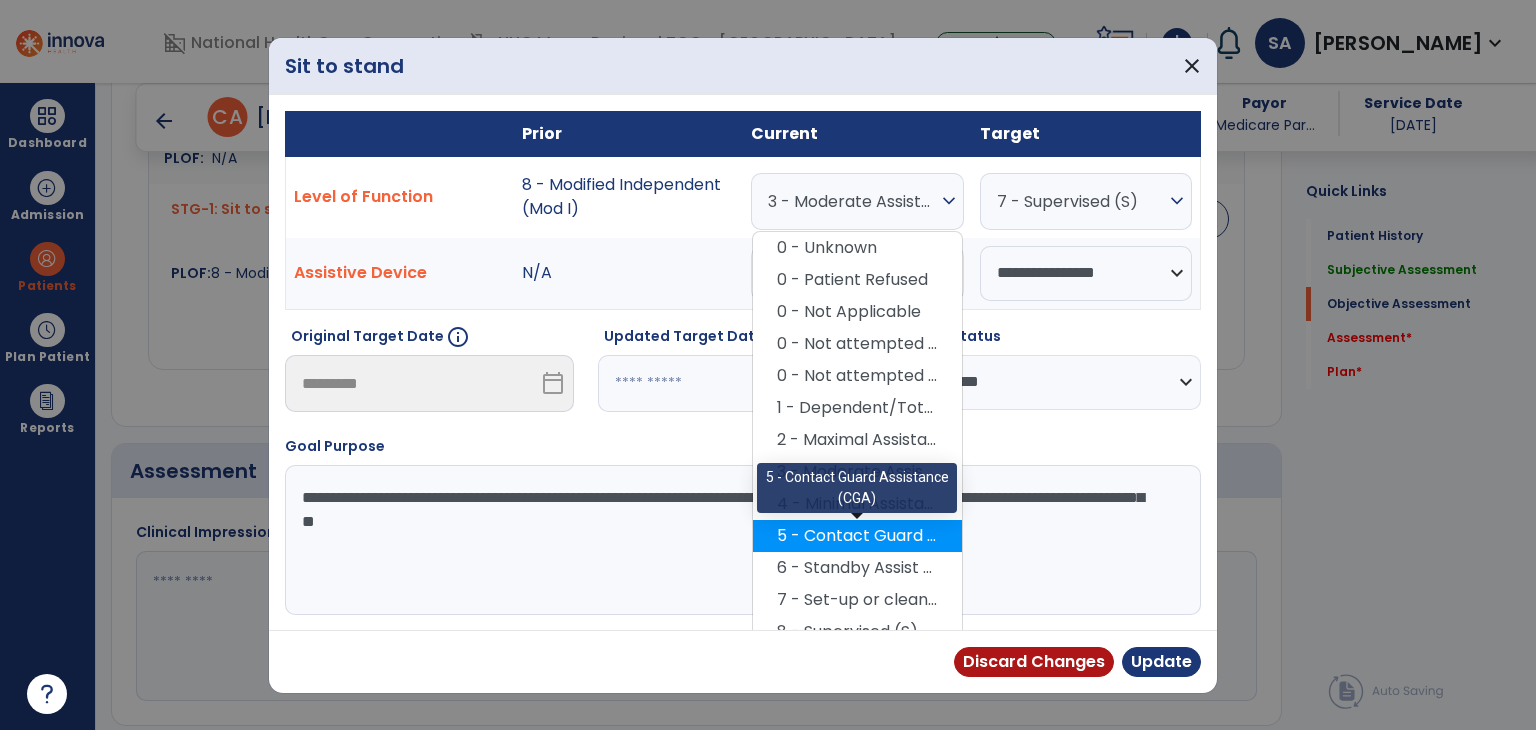 click on "5 - Contact Guard Assistance (CGA)" at bounding box center (857, 536) 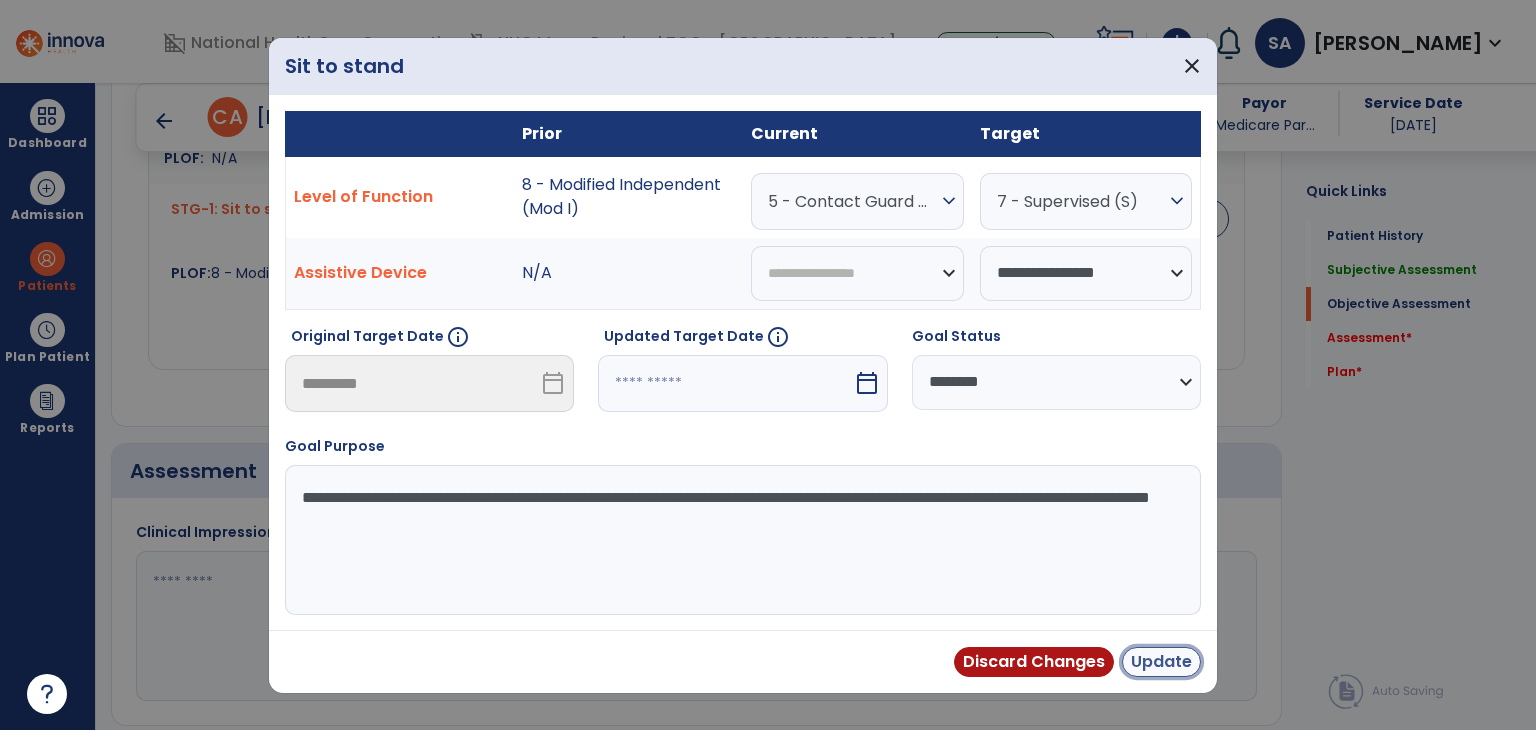 click on "Update" at bounding box center (1161, 662) 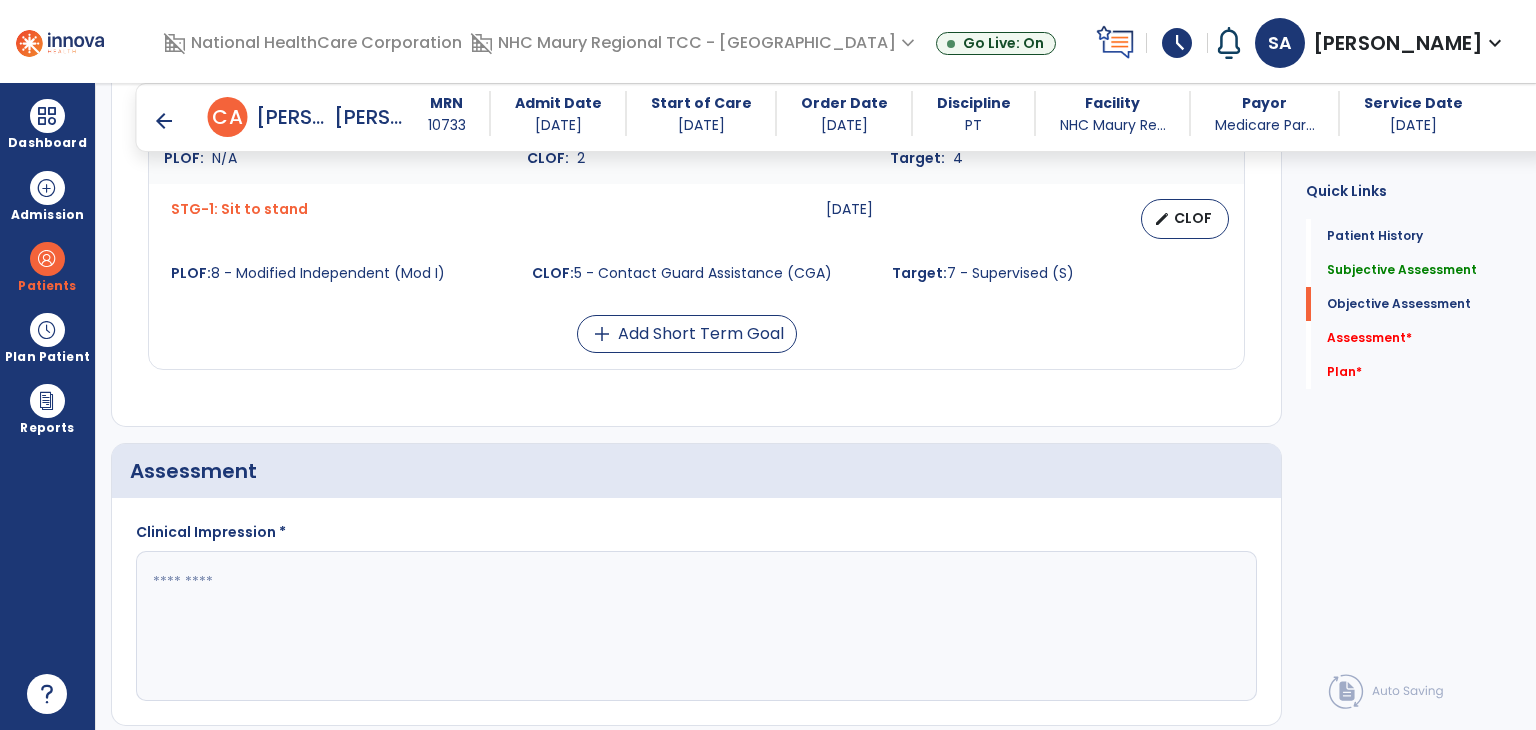 click 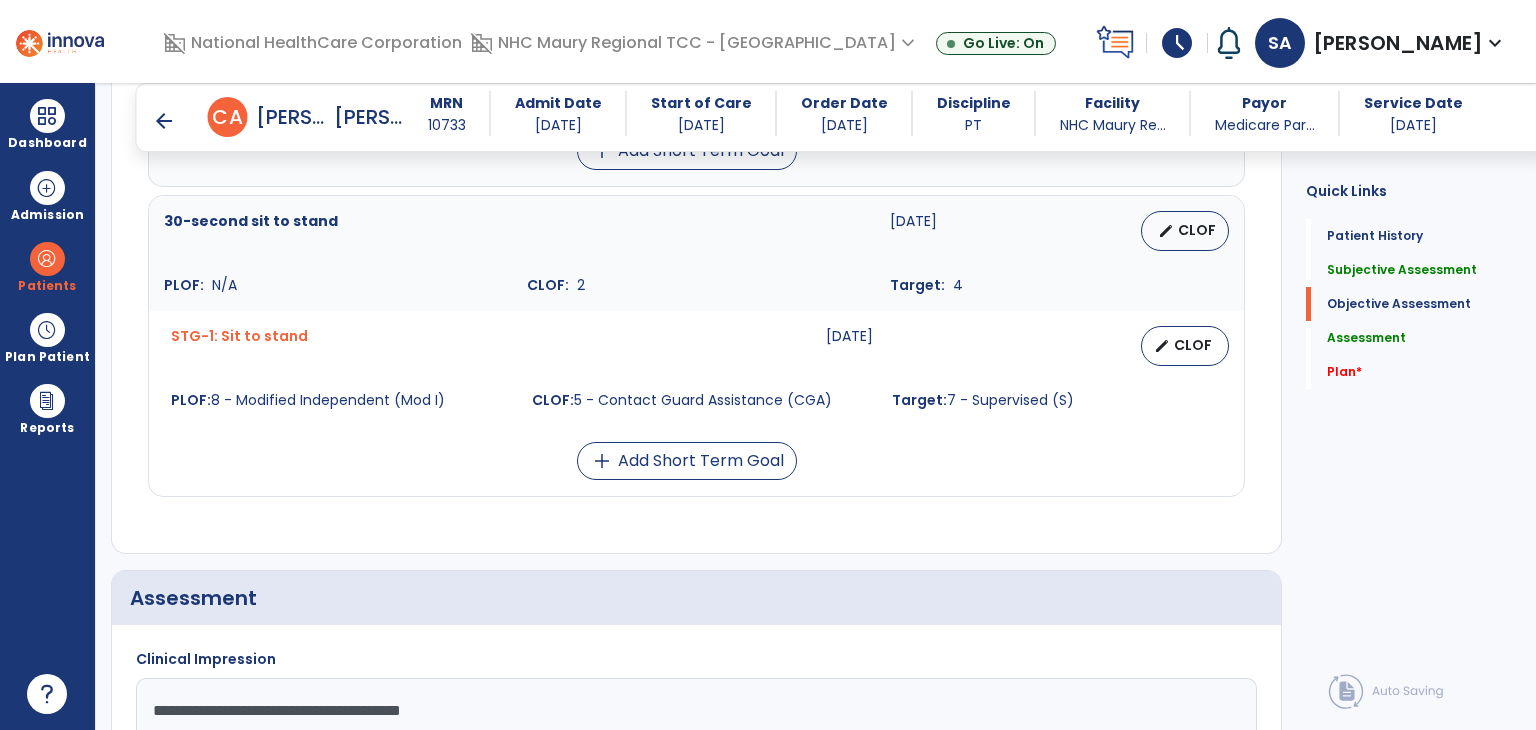 scroll, scrollTop: 1865, scrollLeft: 0, axis: vertical 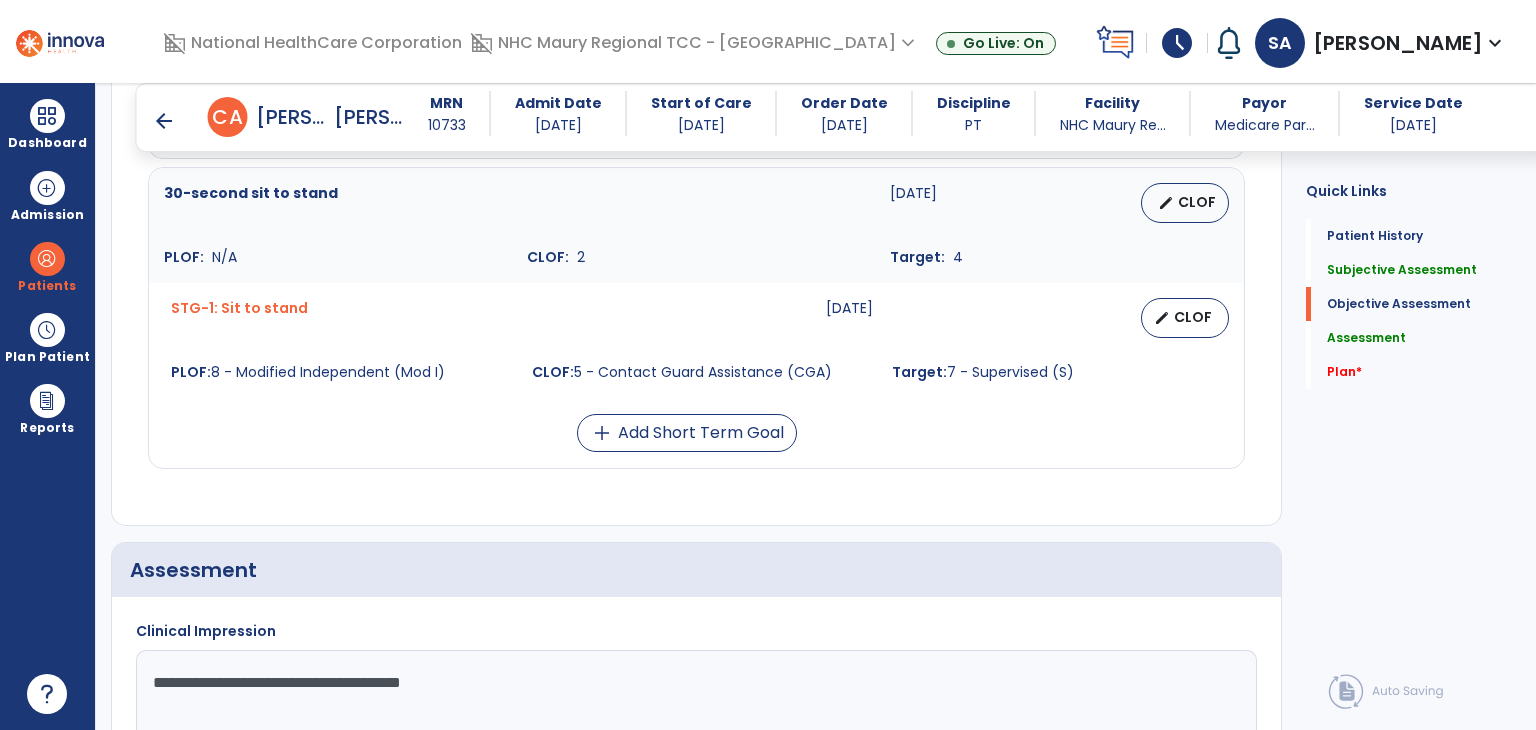 click on "**********" 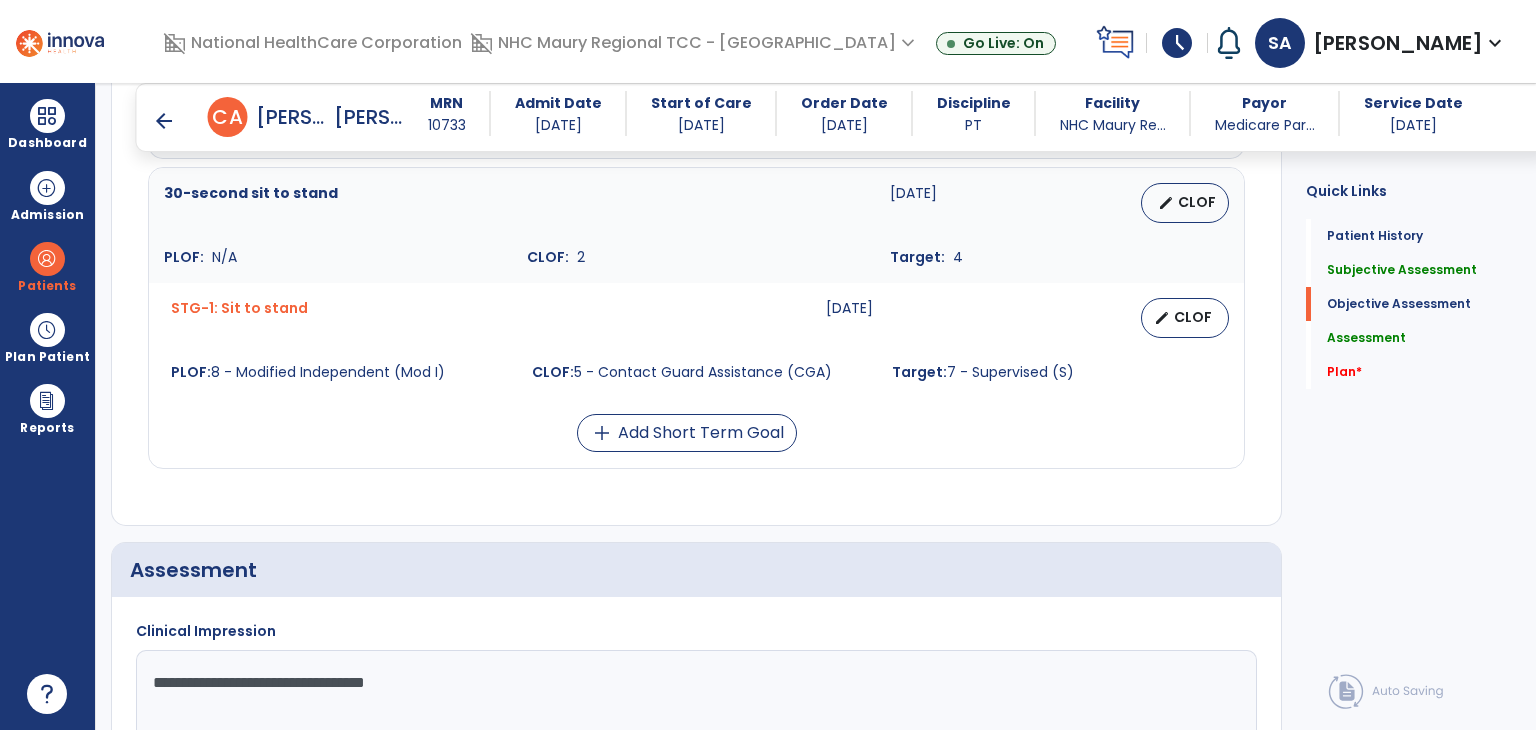 click on "**********" 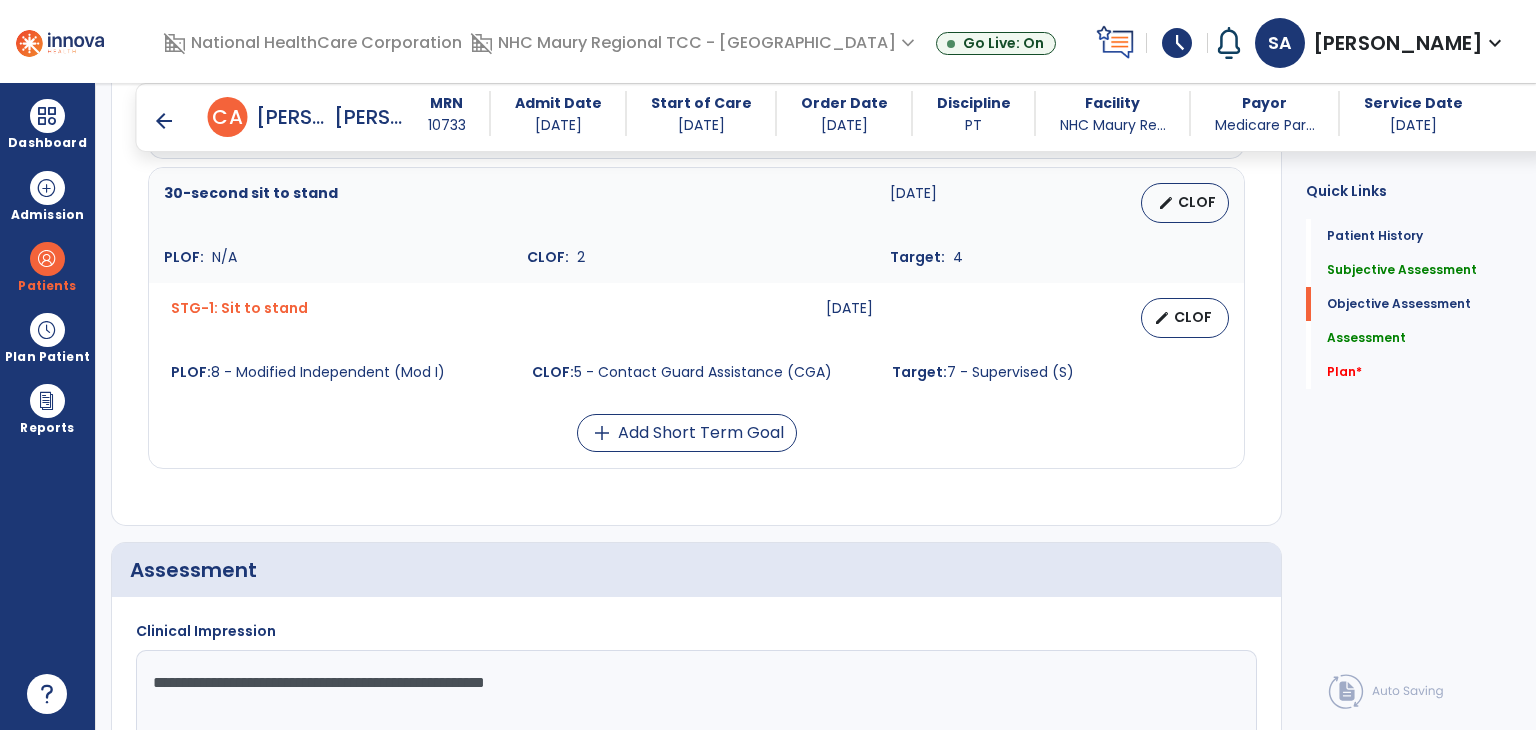 type on "**********" 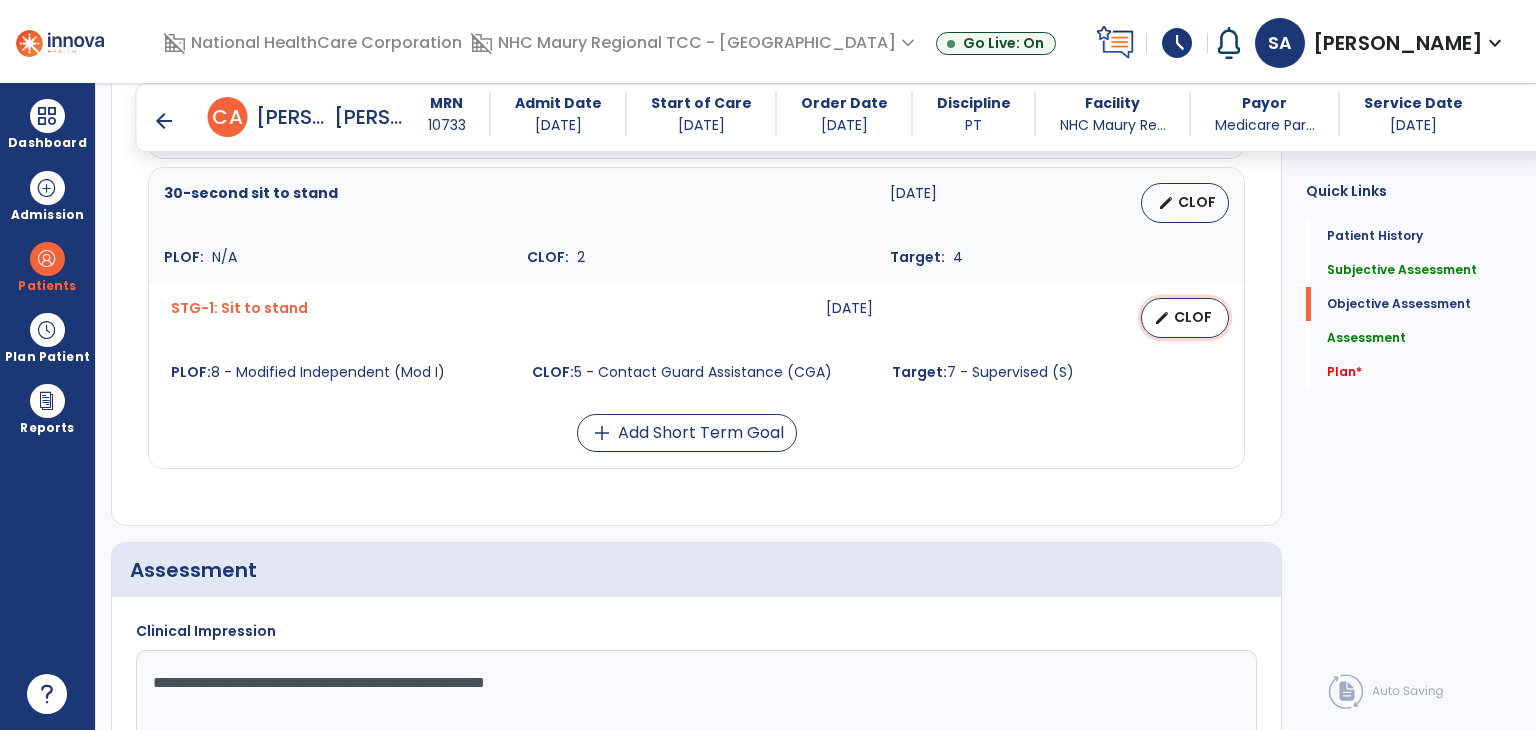 click on "edit" at bounding box center [1162, 318] 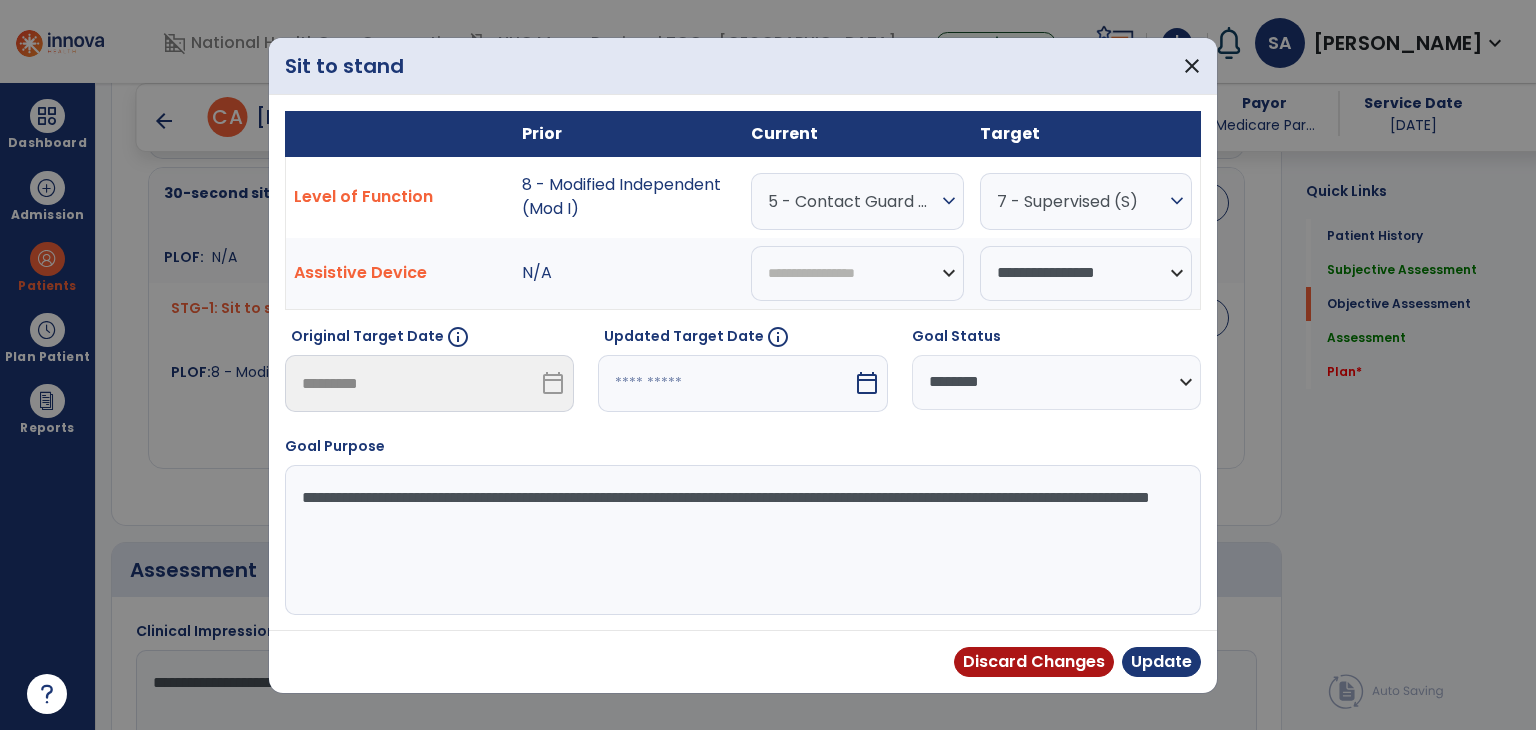click on "5 - Contact Guard Assistance (CGA)" at bounding box center [852, 201] 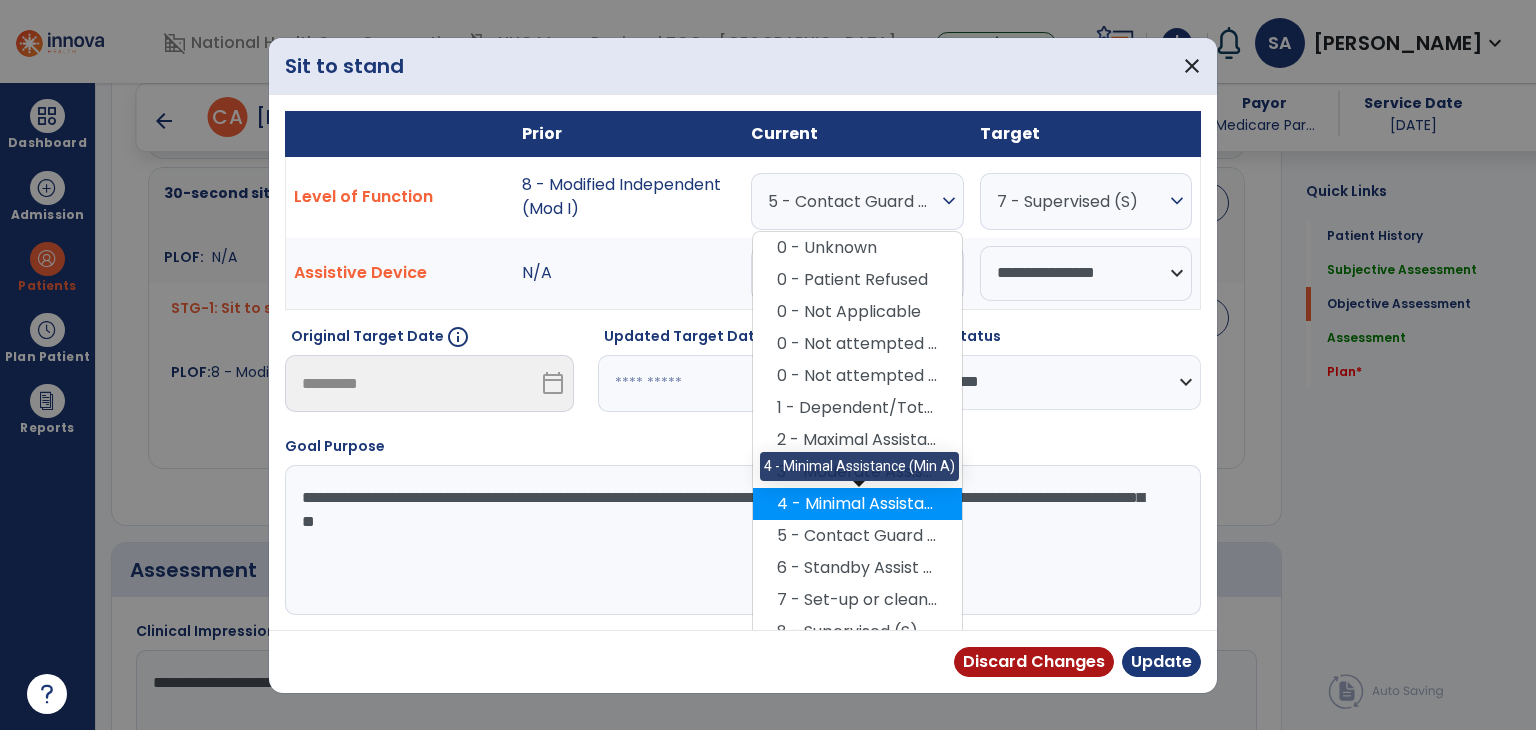 click on "4 - Minimal Assistance (Min A)" at bounding box center (857, 504) 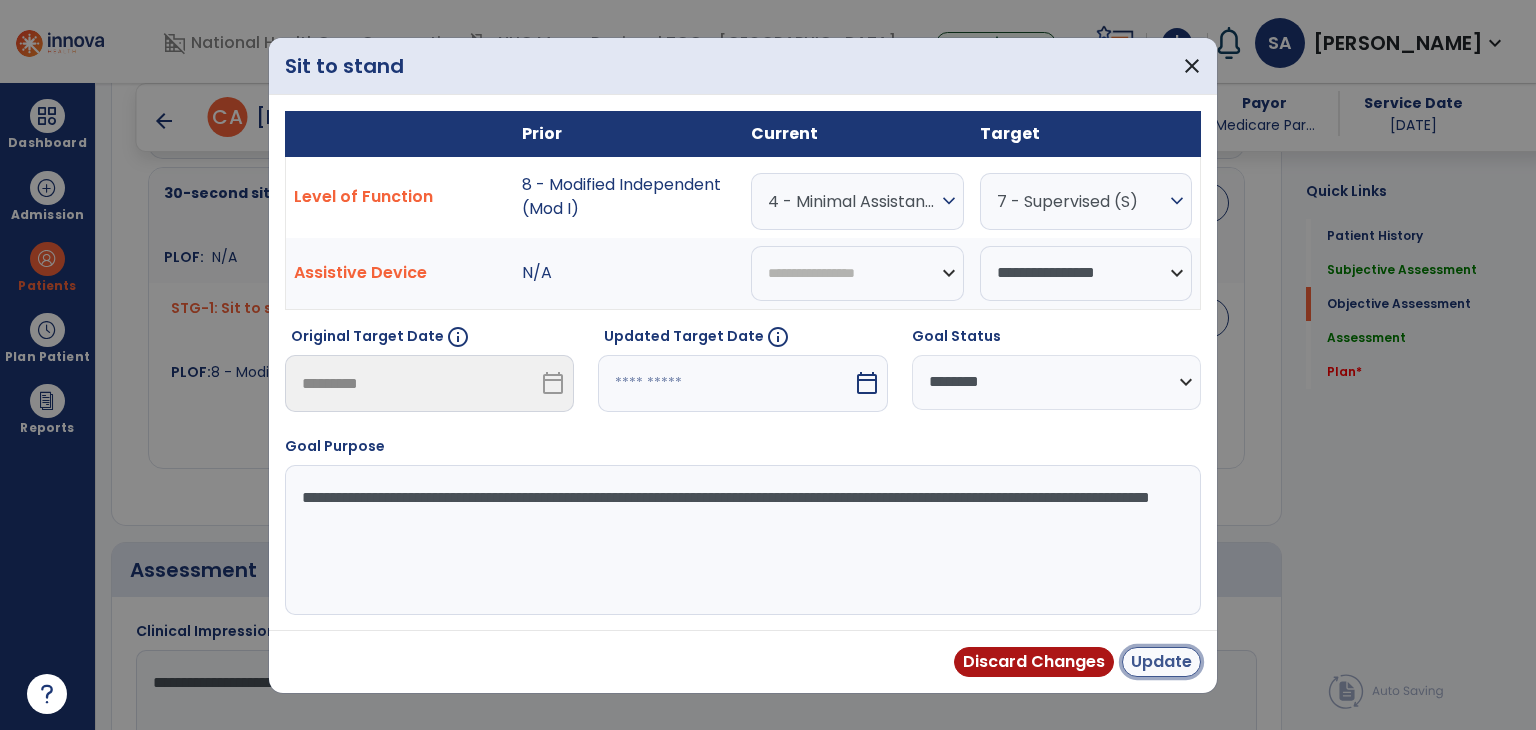 click on "Update" at bounding box center [1161, 662] 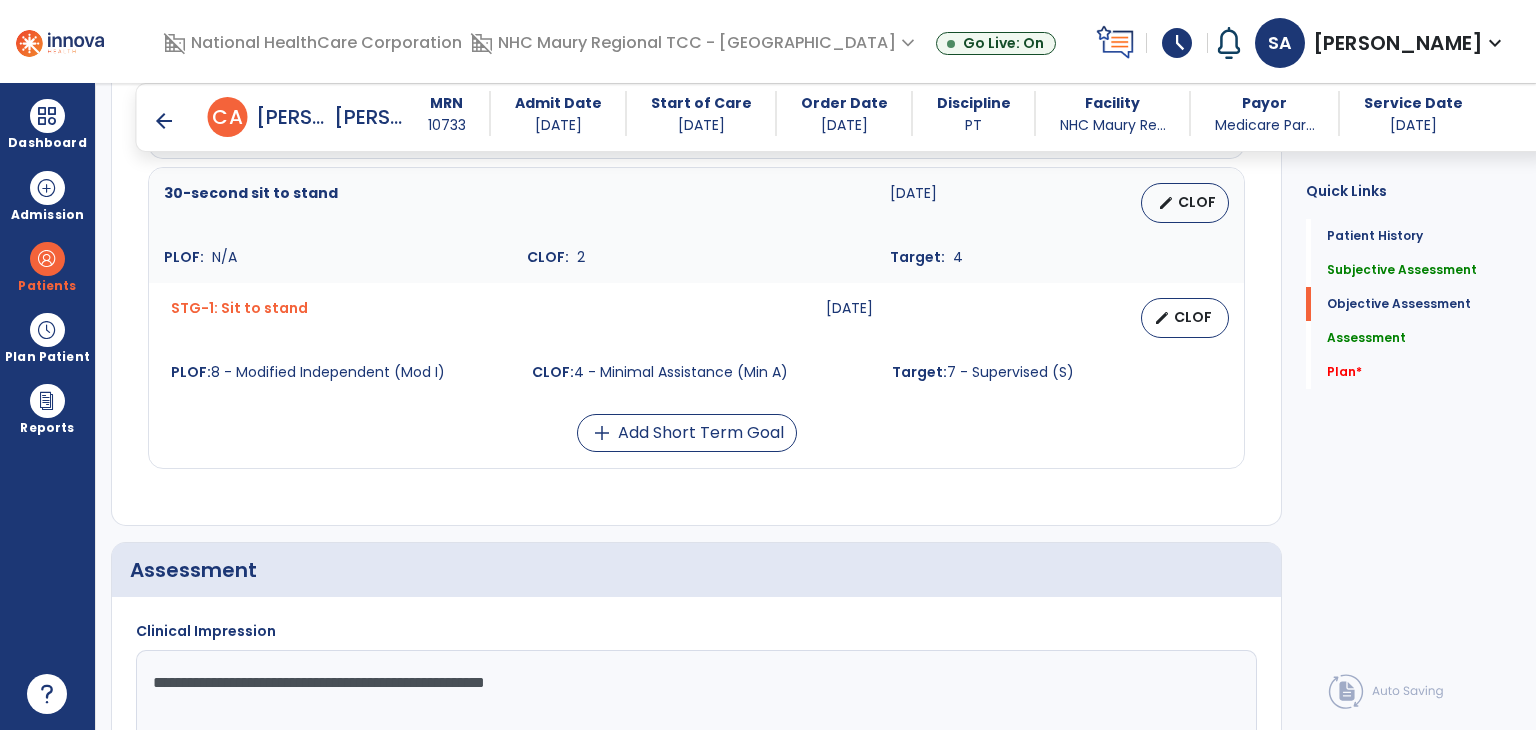 click on "**********" 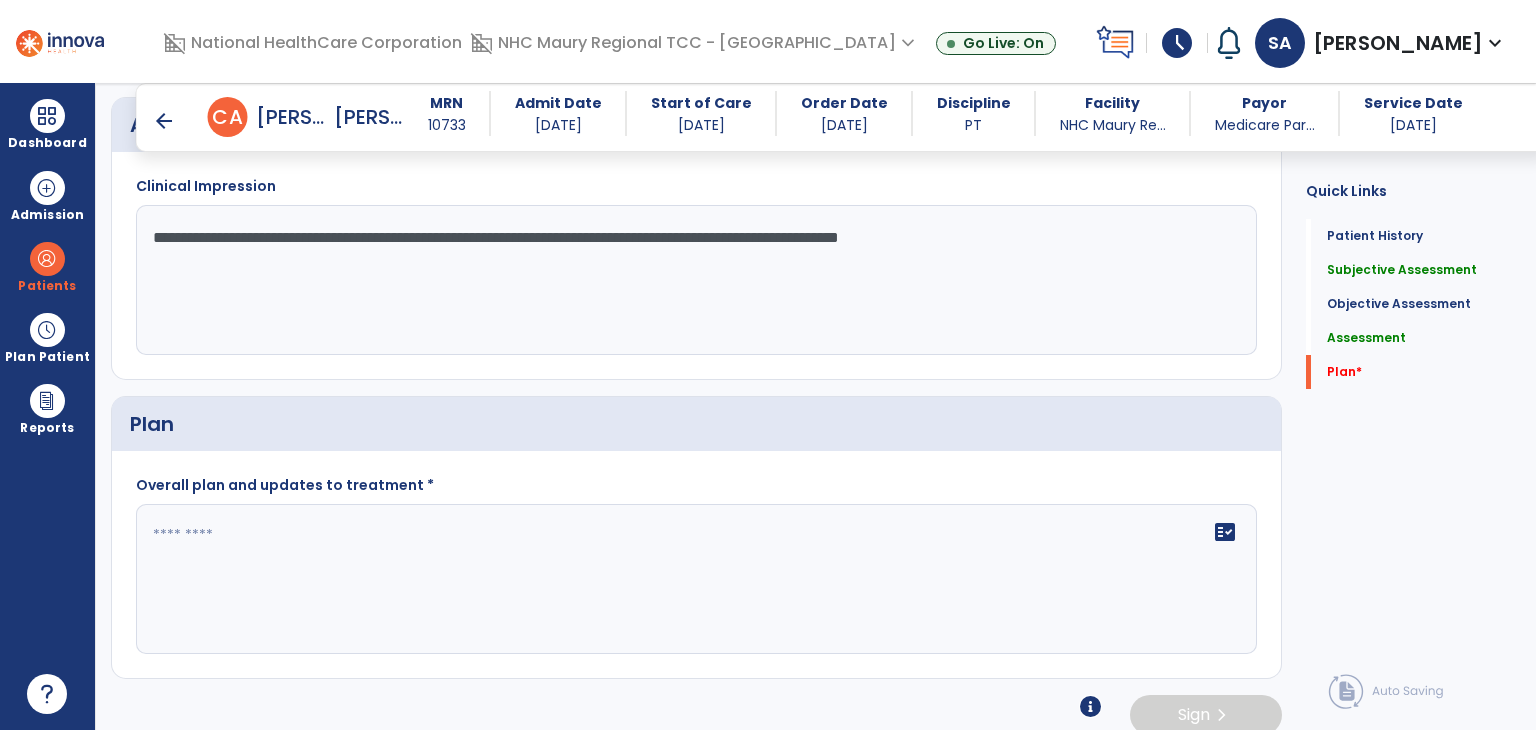scroll, scrollTop: 2313, scrollLeft: 0, axis: vertical 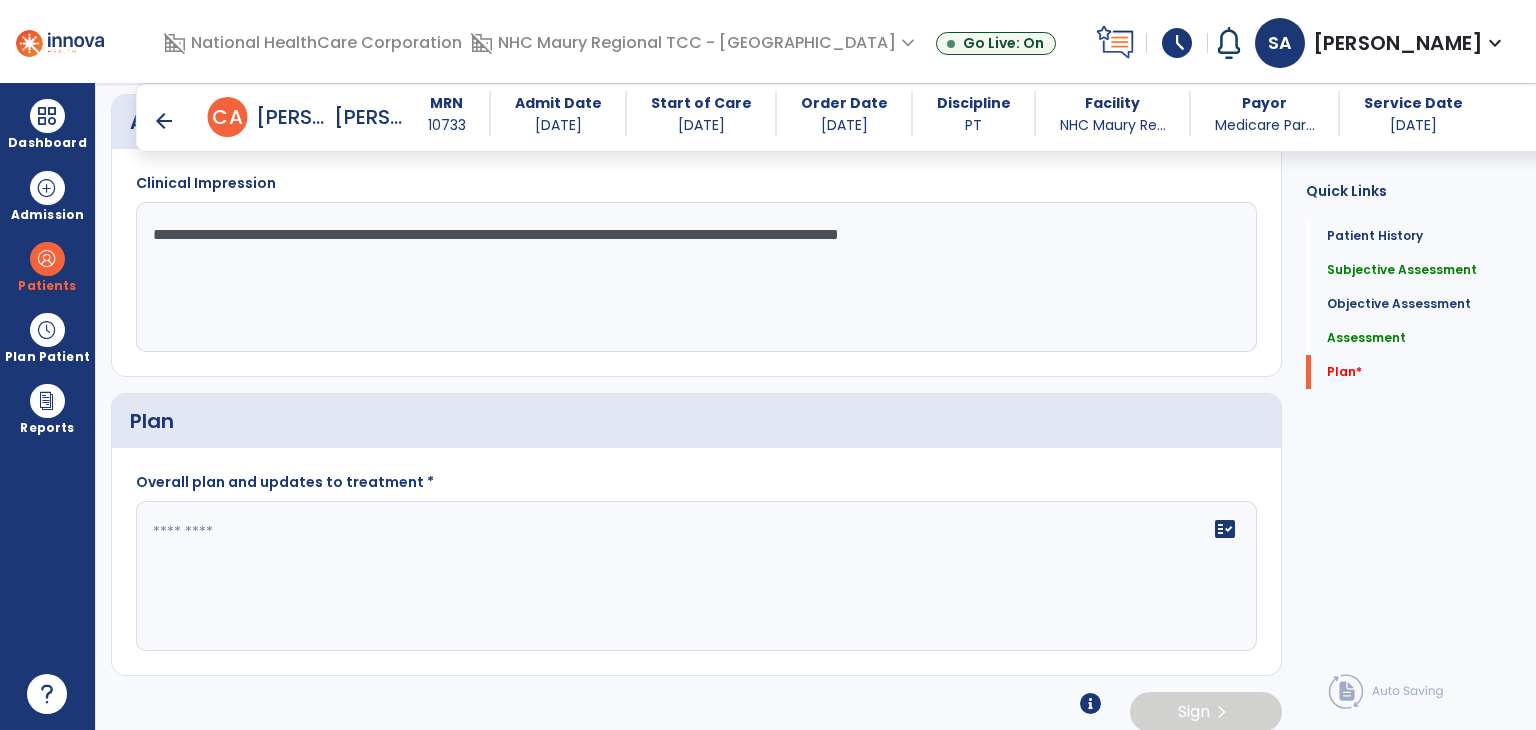 type on "**********" 